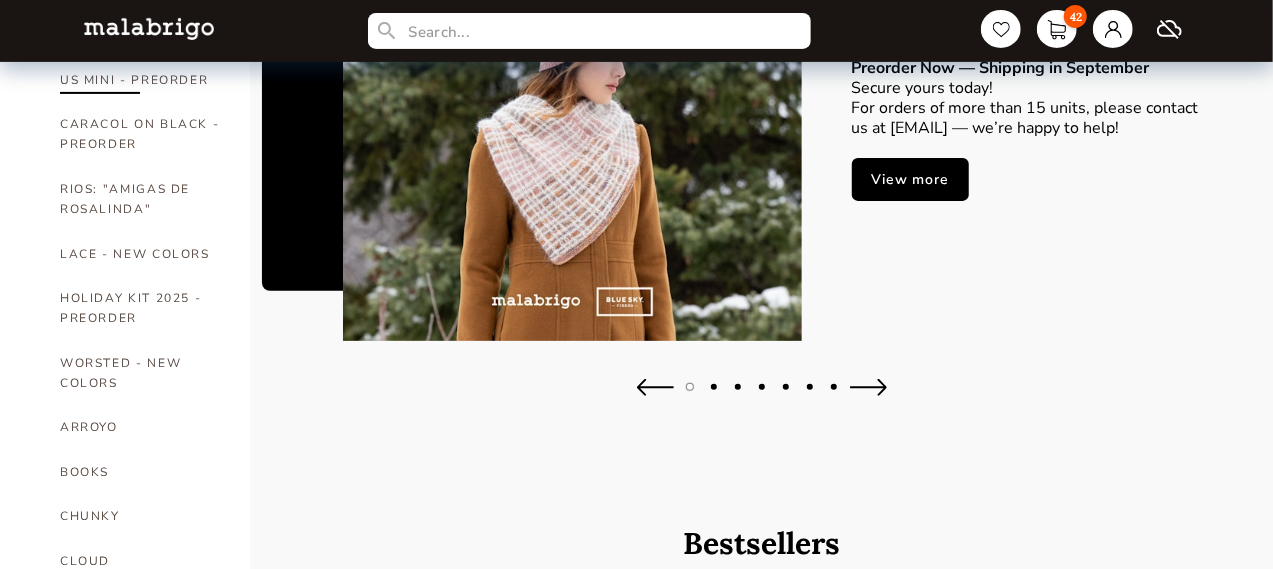 scroll, scrollTop: 301, scrollLeft: 0, axis: vertical 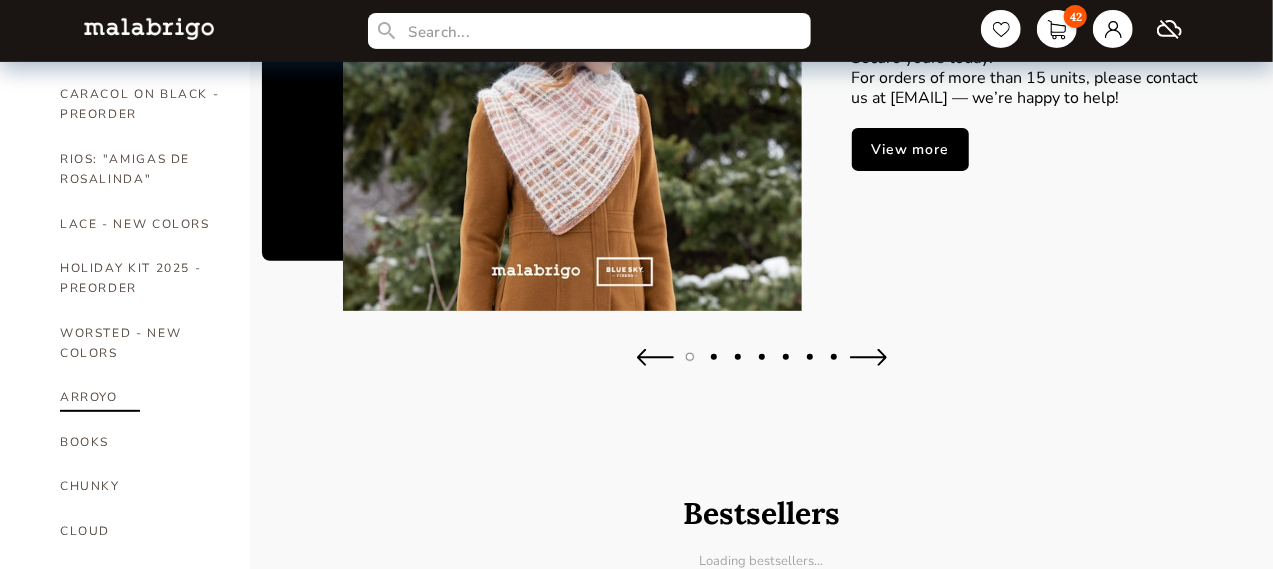 click on "ARROYO" at bounding box center (140, 397) 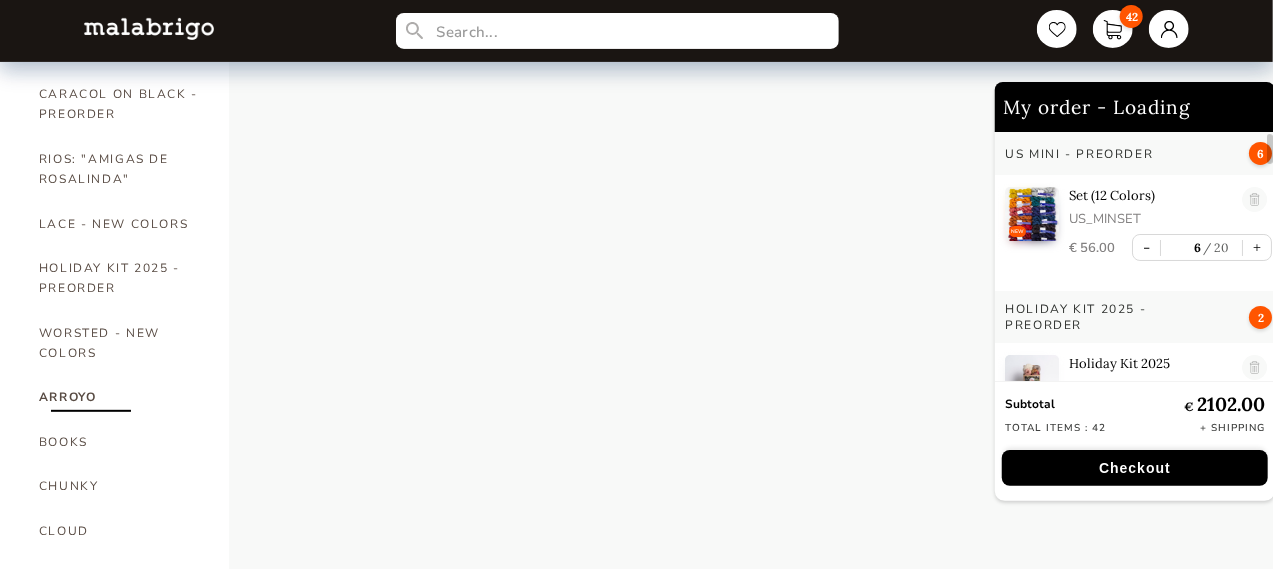 select on "INDEX" 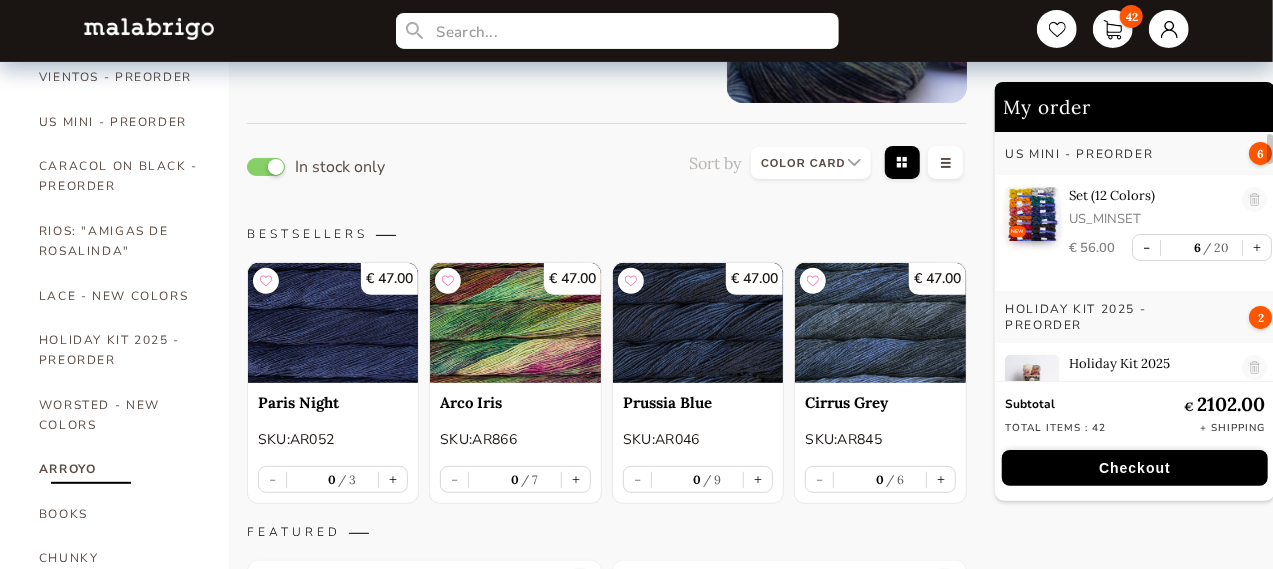 scroll, scrollTop: 1, scrollLeft: 0, axis: vertical 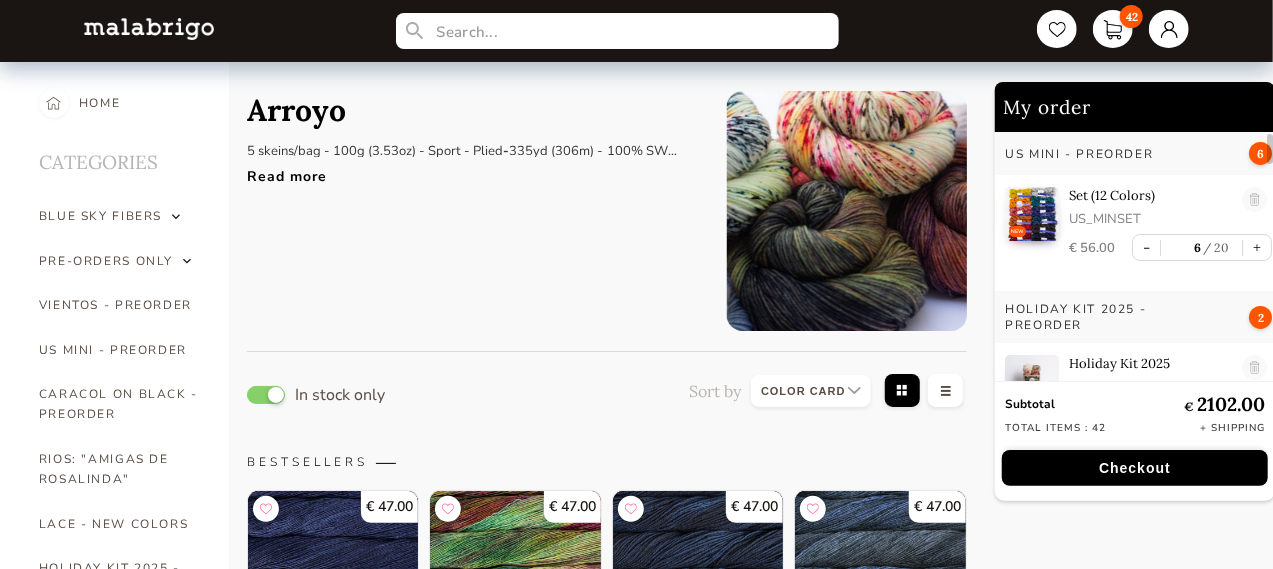 click on "Read more" at bounding box center [472, 171] 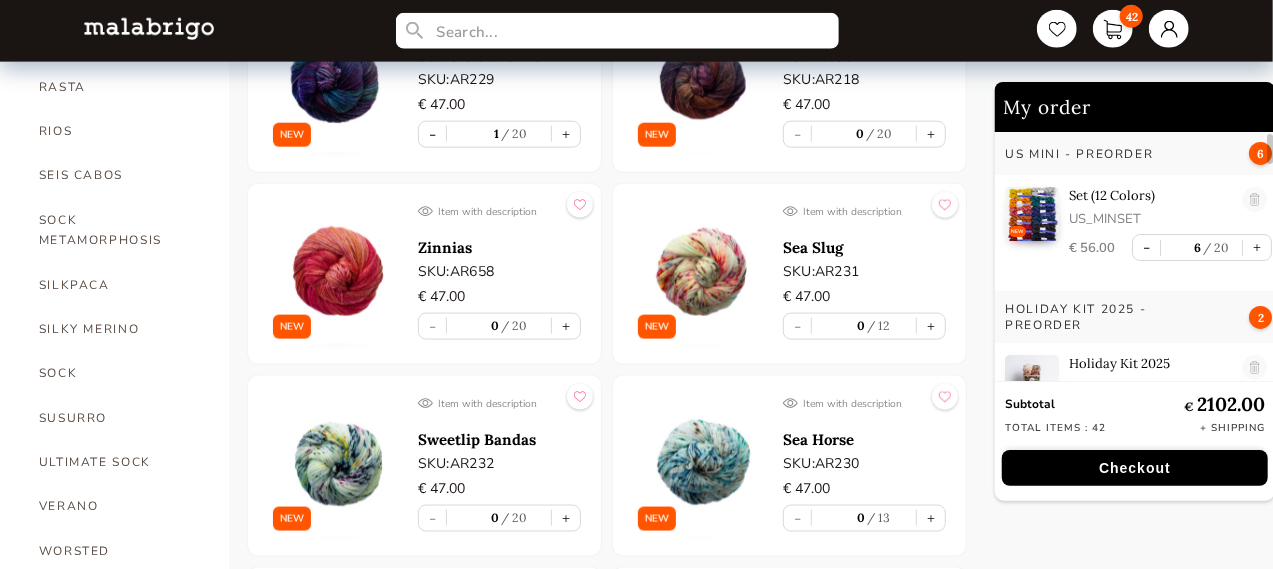 scroll, scrollTop: 1201, scrollLeft: 0, axis: vertical 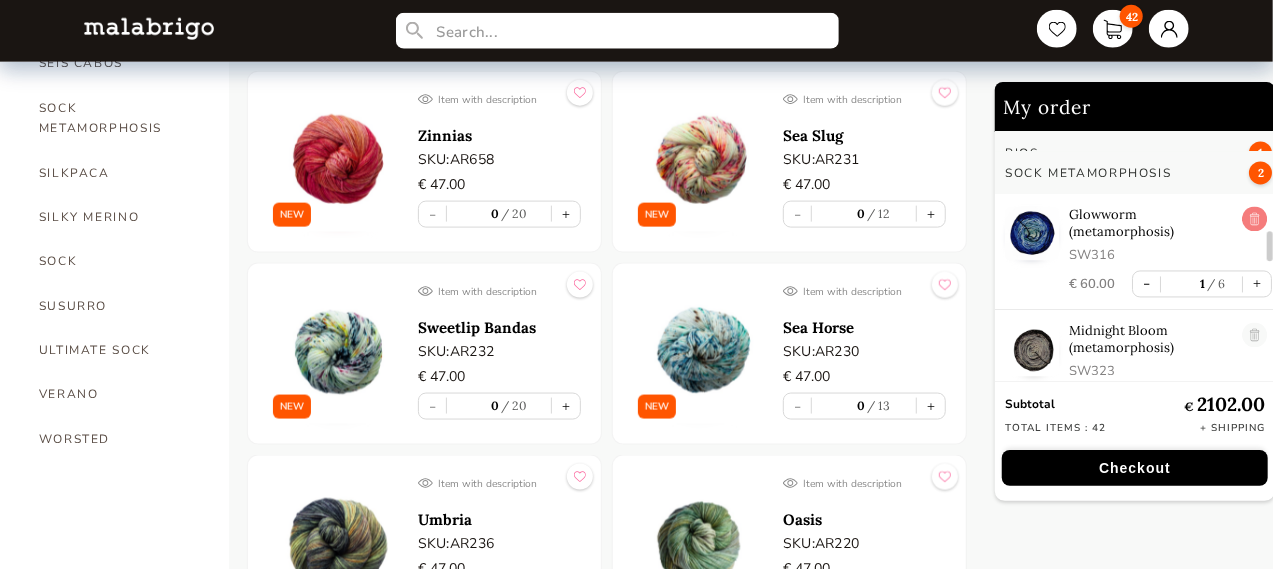 click at bounding box center [1254, 220] 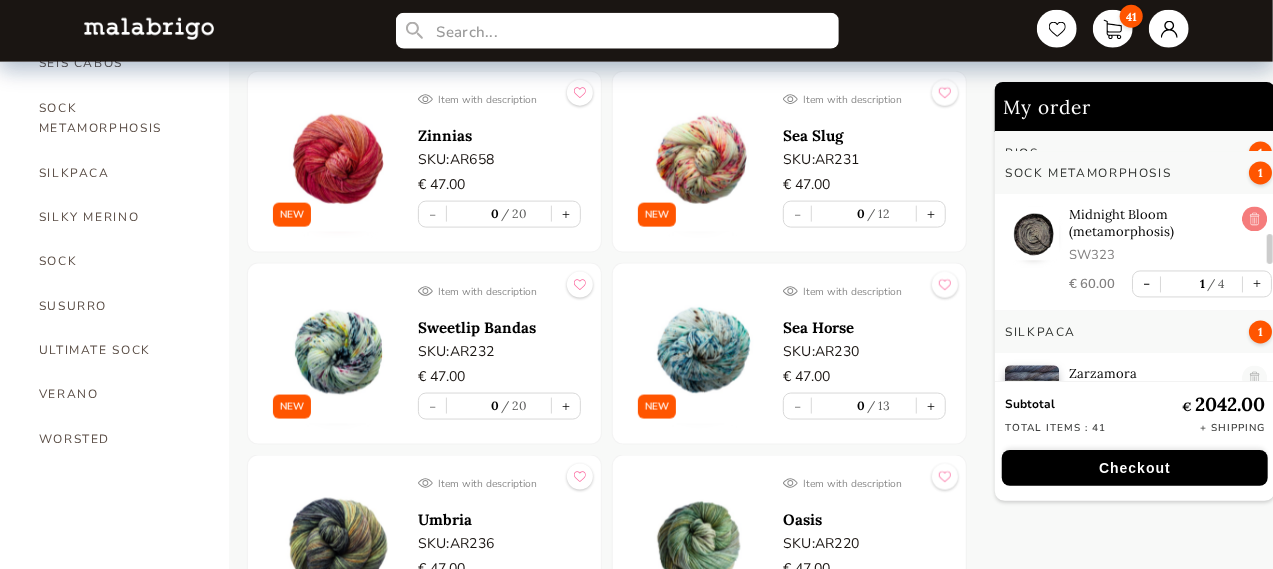 click at bounding box center [1254, 220] 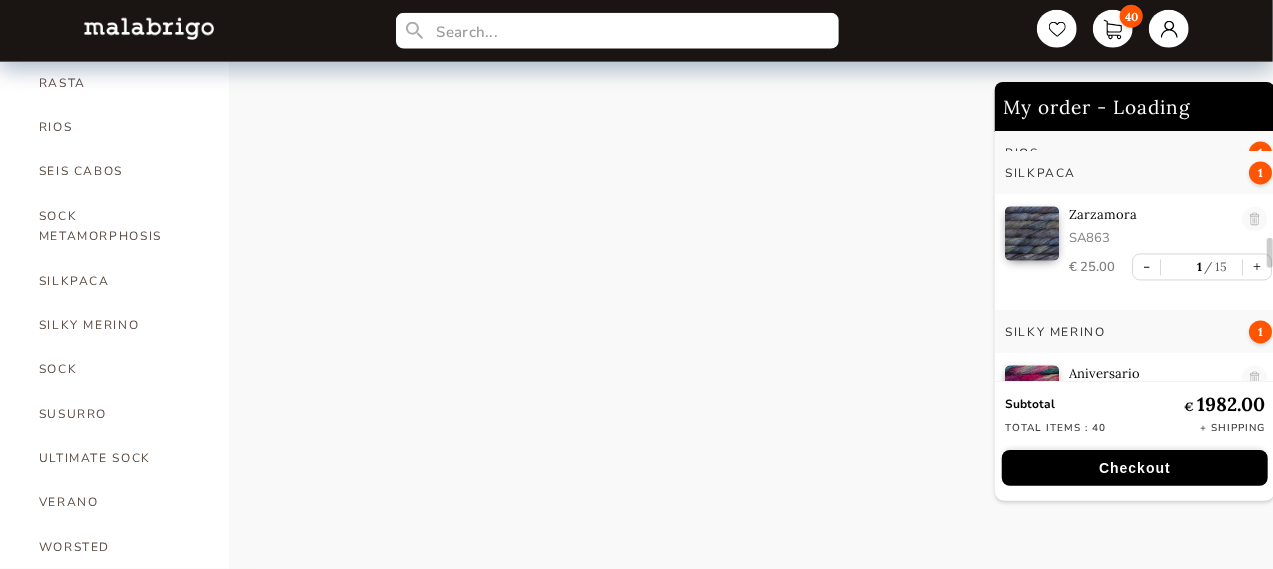scroll, scrollTop: 1193, scrollLeft: 0, axis: vertical 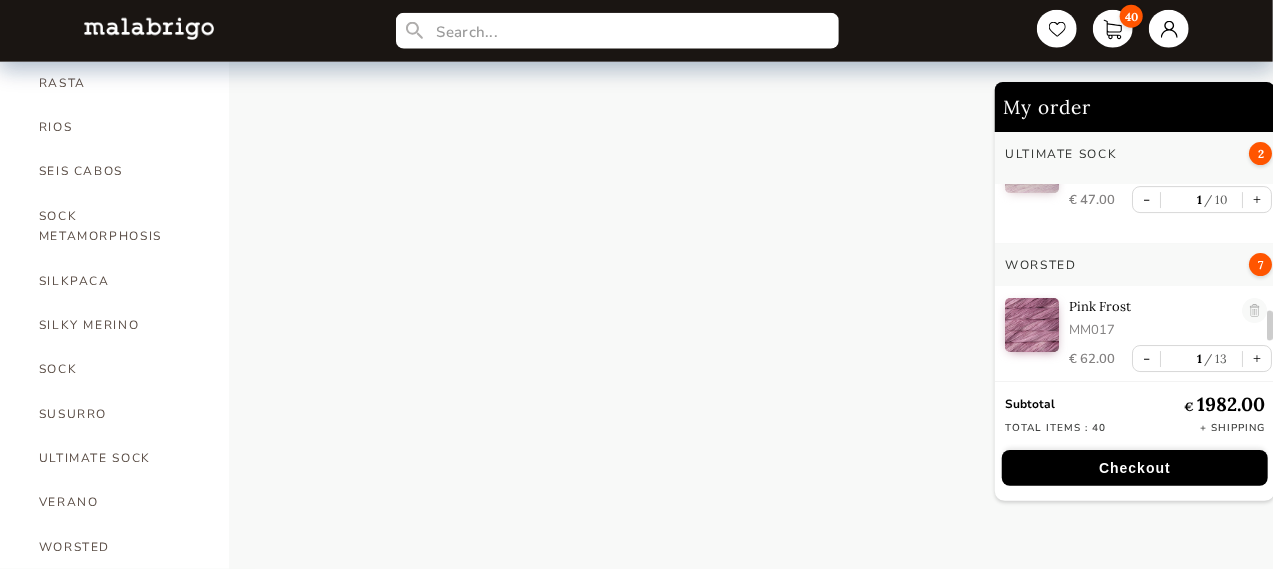 select on "INDEX" 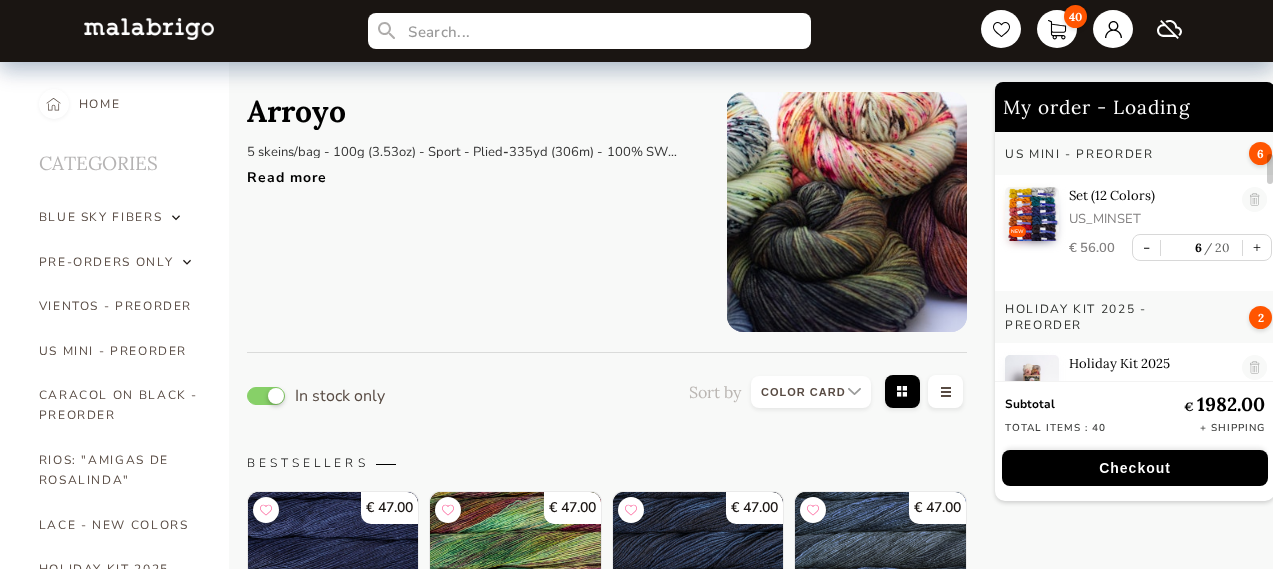select on "INDEX" 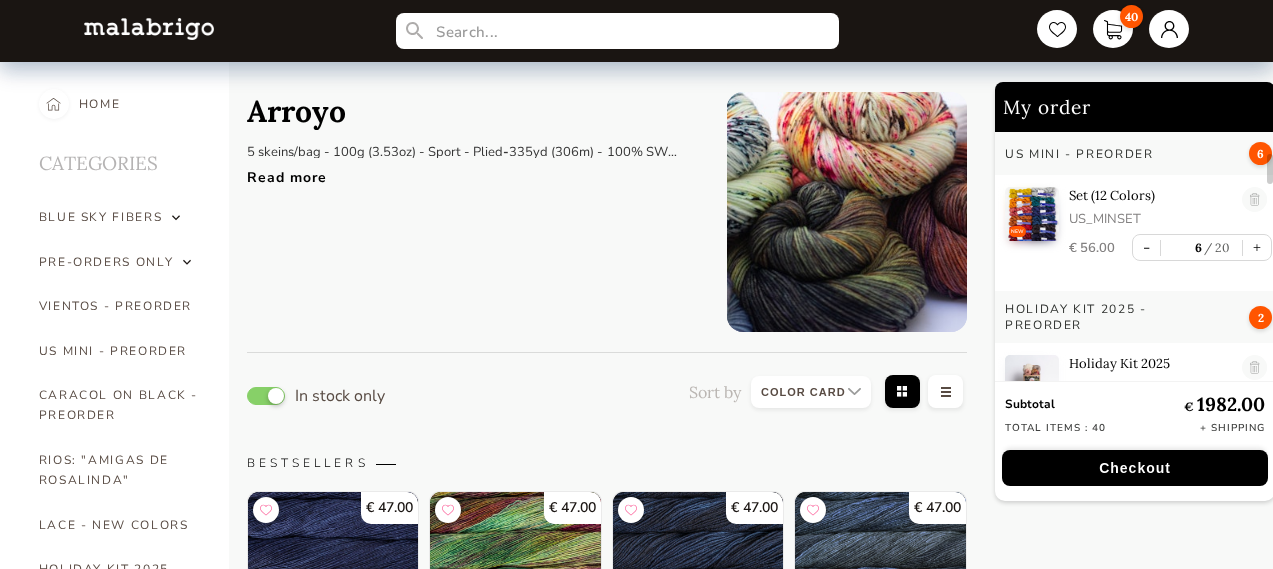 scroll, scrollTop: 576, scrollLeft: 0, axis: vertical 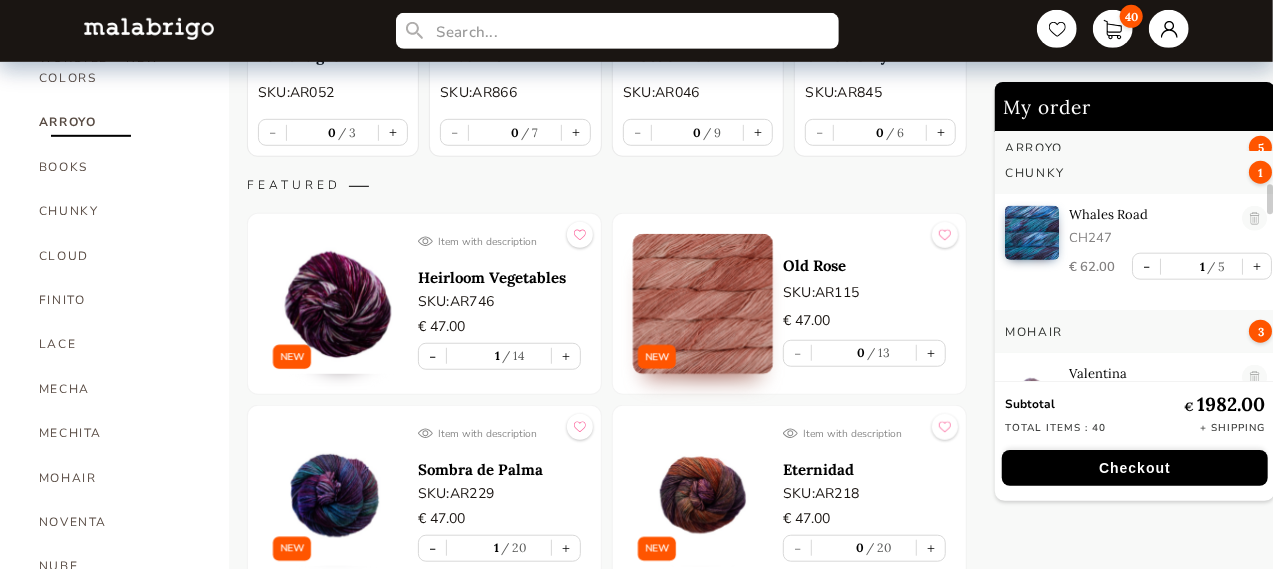 click on "Checkout" at bounding box center [1135, 468] 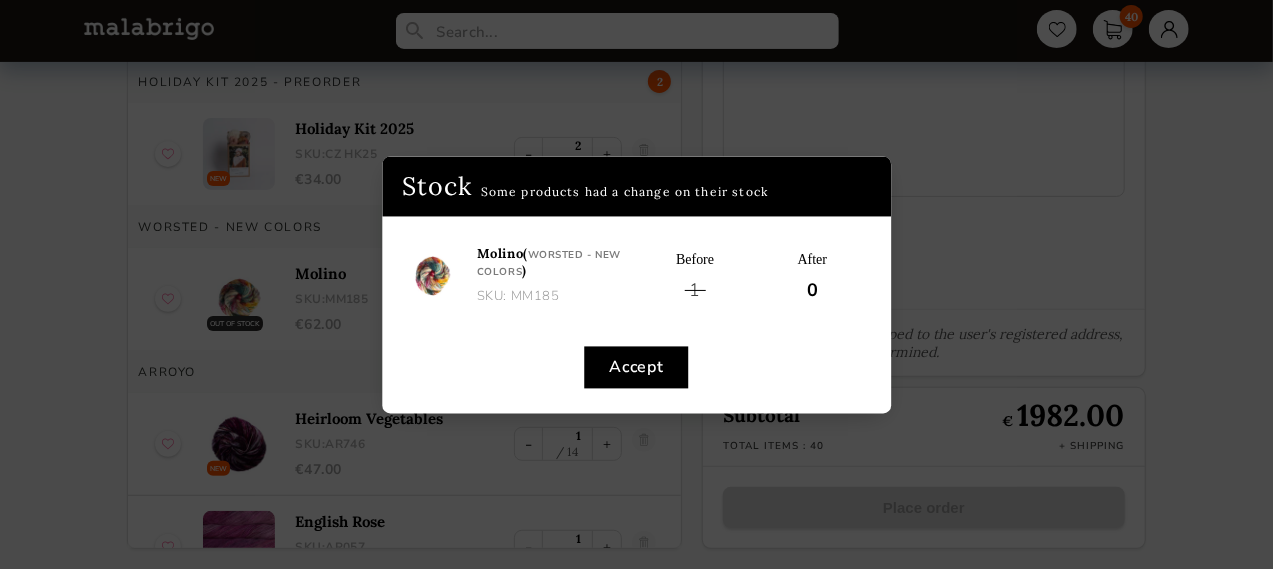 scroll, scrollTop: 250, scrollLeft: 0, axis: vertical 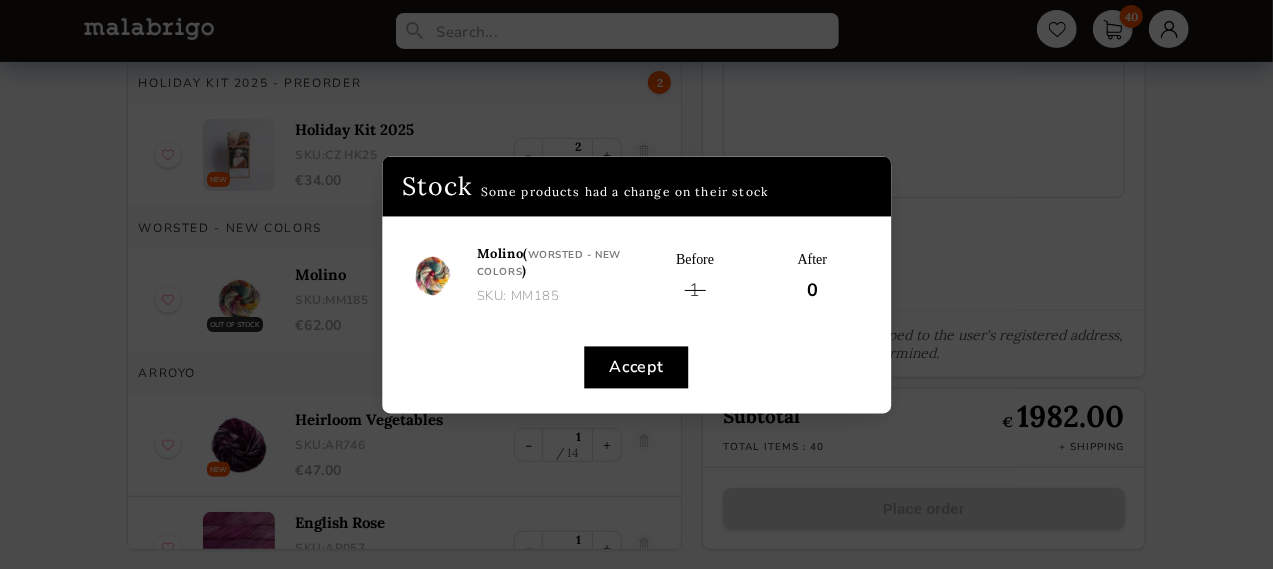 click on "Accept" at bounding box center [636, 367] 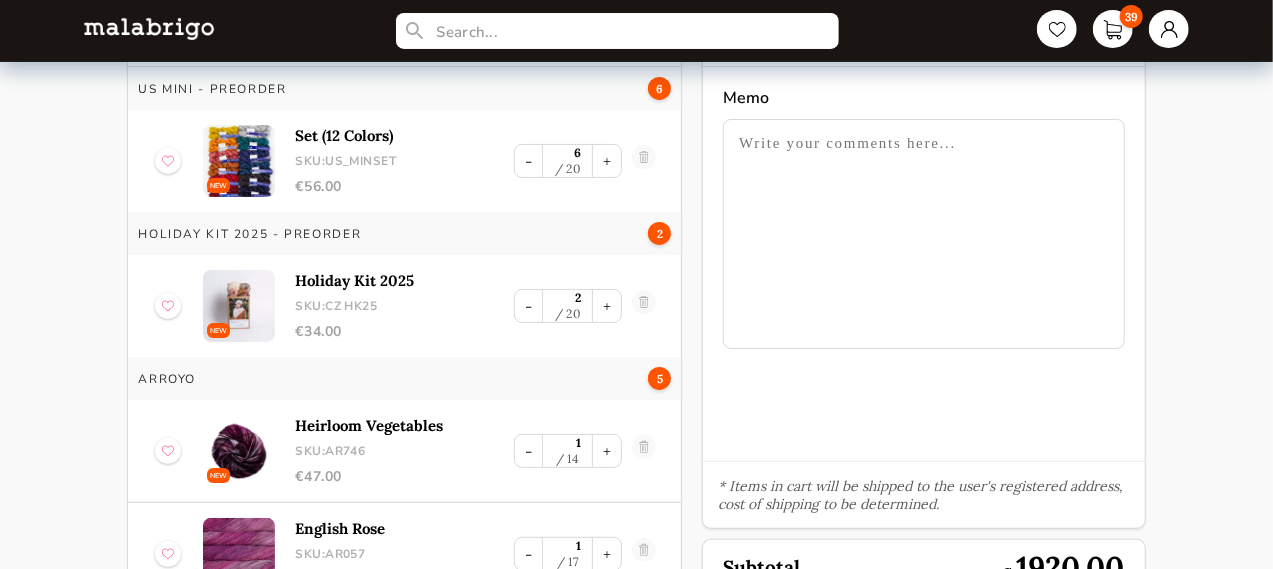 scroll, scrollTop: 0, scrollLeft: 0, axis: both 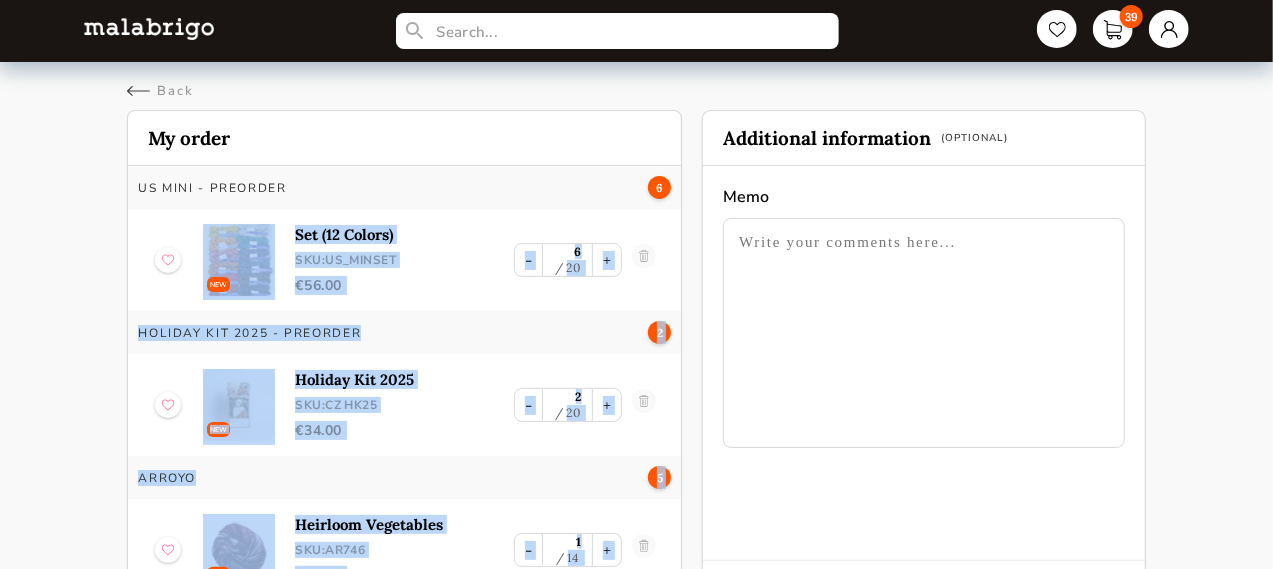 drag, startPoint x: 428, startPoint y: 511, endPoint x: 213, endPoint y: 219, distance: 362.6141 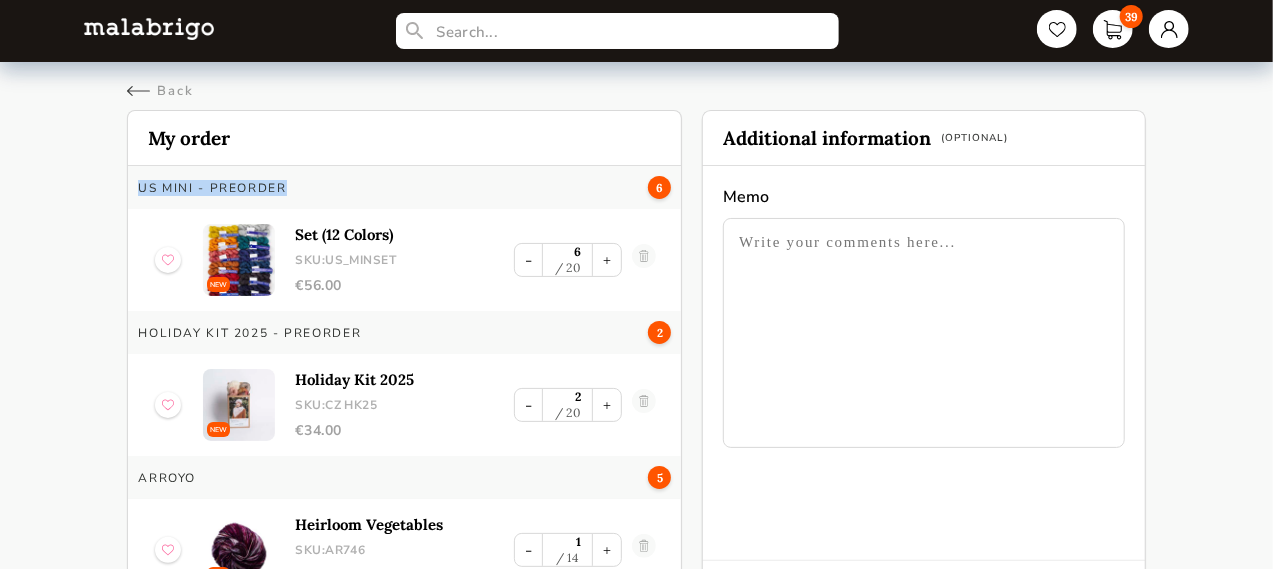 drag, startPoint x: 135, startPoint y: 180, endPoint x: 298, endPoint y: 192, distance: 163.44112 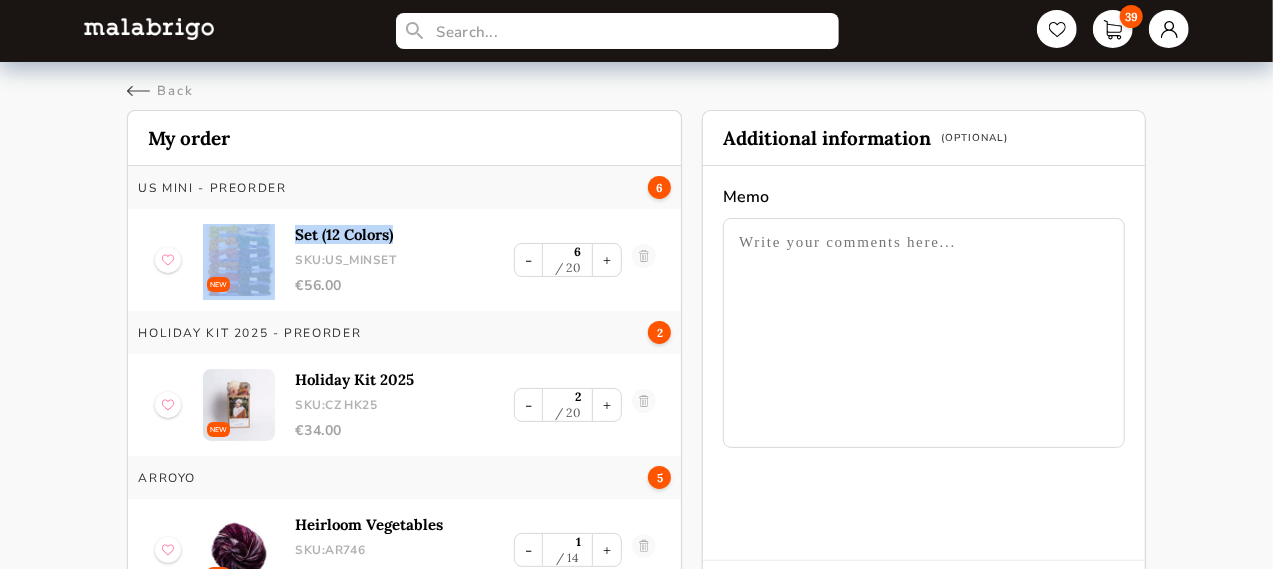 drag, startPoint x: 404, startPoint y: 235, endPoint x: 279, endPoint y: 238, distance: 125.035995 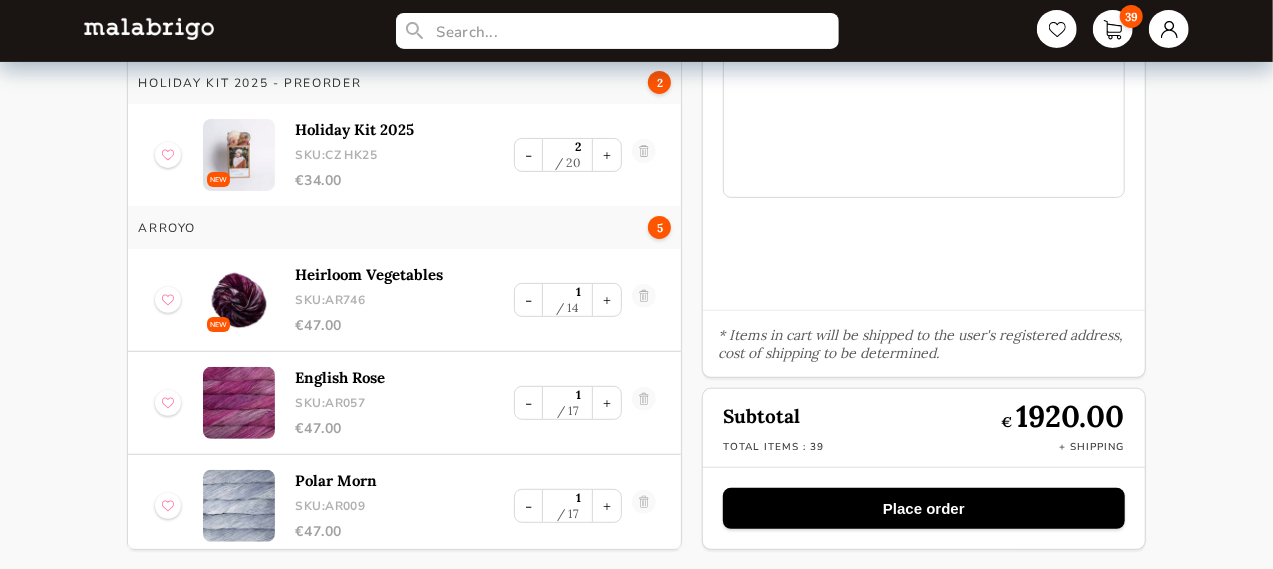 scroll, scrollTop: 0, scrollLeft: 0, axis: both 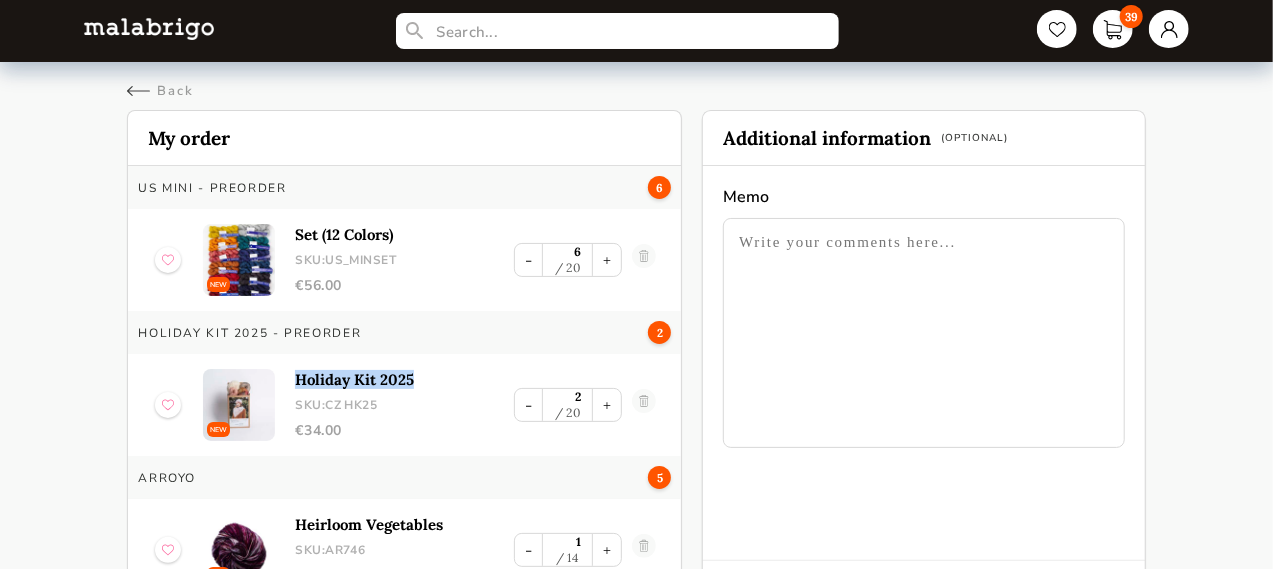 drag, startPoint x: 413, startPoint y: 376, endPoint x: 291, endPoint y: 385, distance: 122.33152 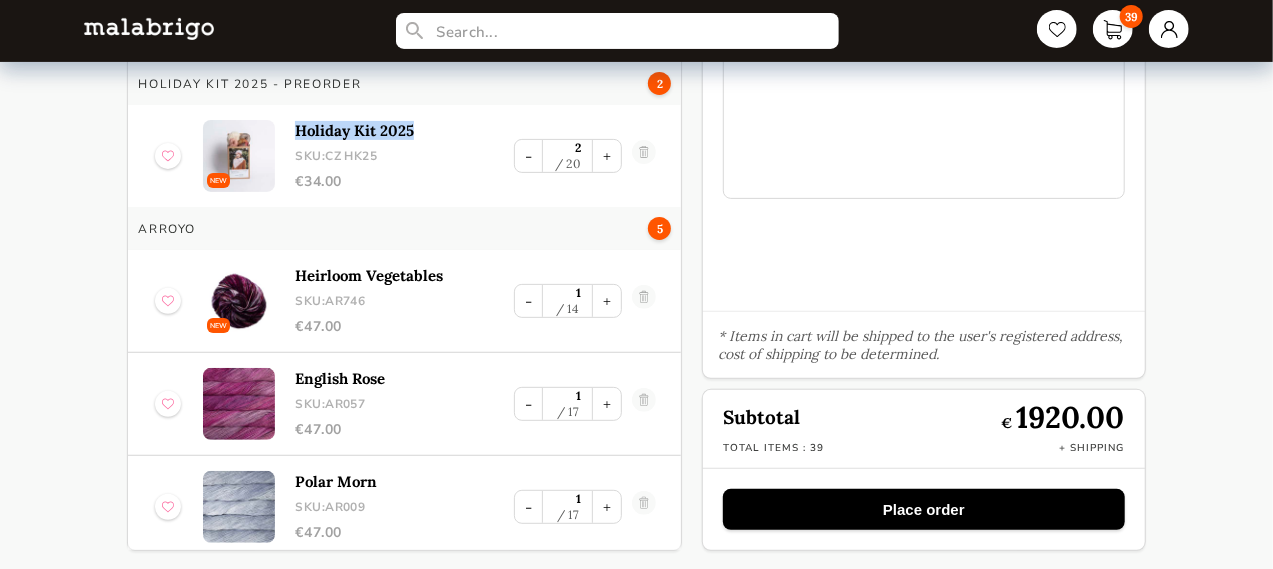 scroll, scrollTop: 250, scrollLeft: 0, axis: vertical 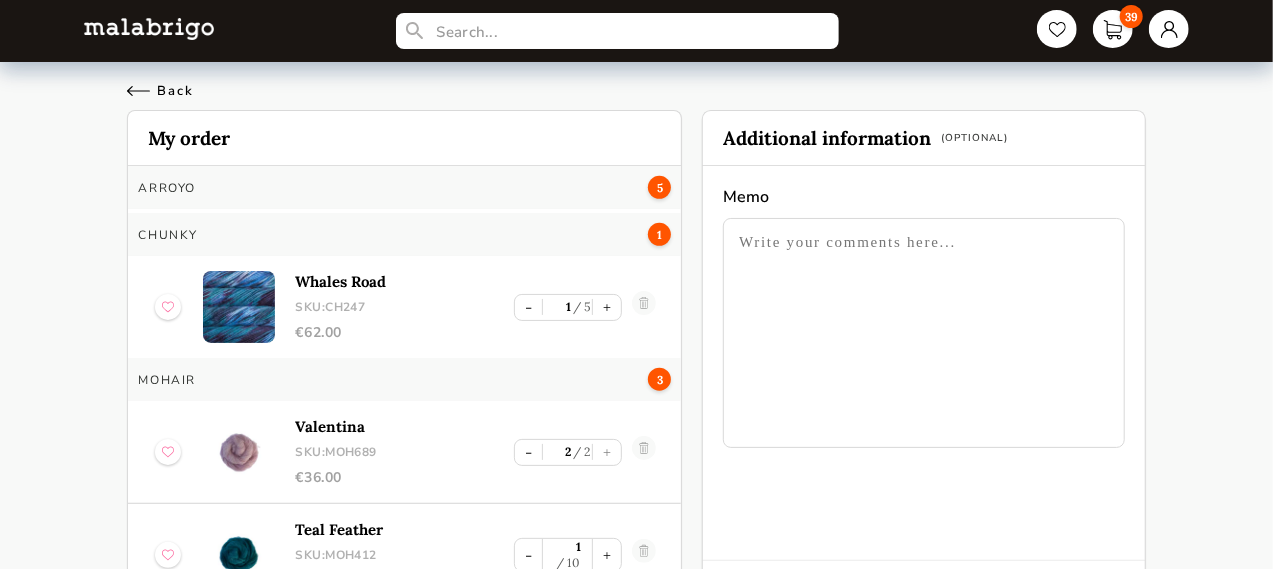 click on "Back" at bounding box center [160, 91] 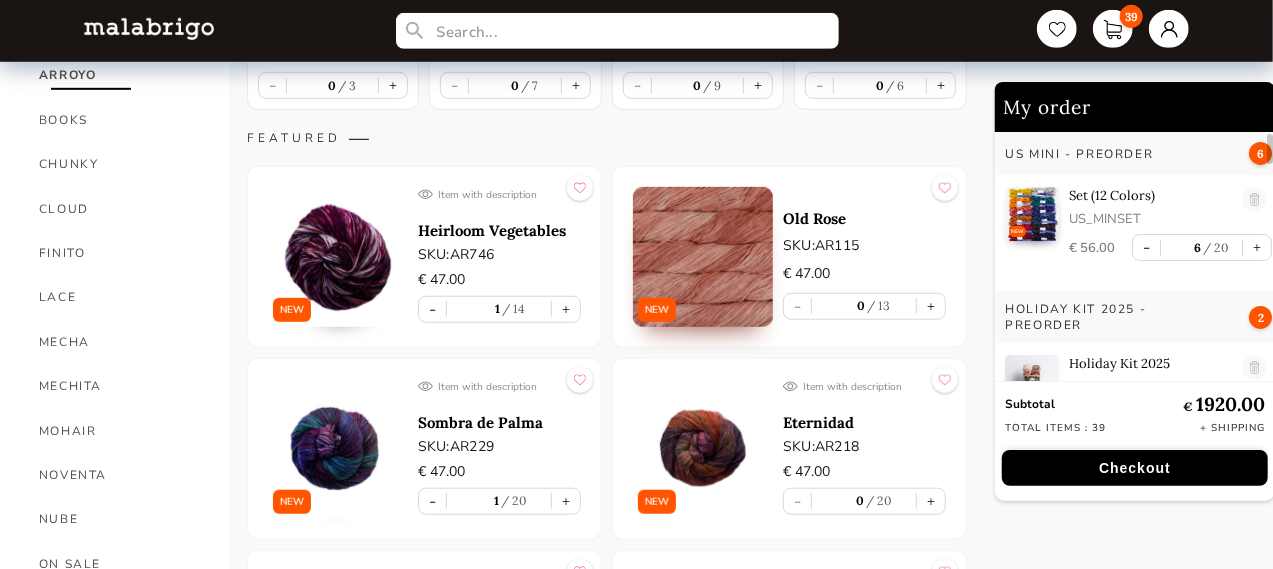 scroll, scrollTop: 716, scrollLeft: 0, axis: vertical 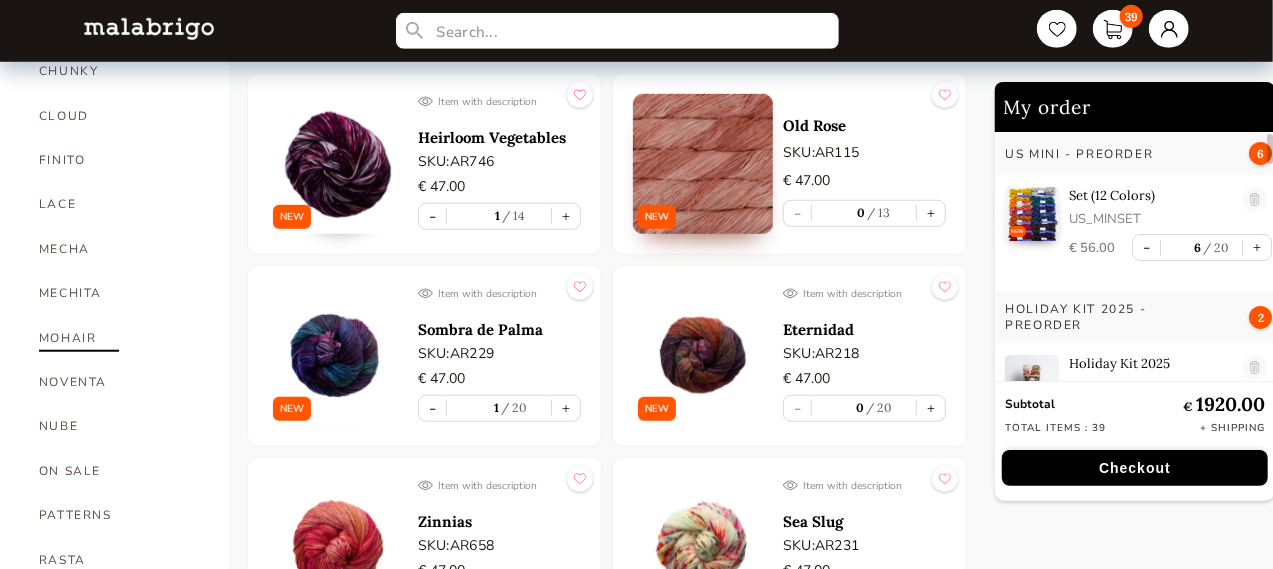 click on "MOHAIR" at bounding box center [119, 338] 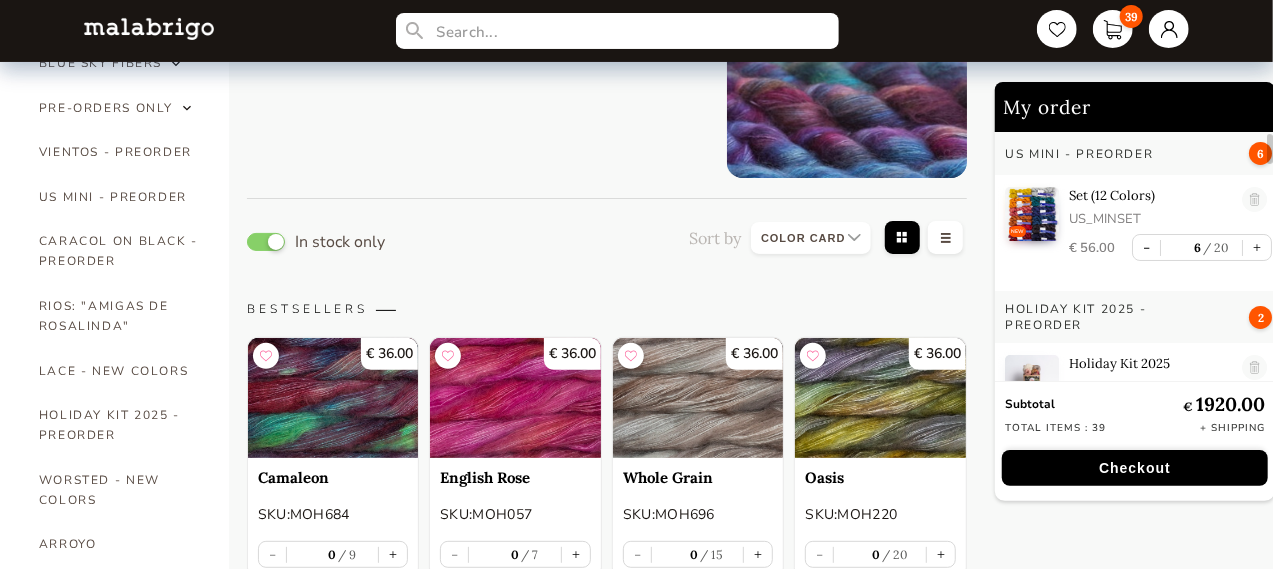 scroll, scrollTop: 0, scrollLeft: 0, axis: both 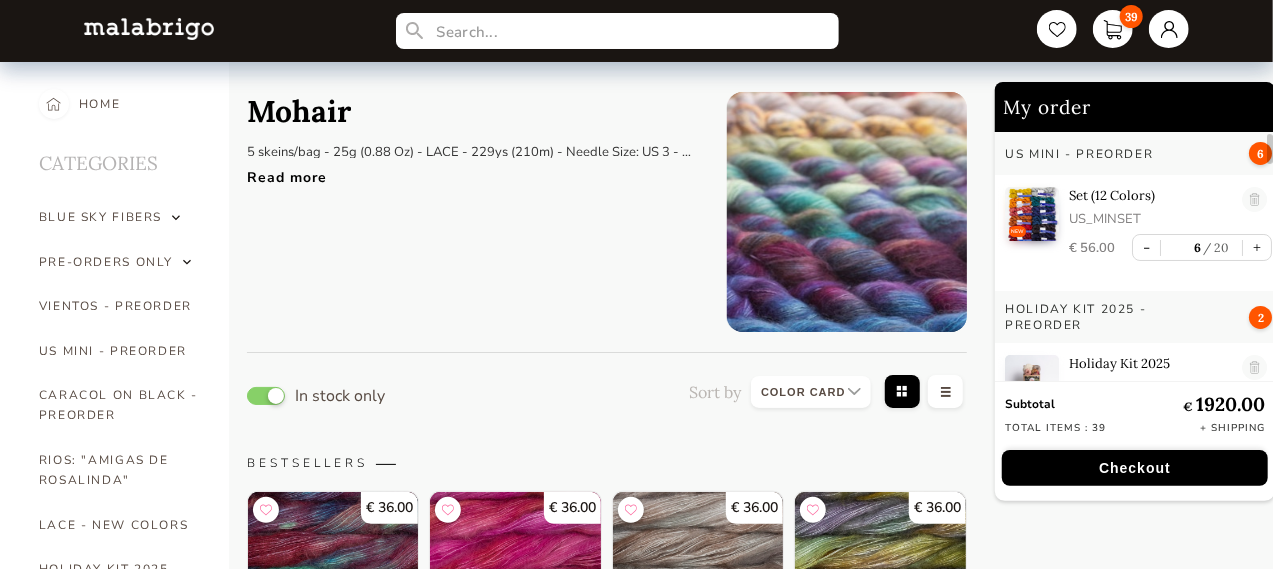click on "Checkout" at bounding box center (1135, 468) 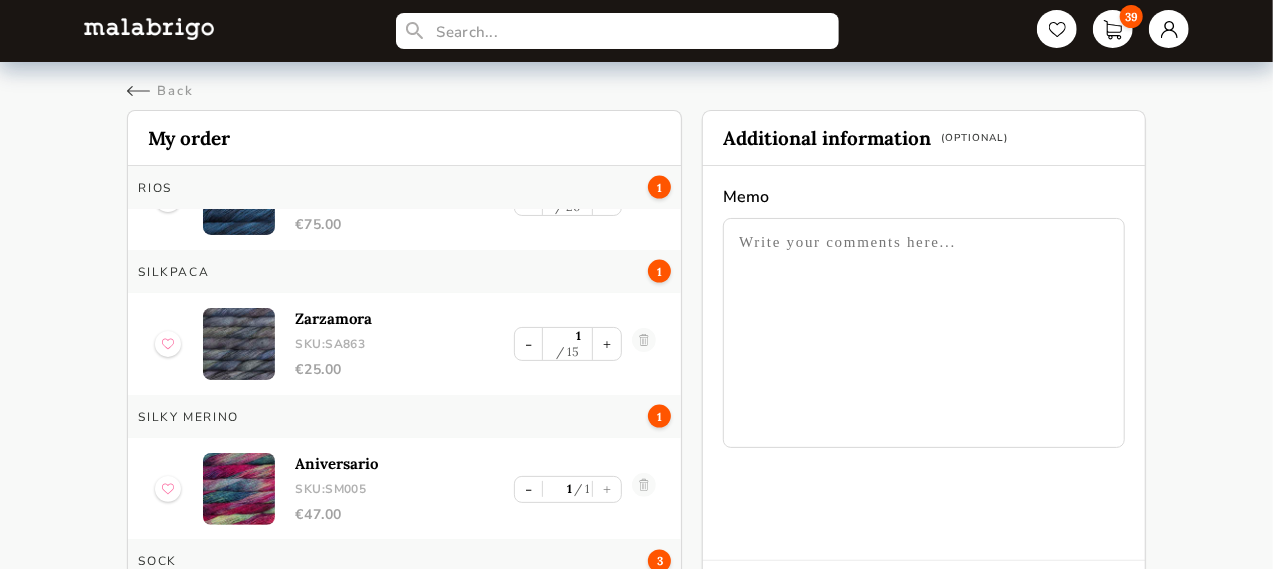 scroll, scrollTop: 1600, scrollLeft: 0, axis: vertical 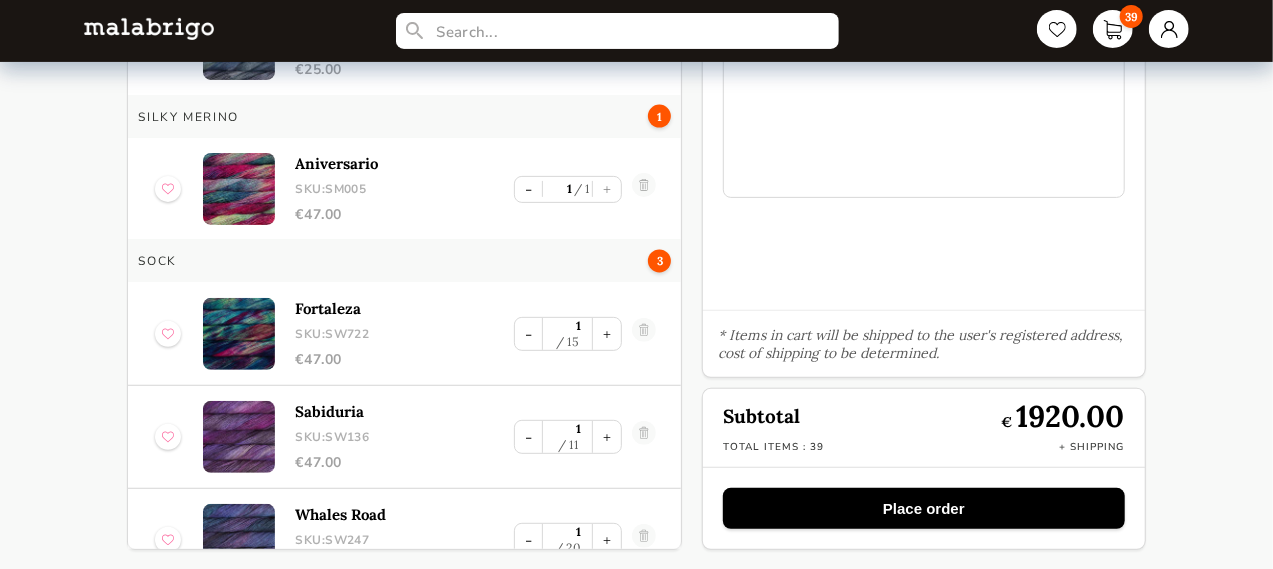 click on "39 Back Cart My order US MINI - PREORDER 6 NEW Set (12 Colors) SKU: US_MINSET € 56.00 - 6 20 + HOLIDAY KIT 2025 - PREORDER 2 NEW Holiday Kit 2025 SKU: CZ HK25 € 34.00 - 2 20 + Arroyo 5 NEW Heirloom Vegetables SKU: AR746 € 47.00 - 1 14 + English Rose SKU: AR057 € 47.00 - 1 17 + Polar Morn SKU: AR009 € 47.00 - 1 17 + Matisse Blue SKU: AR415 € 47.00 - 1 15 + NEW Sombra de Palma SKU: AR229 € 47.00 - 1 20 + Chunky 1 Whales Road SKU: CH247 € 62.00 - 1 5 + Mohair 3 Valentina SKU: MOH689 € 36.00 - 2 2 + NEW Teal Feather SKU: MOH412 € 36.00 - 1 10 + ON SALE 2 Holiday Kit 2024 SKU: CZ HK24 € 34.00 - 2 20 + Prairie 1 Aster SKU: BSF1105 € 30.00 - 1 11 + Rios 1 Azul Profundo SKU: RIO150 € 75.00 - 1 20 + Silkpaca 1 Zarzamora SKU: SA863 € 25.00 - 1 15 + Silky Merino 1 Aniversario SKU: SM005 € 47.00 - 1 1 + Sock 3 Fortaleza SKU: SW722 € 47.00 - 1 15 + Sabiduria SKU: SW136 € 47.00 - 1 11 + Whales Road SKU: SW247 € 47.00 - 1 20 + Susurro 4 Teal Feather SKU: SUS412 € - 1" at bounding box center (636, 160) 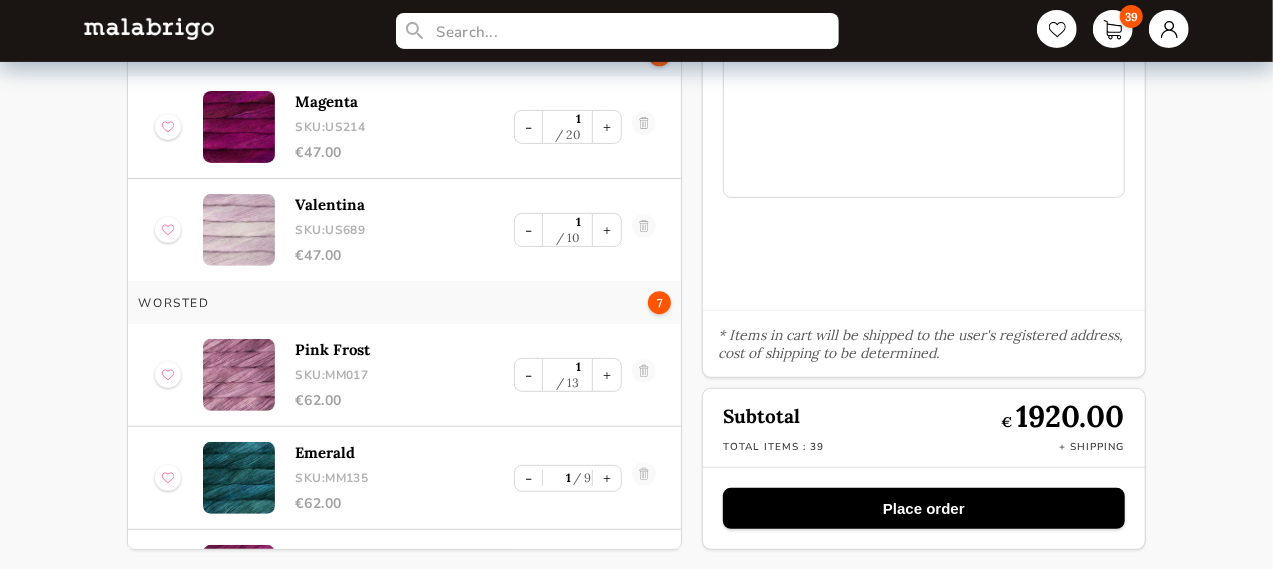 scroll, scrollTop: 2541, scrollLeft: 0, axis: vertical 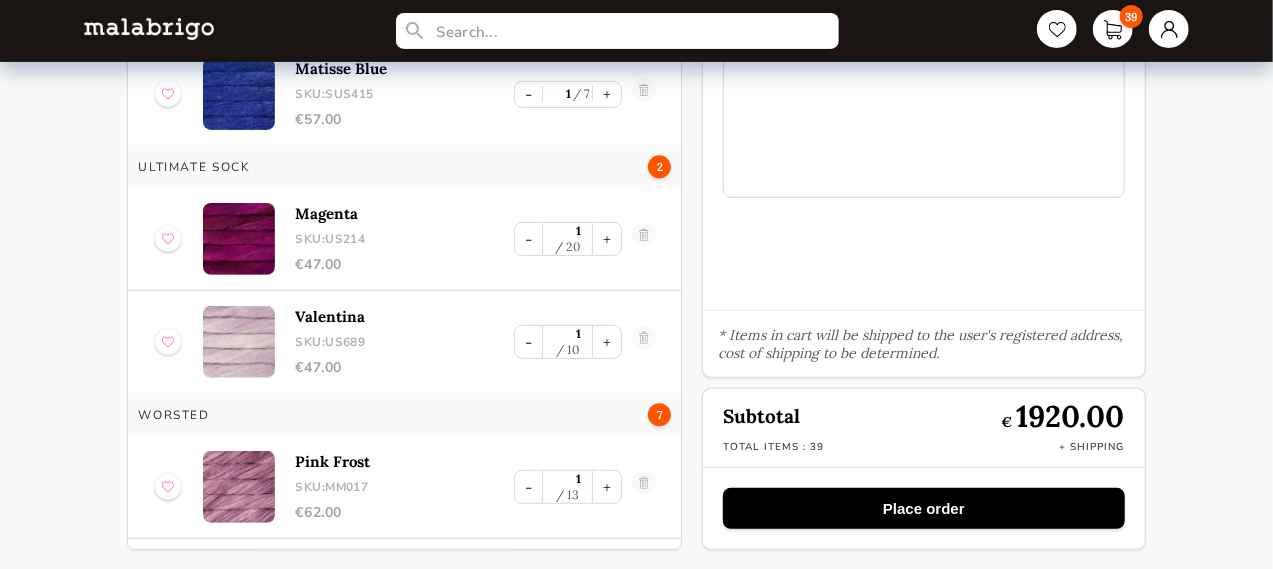 select on "INDEX" 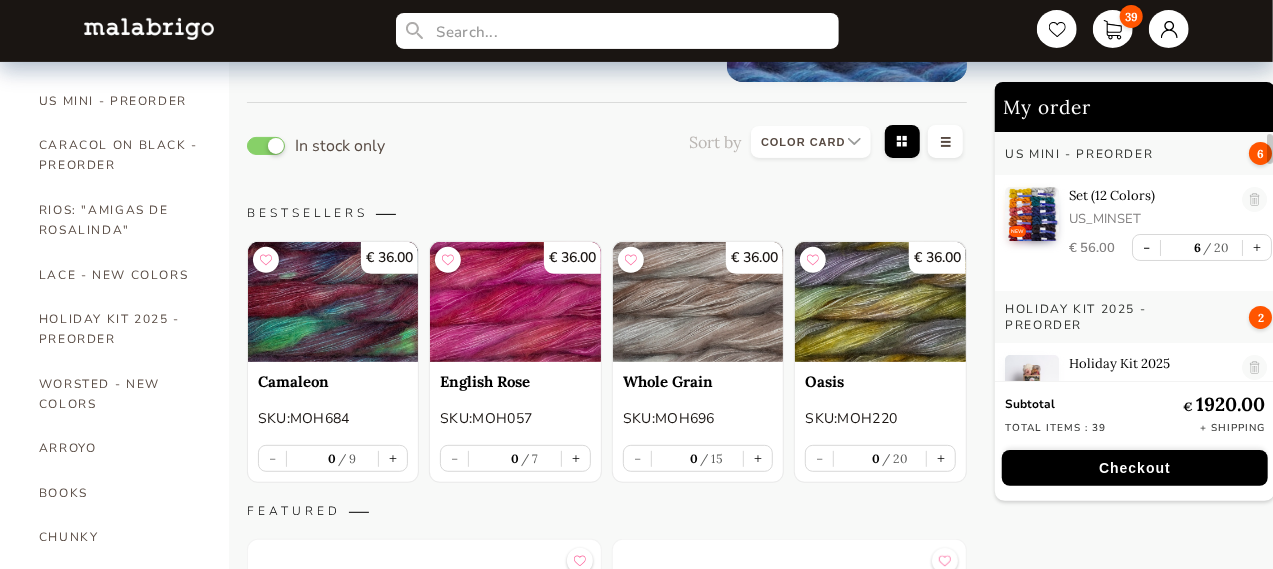 scroll, scrollTop: 0, scrollLeft: 0, axis: both 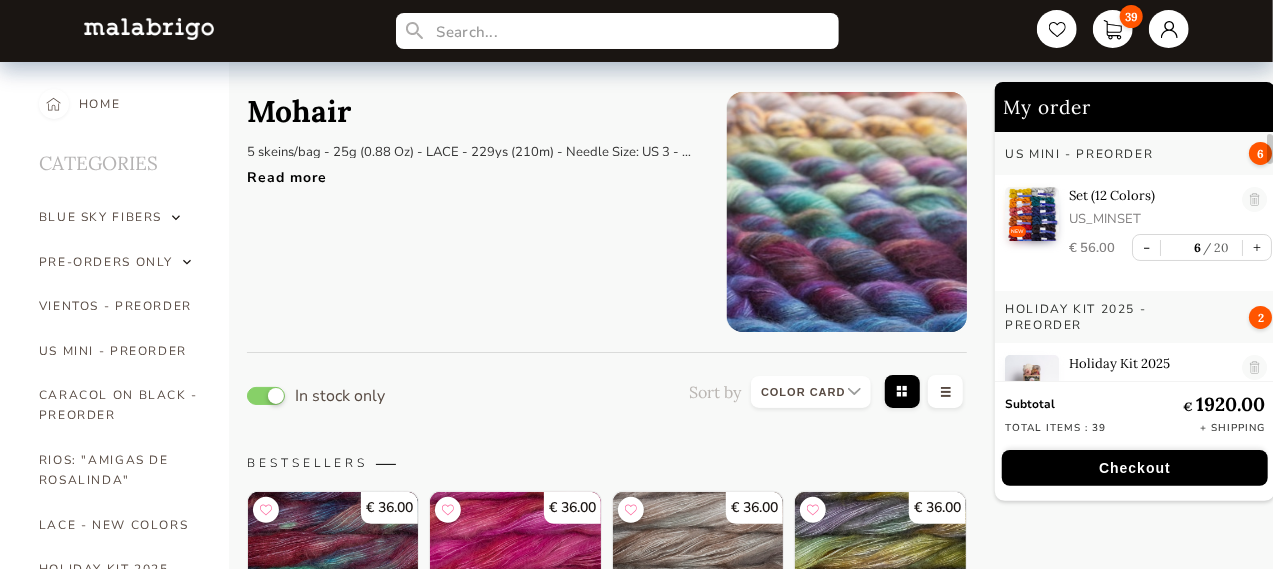 click on "Read more" at bounding box center (472, 172) 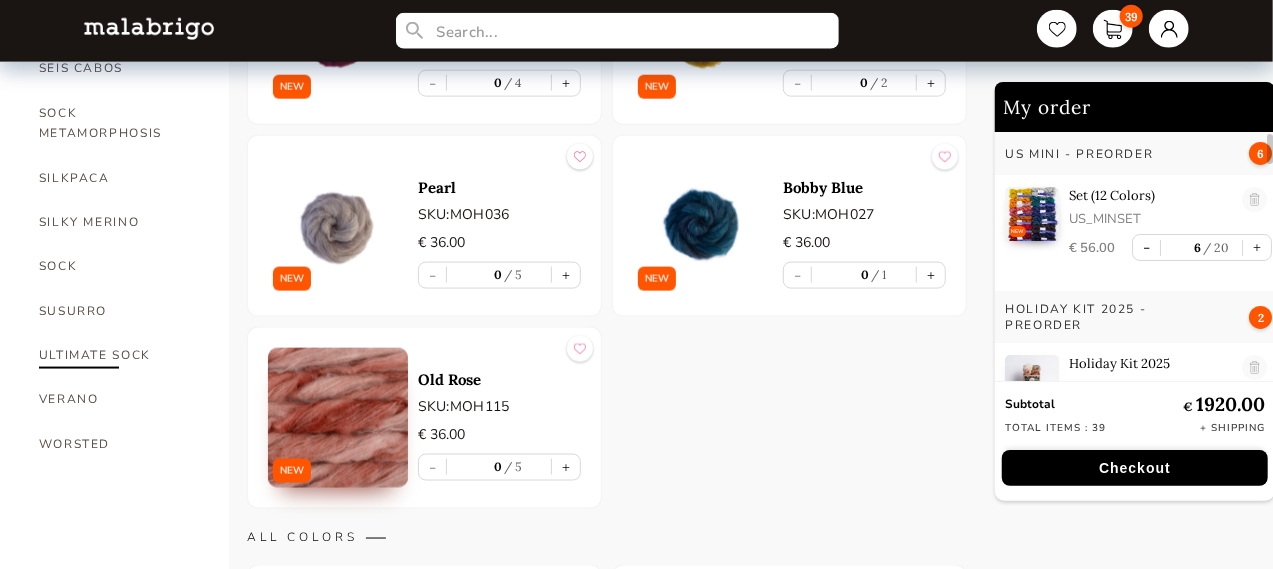 scroll, scrollTop: 1300, scrollLeft: 0, axis: vertical 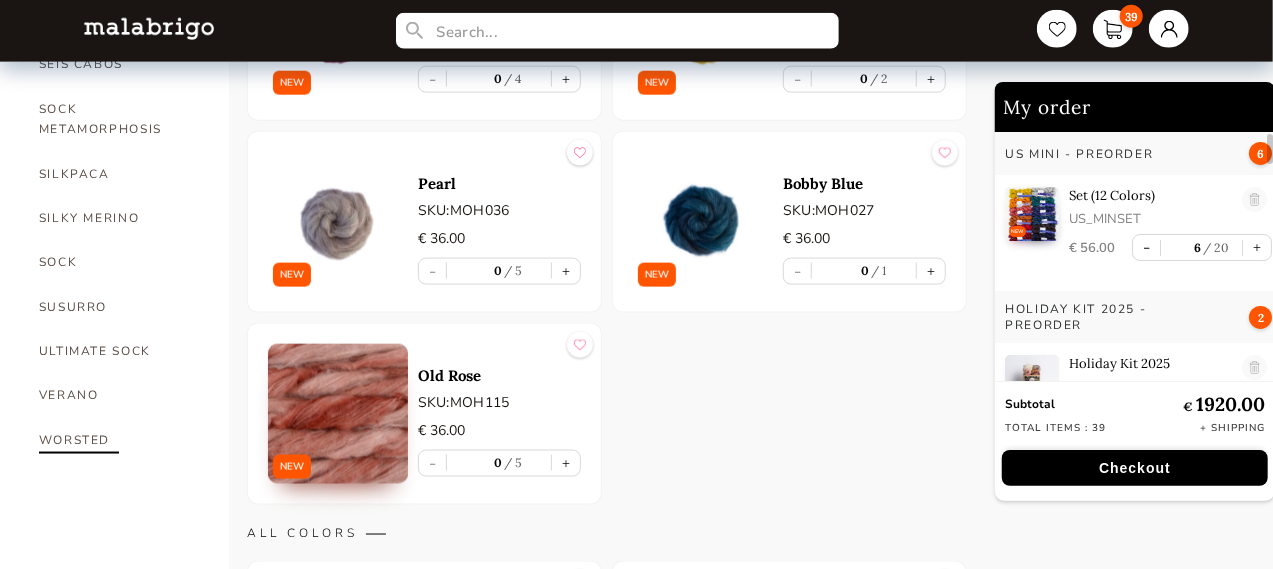 click on "WORSTED" at bounding box center [119, 440] 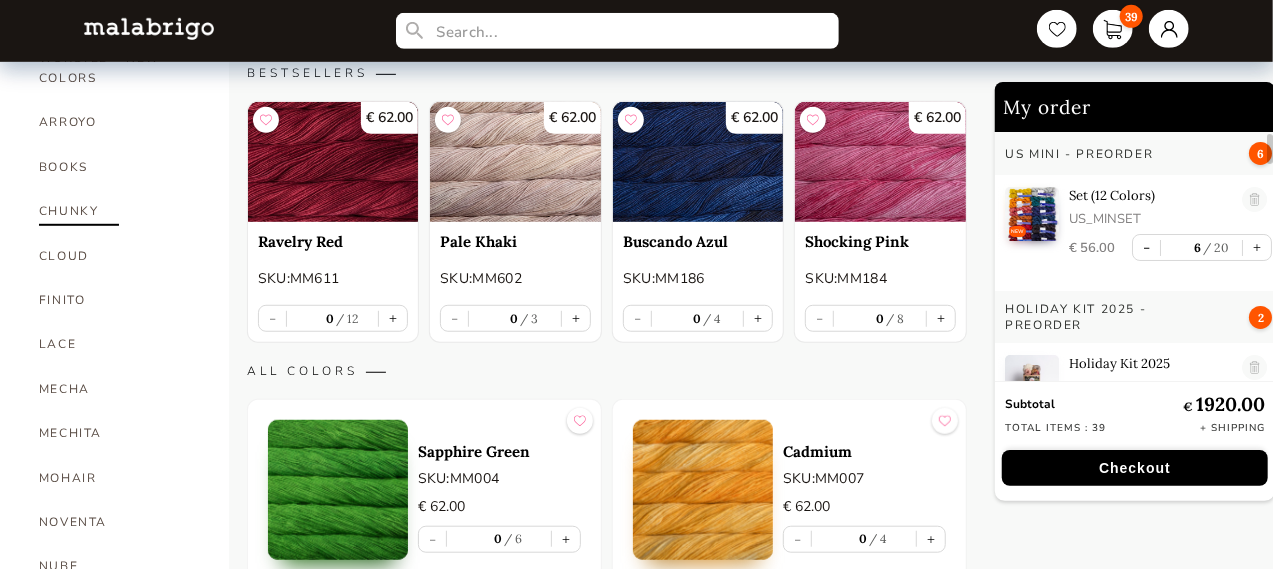 scroll, scrollTop: 600, scrollLeft: 0, axis: vertical 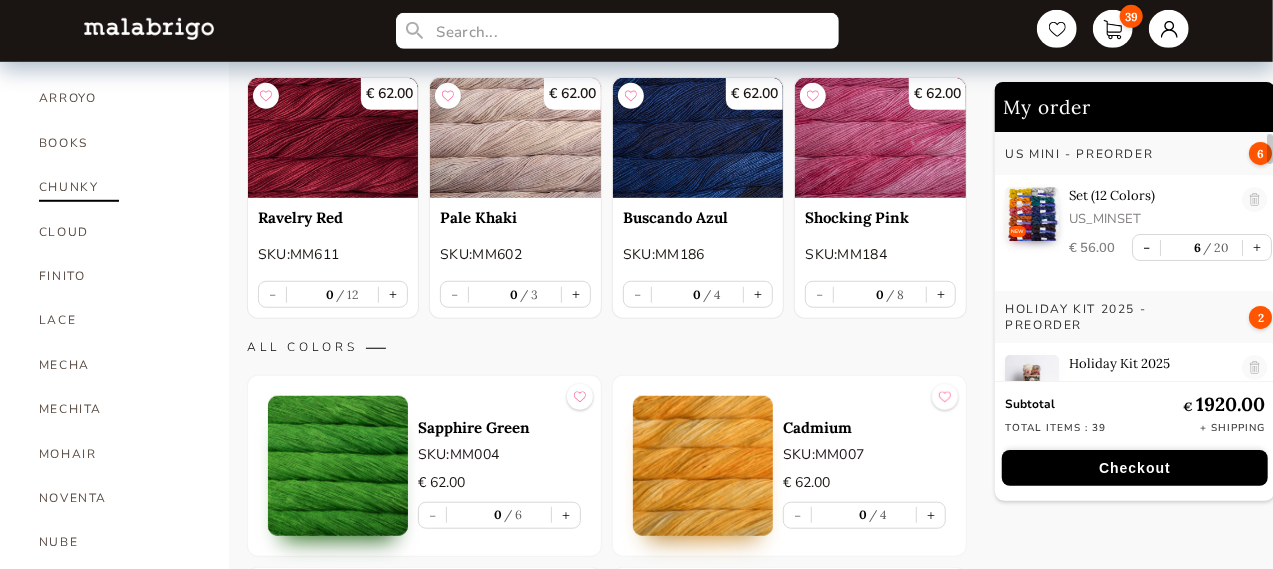 click on "MECHITA" at bounding box center [119, 409] 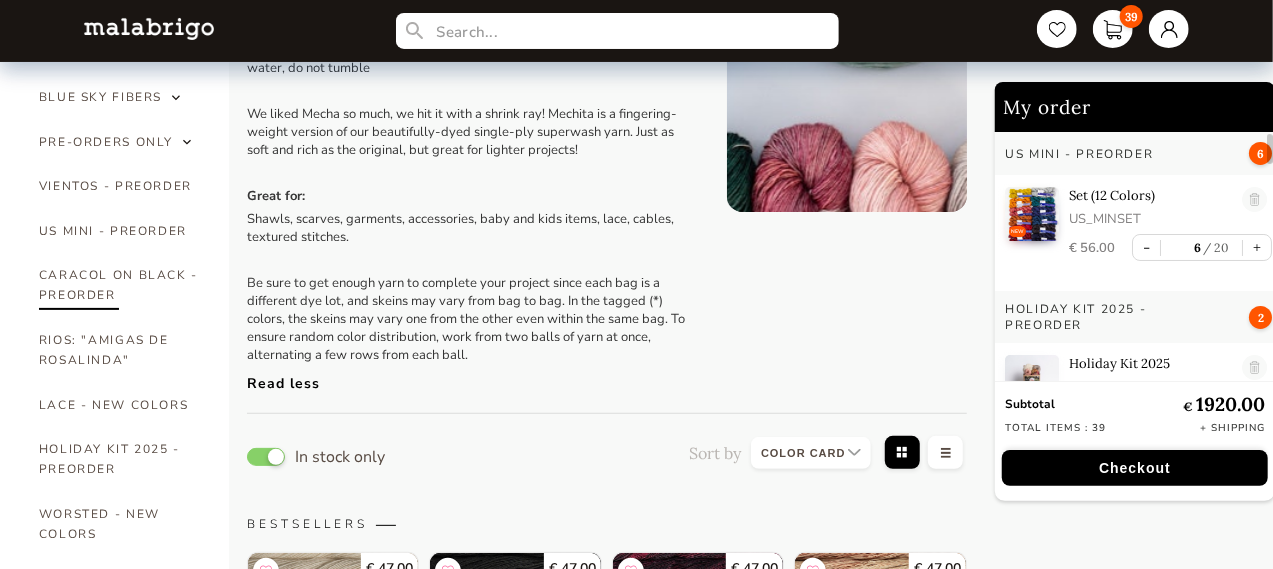 scroll, scrollTop: 0, scrollLeft: 0, axis: both 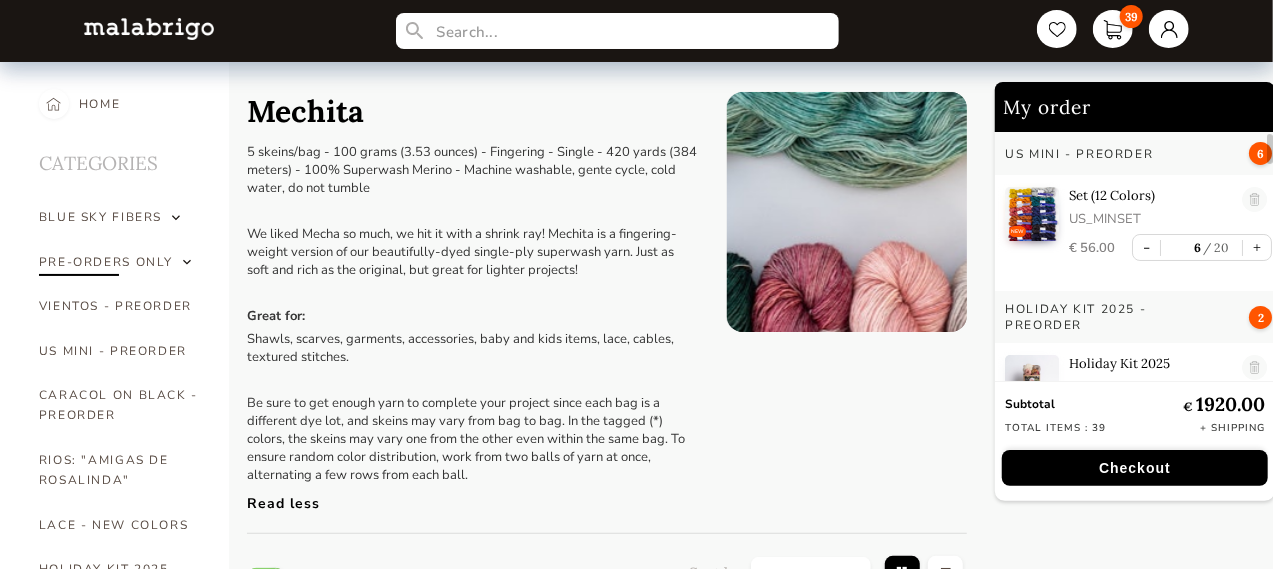 click on "PRE-ORDERS ONLY" at bounding box center (106, 262) 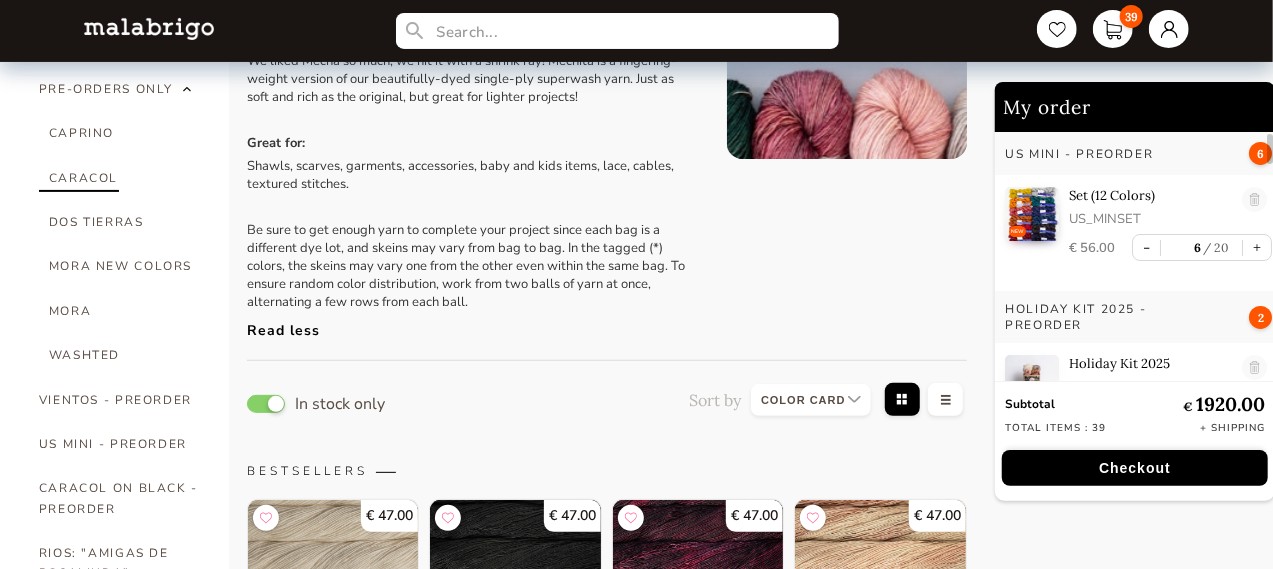 scroll, scrollTop: 200, scrollLeft: 0, axis: vertical 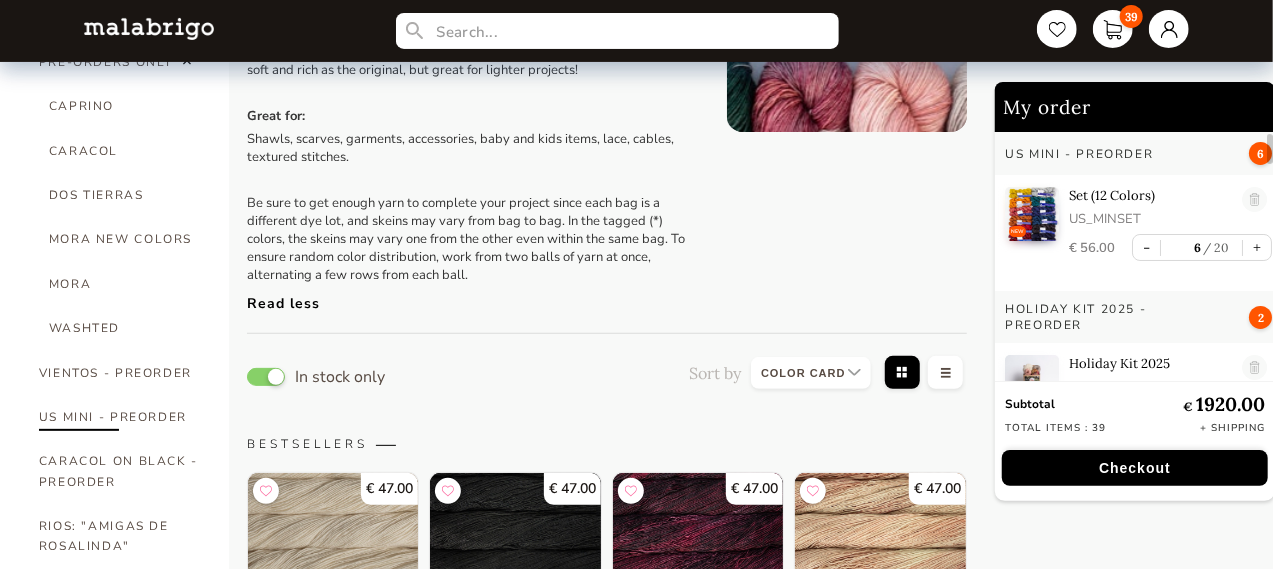 click on "US MINI - PREORDER" at bounding box center [119, 417] 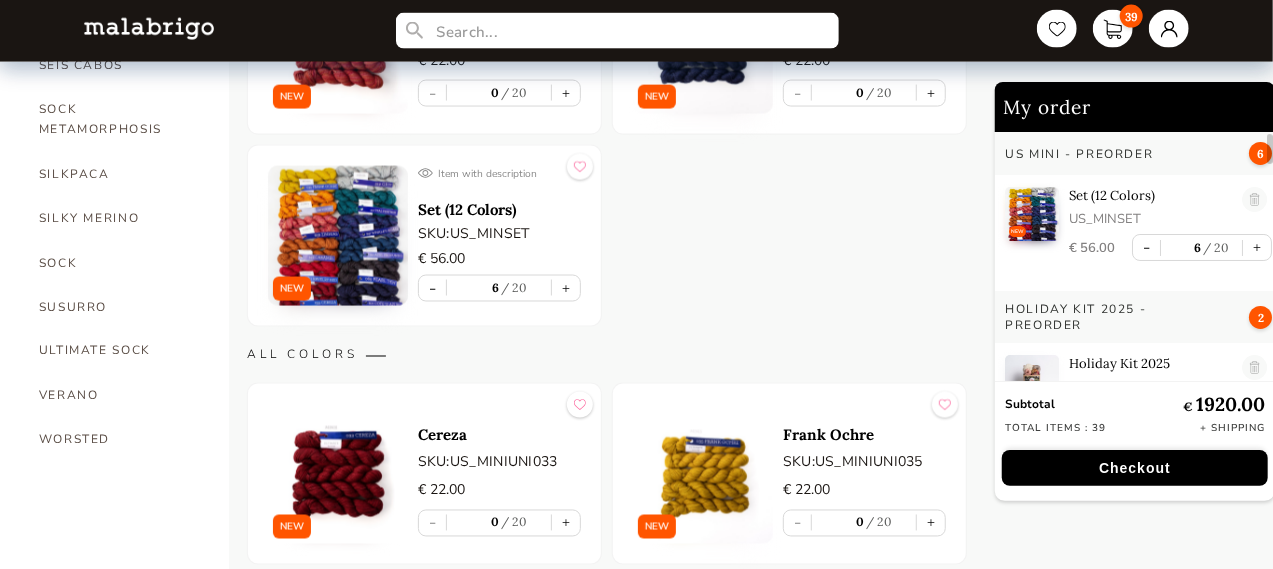 scroll, scrollTop: 1300, scrollLeft: 0, axis: vertical 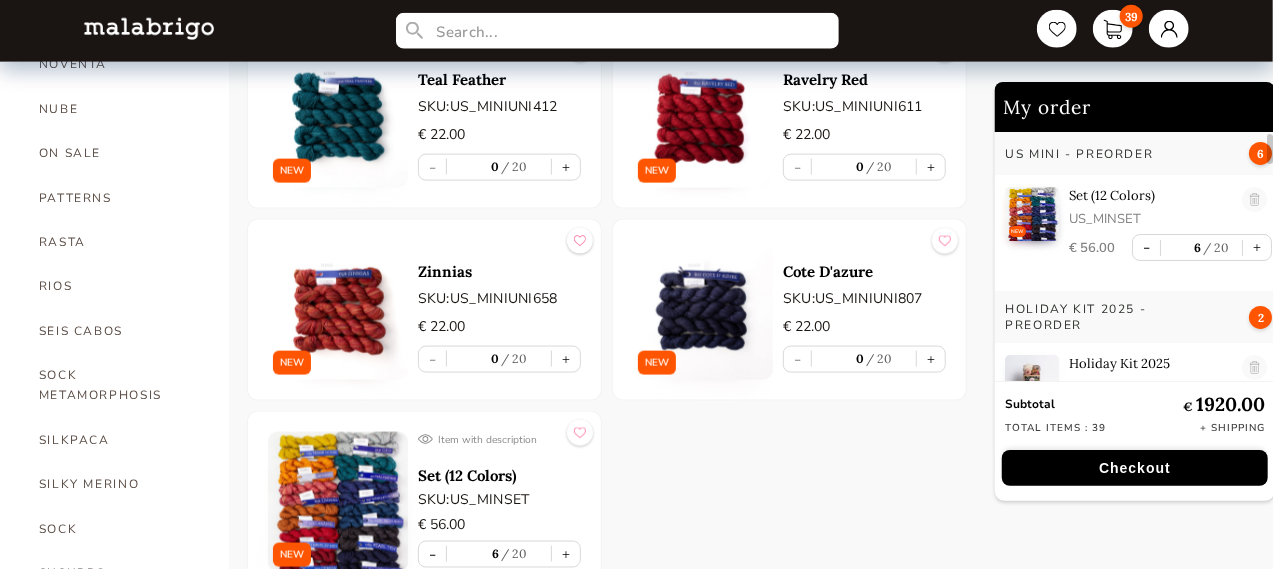 click at bounding box center [338, 502] 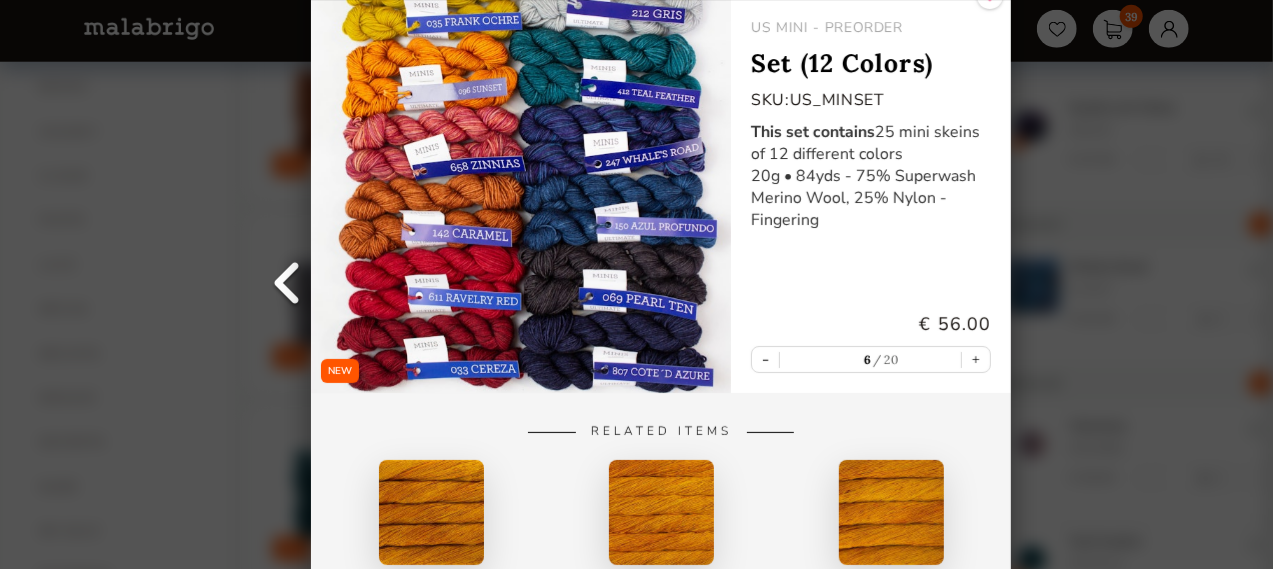 scroll, scrollTop: 900, scrollLeft: 0, axis: vertical 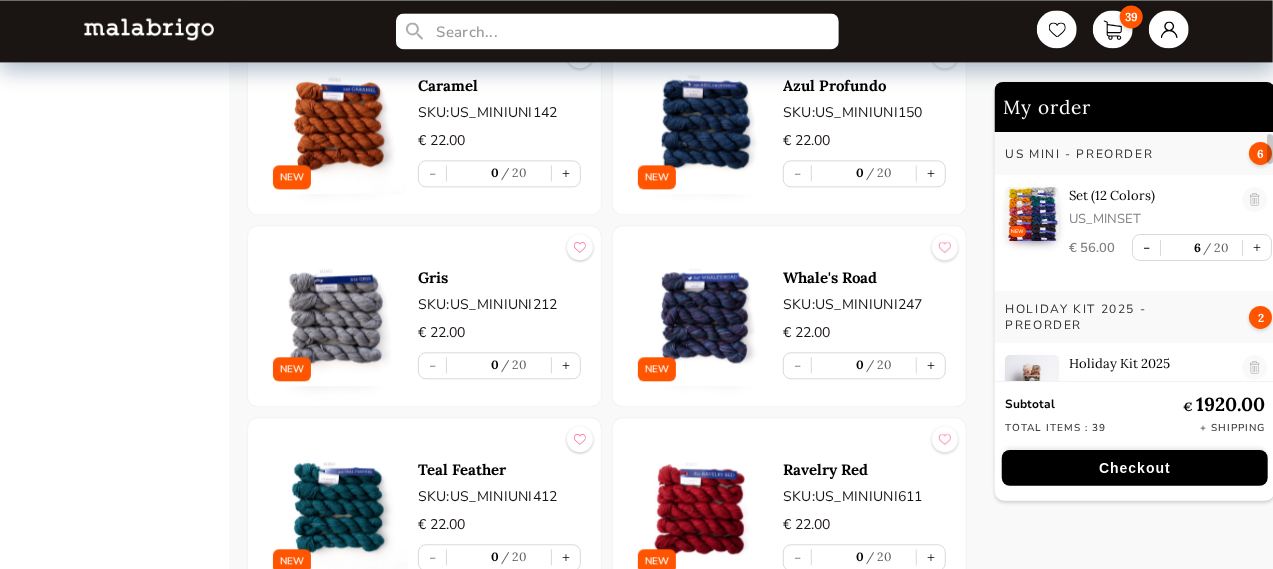 click at bounding box center [703, 508] 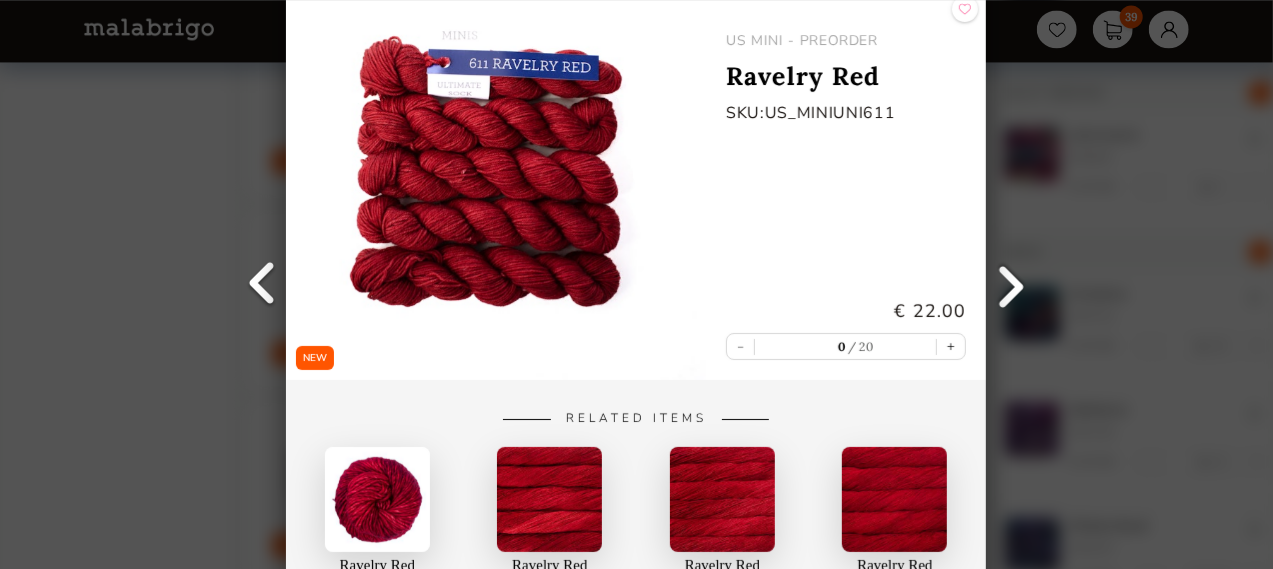 scroll, scrollTop: 2000, scrollLeft: 0, axis: vertical 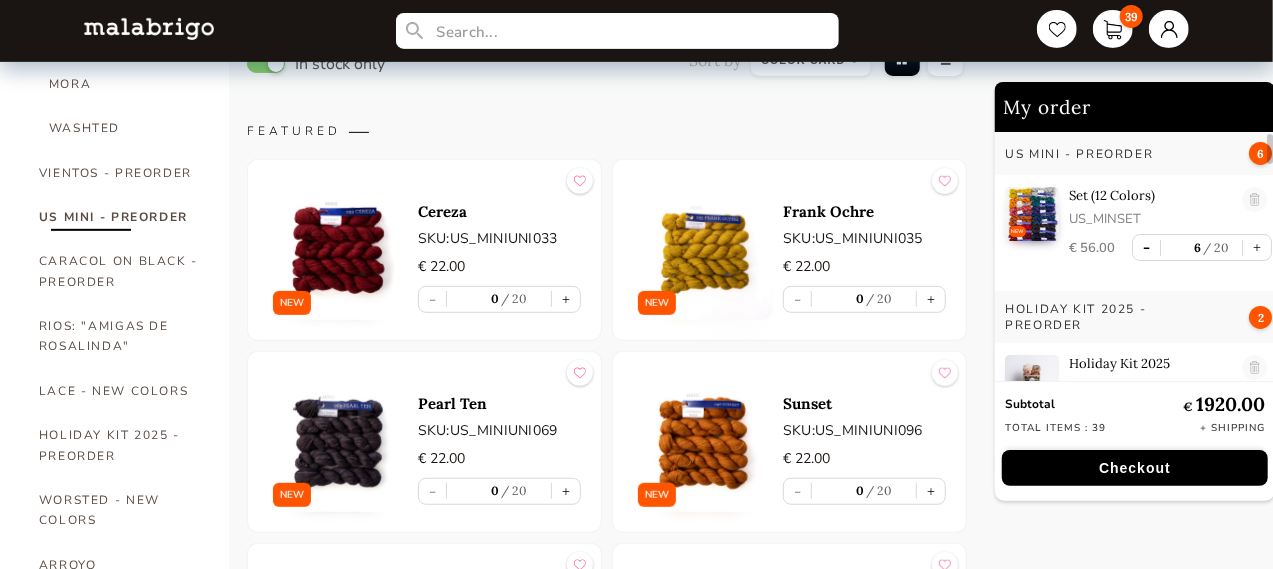 click on "-" at bounding box center (1146, 247) 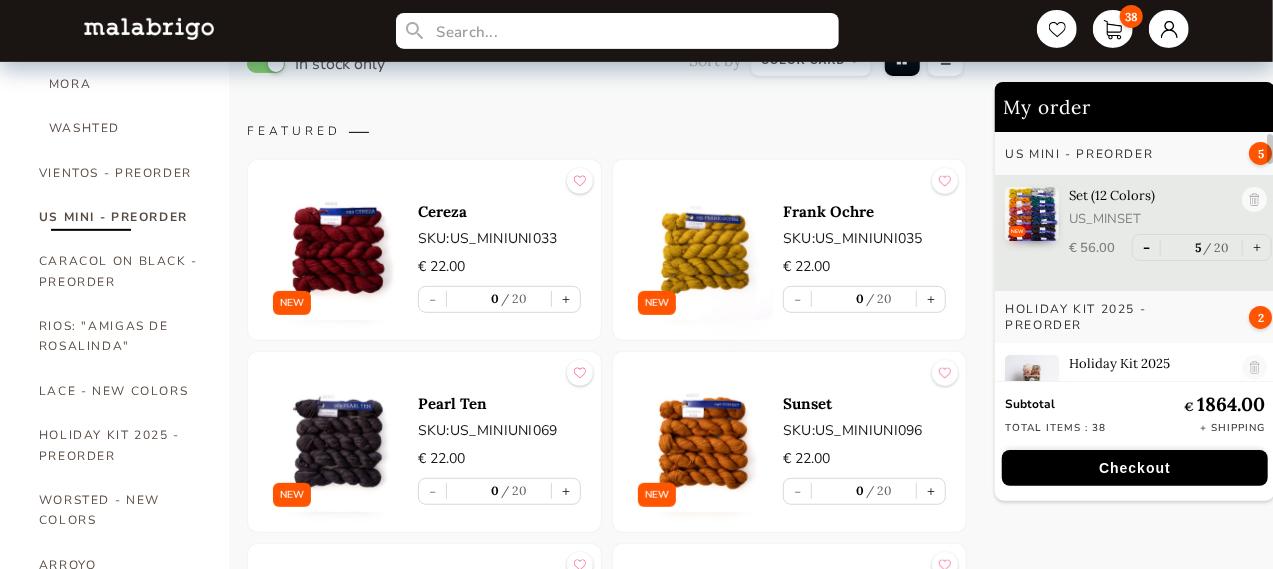 click on "-" at bounding box center [1146, 247] 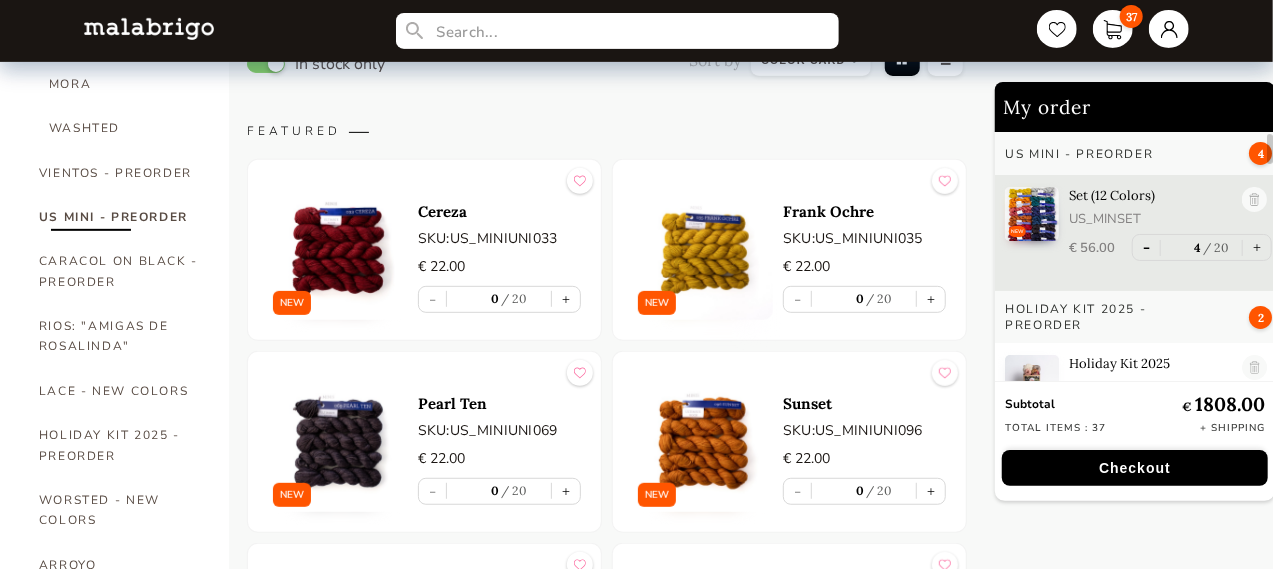 click on "-" at bounding box center [1146, 247] 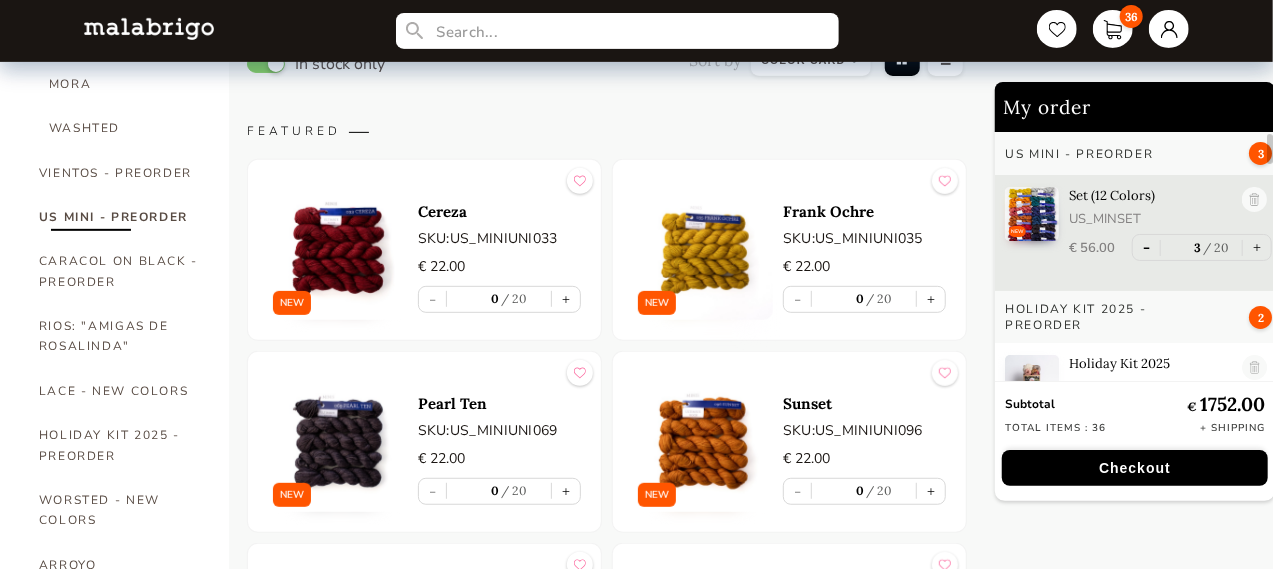 click on "-" at bounding box center (1146, 247) 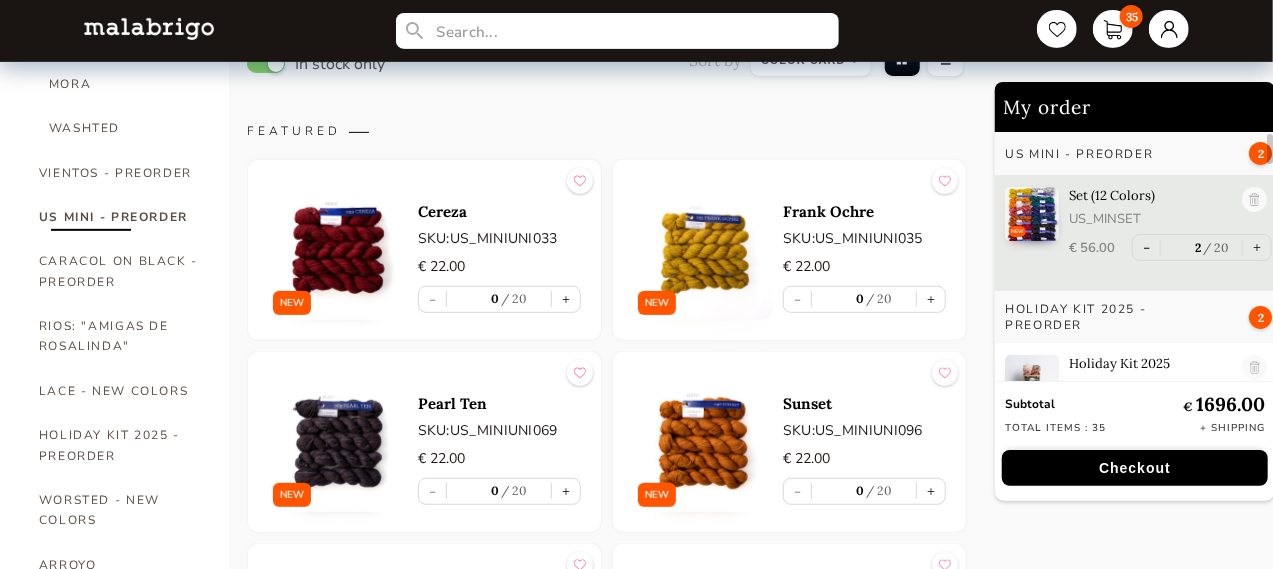 click on "In stock only Sort by Grid view Table view FEATURED NEW Cereza SKU: US_MINIUNI033 € 22.00 - 0 20 + NEW Frank Ochre SKU: US_MINIUNI035 € 22.00 - 0 20 + NEW Pearl Ten SKU: US_MINIUNI069 € 22.00 - 0 20 + NEW Sunset SKU: US_MINIUNI096 € 22.00 - 0 20 + NEW Caramel SKU: US_MINIUNI142 € 22.00 - 0 20 + NEW Azul Profundo SKU: US_MINIUNI150 € 22.00 - 0 20 + NEW Gris SKU: US_MINIUNI212 € 22.00 - 0 20 + NEW Whale's Road SKU: US_MINIUNI247 € 22.00 - 0 20 + NEW Teal Feather SKU: US_MINIUNI412 € 22.00 - 0 20 + NEW Ravelry Red SKU: US_MINIUNI611 € 22.00 - 0 20 + NEW Zinnias SKU: US_MINIUNI658 € 22.00 - 0 20 + NEW Cote D'azure SKU: US_MINIUNI807 € 22.00 - 0 20 + NEW Item with description Set (12 Colors) SKU: US_MINSET € 56.00 - 2 20 + ALL COLORS NEW Cereza SKU: US_MINIUNI033 € 22.00 - 0 20 + NEW Frank Ochre SKU: US_MINIUNI035 € 22.00 - 0 20 + NEW Pearl Ten SKU: US_MINIUNI069 € 22.00 - 0 20 + NEW Sunset SKU: US_MINIUNI096 € 22.00 - 0 20 +" at bounding box center (607, 1486) 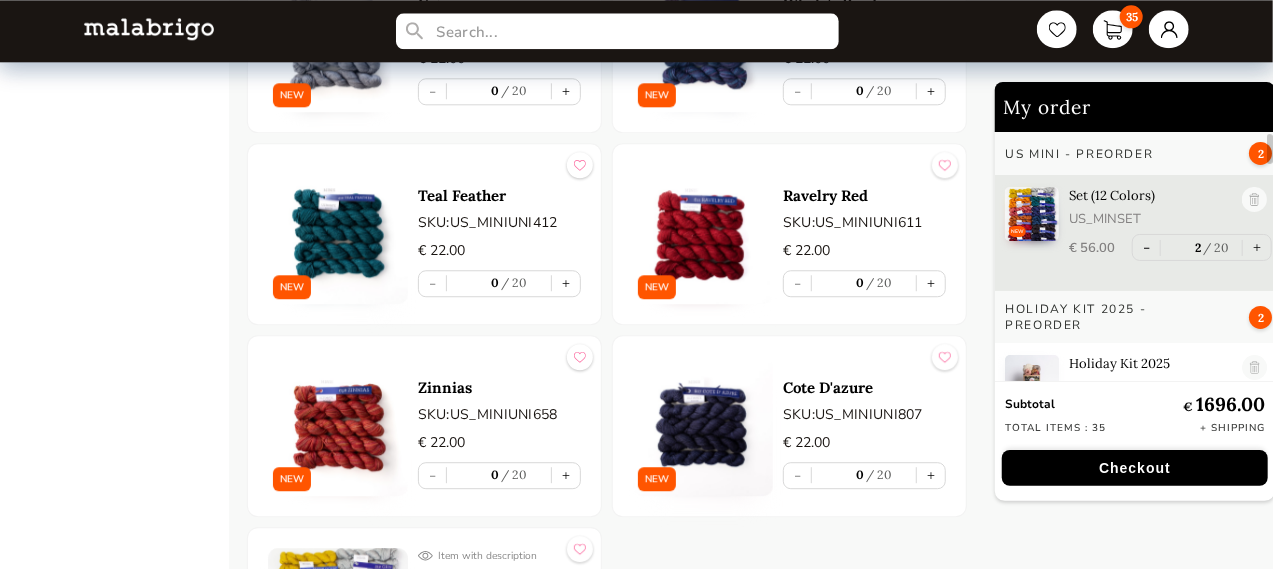 scroll, scrollTop: 2550, scrollLeft: 0, axis: vertical 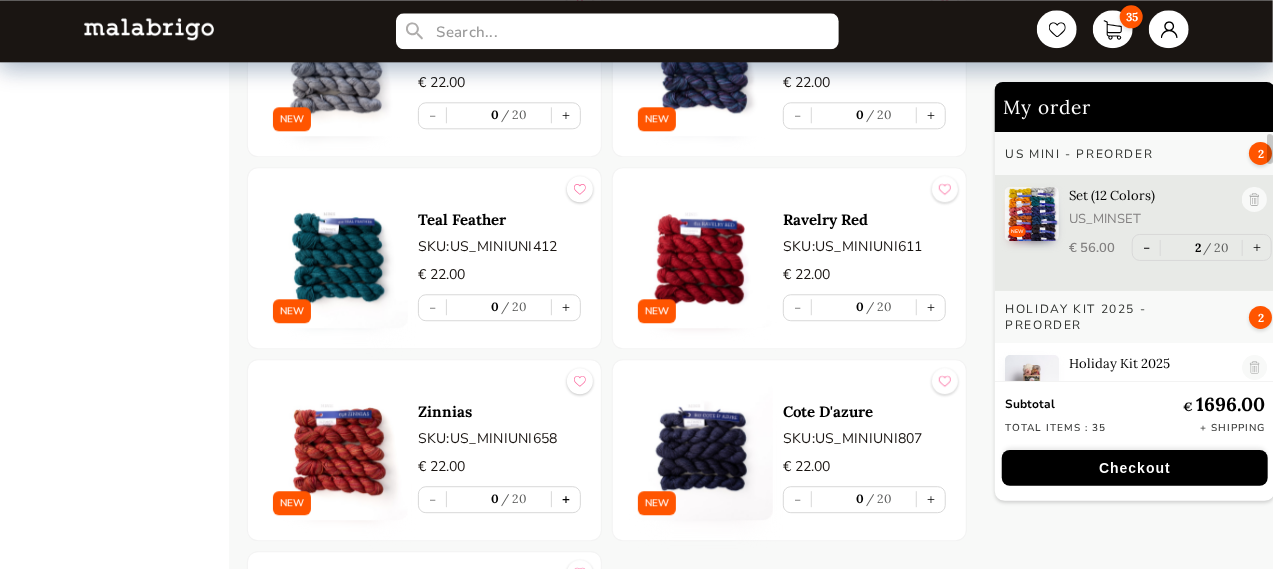 click on "+" at bounding box center [566, 499] 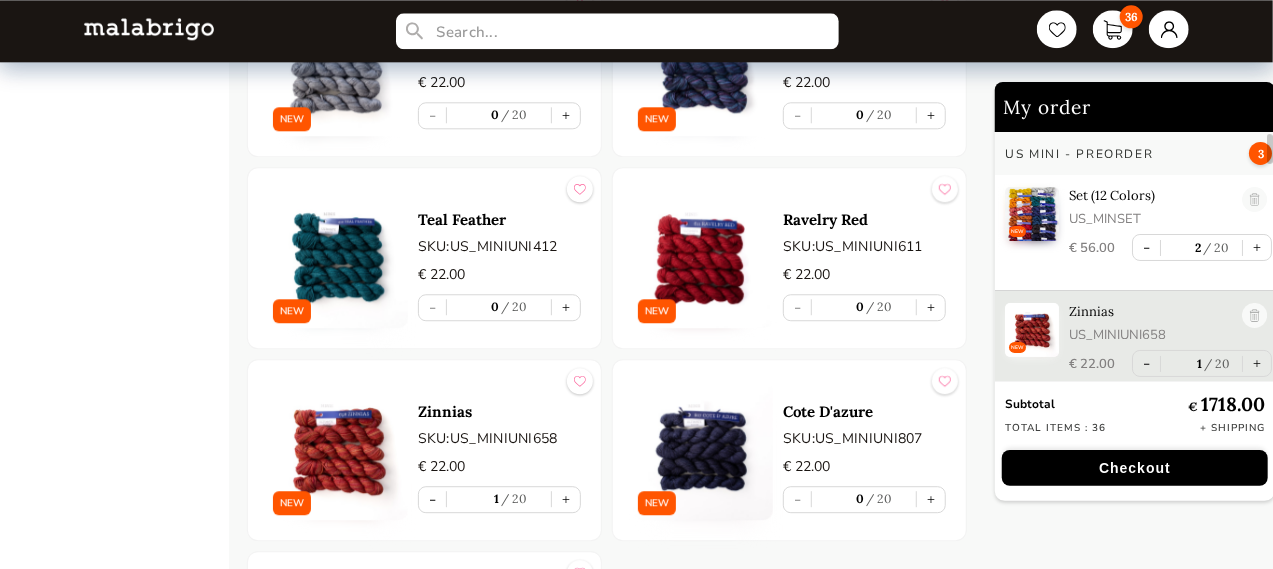 scroll, scrollTop: 1, scrollLeft: 0, axis: vertical 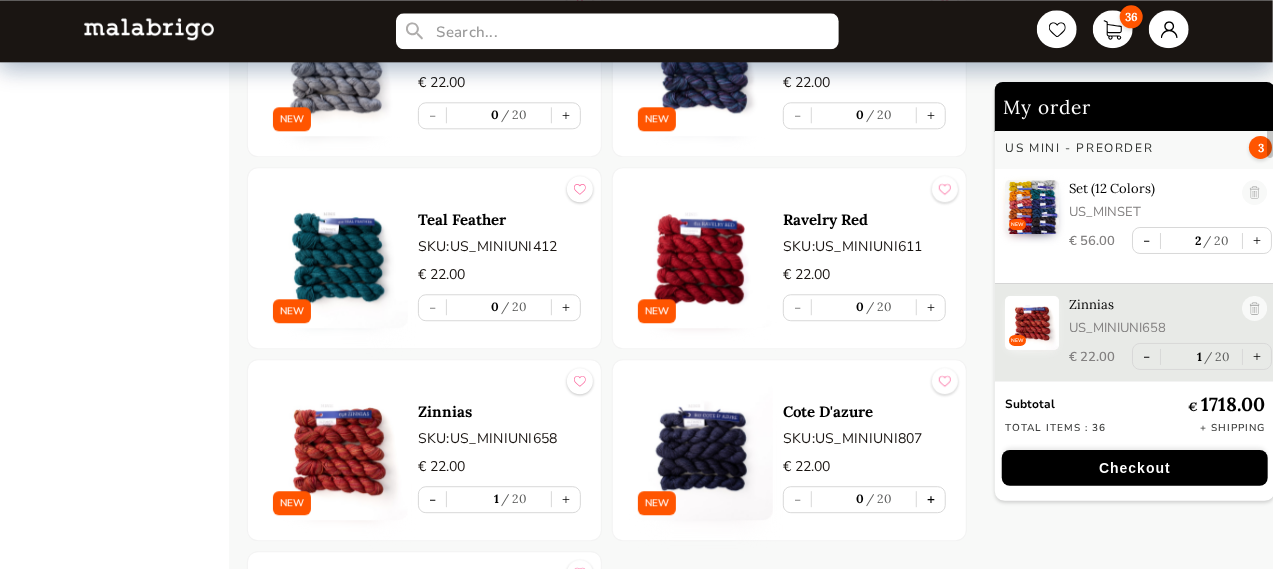 click on "+" at bounding box center [931, 499] 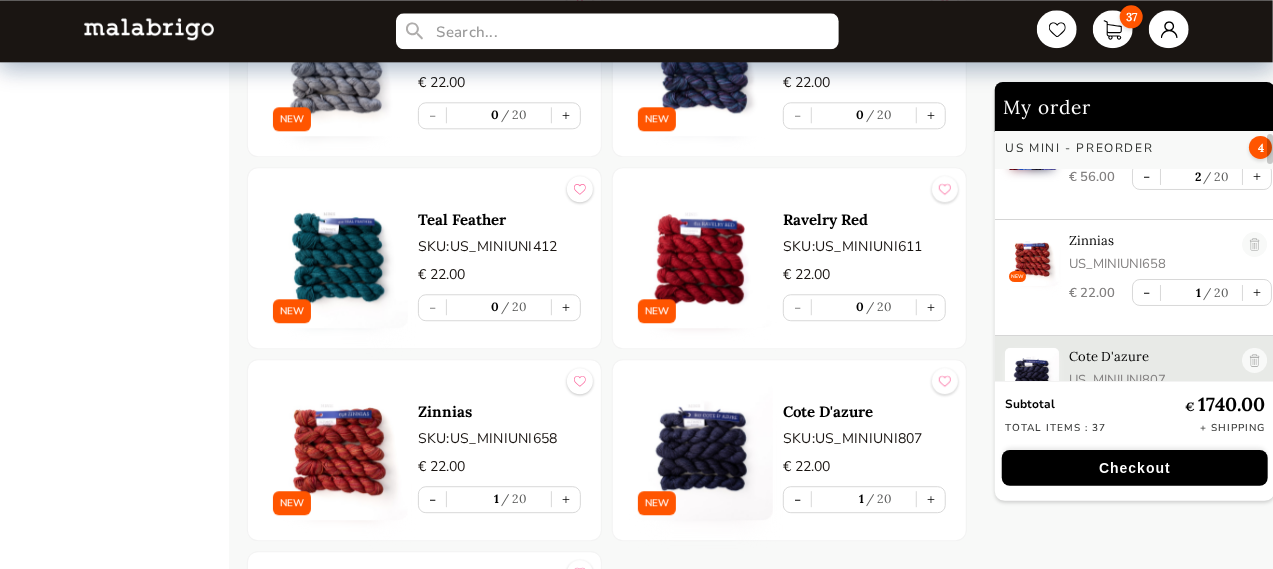 scroll, scrollTop: 117, scrollLeft: 0, axis: vertical 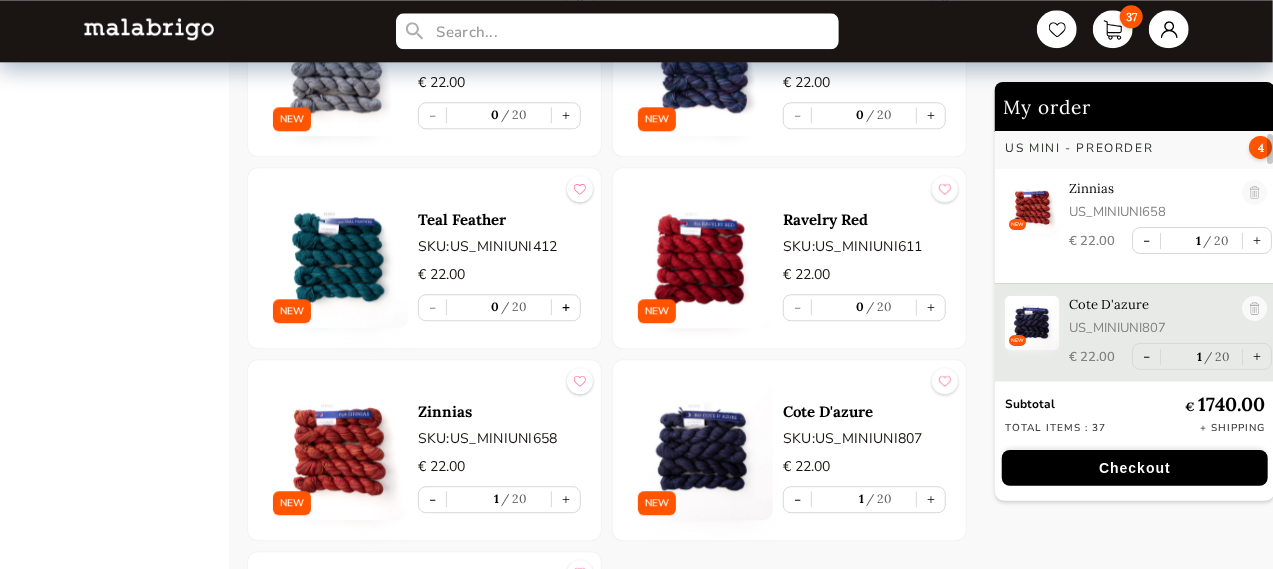 click on "+" at bounding box center [566, 307] 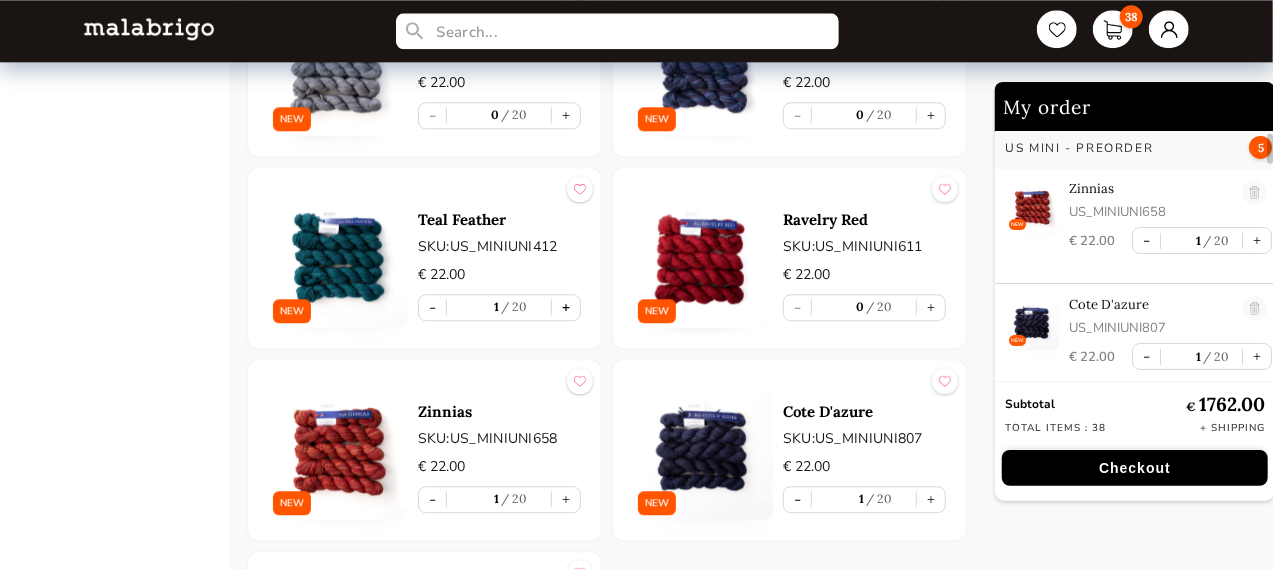 type on "1" 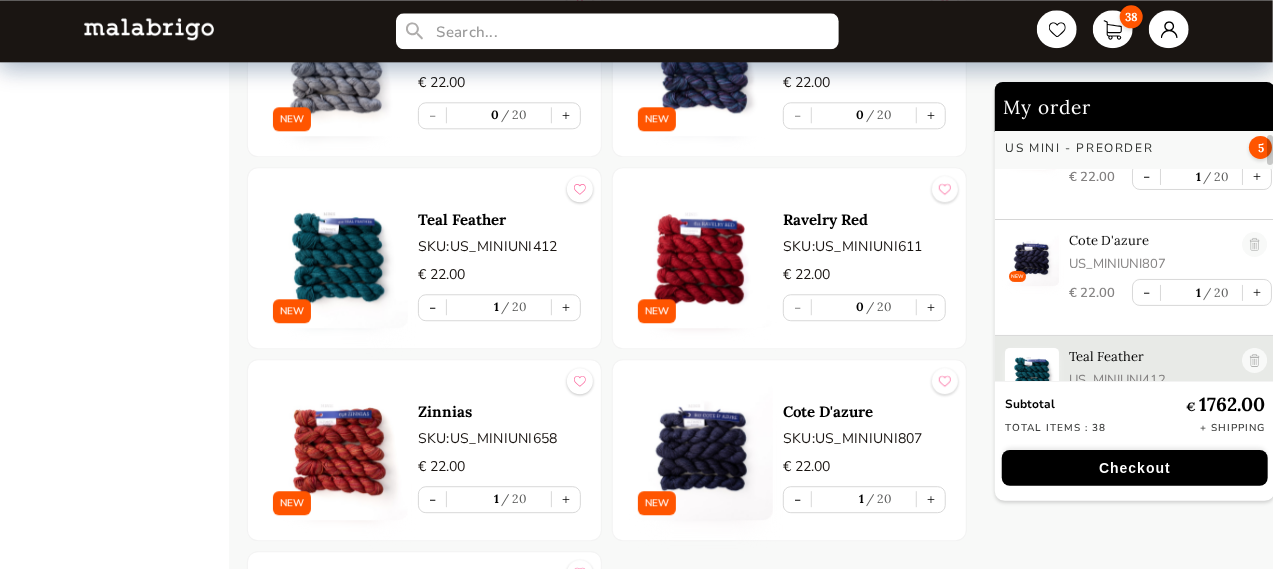scroll, scrollTop: 233, scrollLeft: 0, axis: vertical 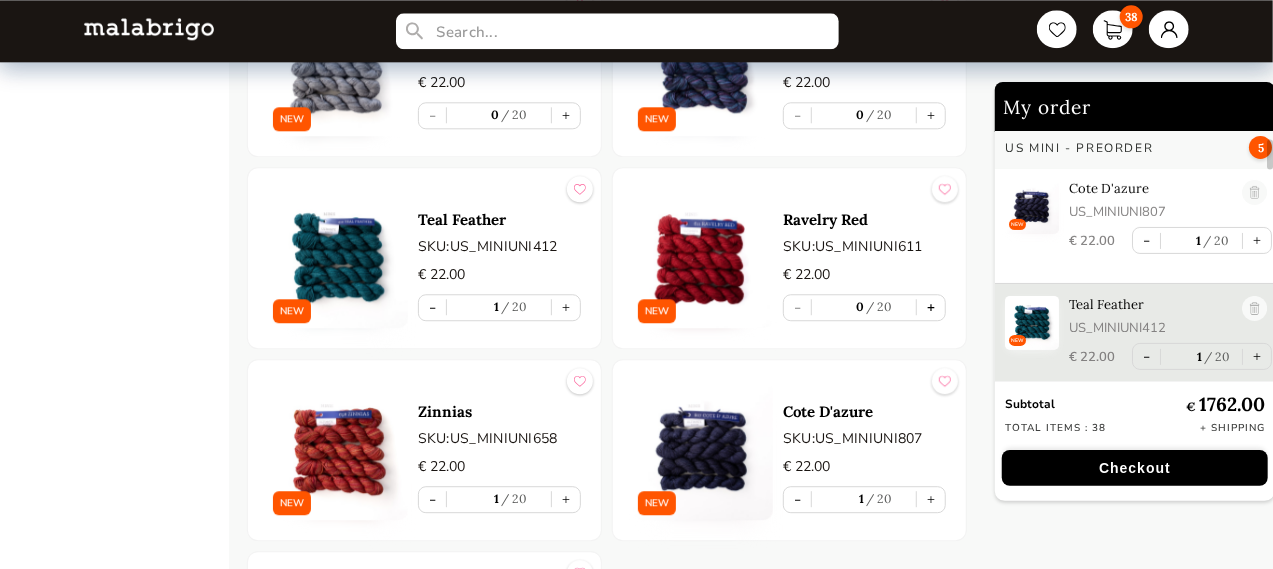 click on "+" at bounding box center [931, 307] 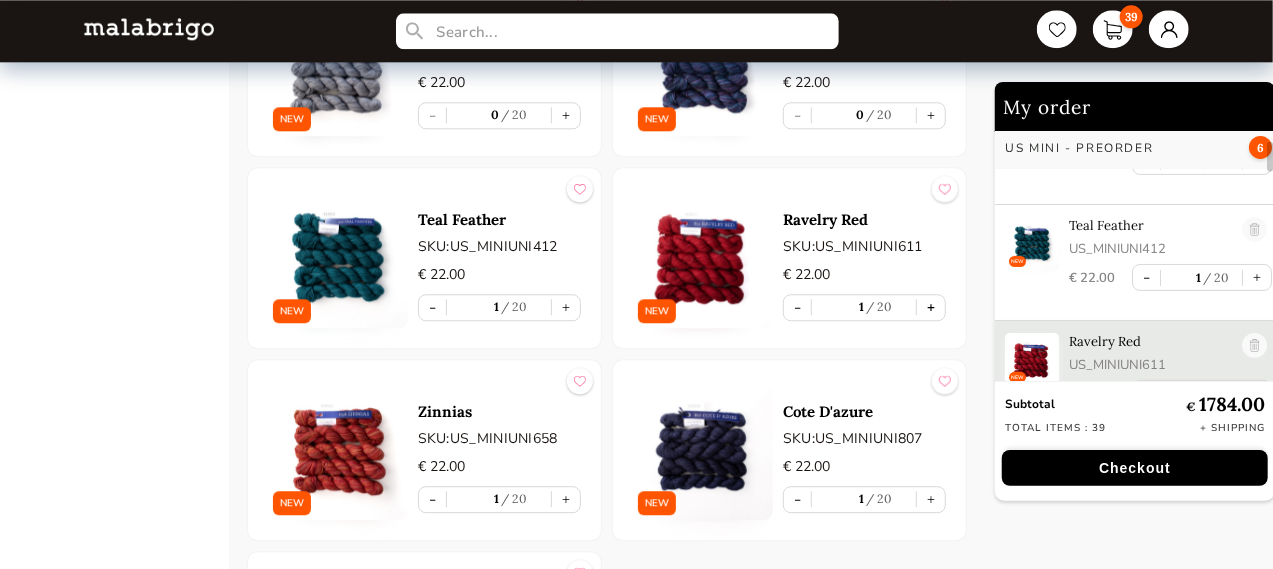 scroll, scrollTop: 349, scrollLeft: 0, axis: vertical 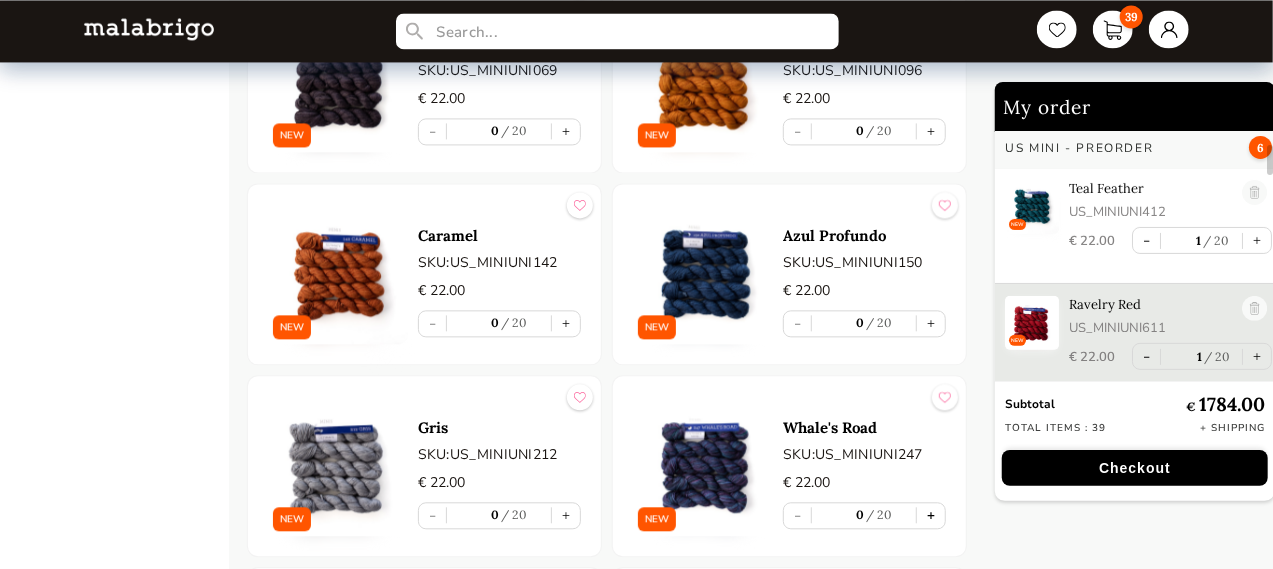 click on "+" at bounding box center (931, 515) 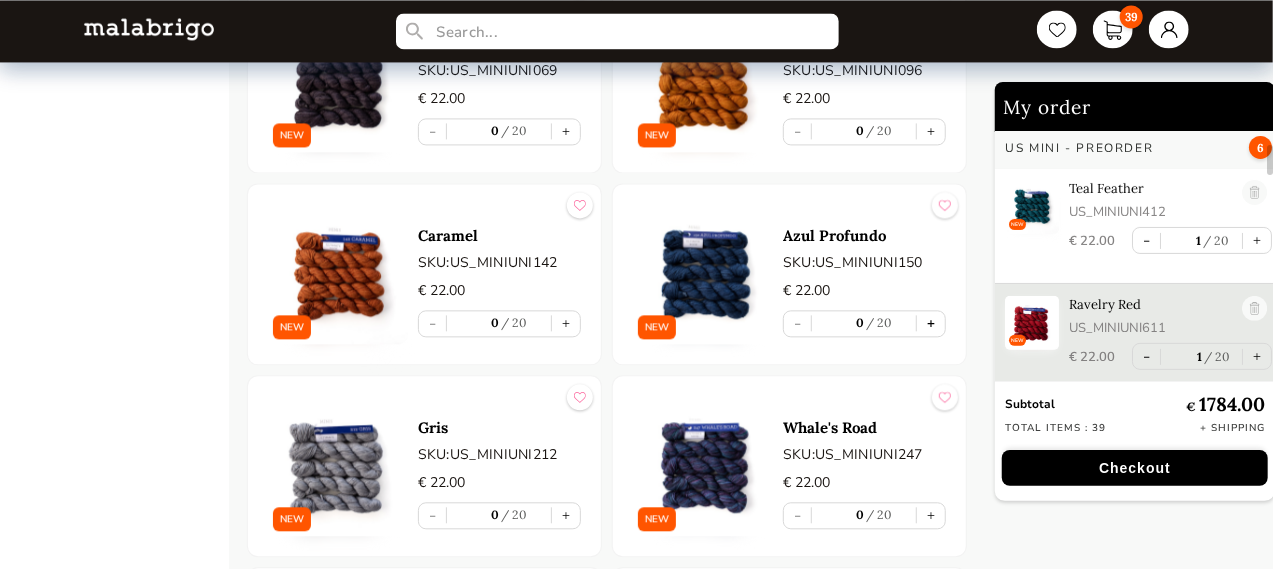type on "1" 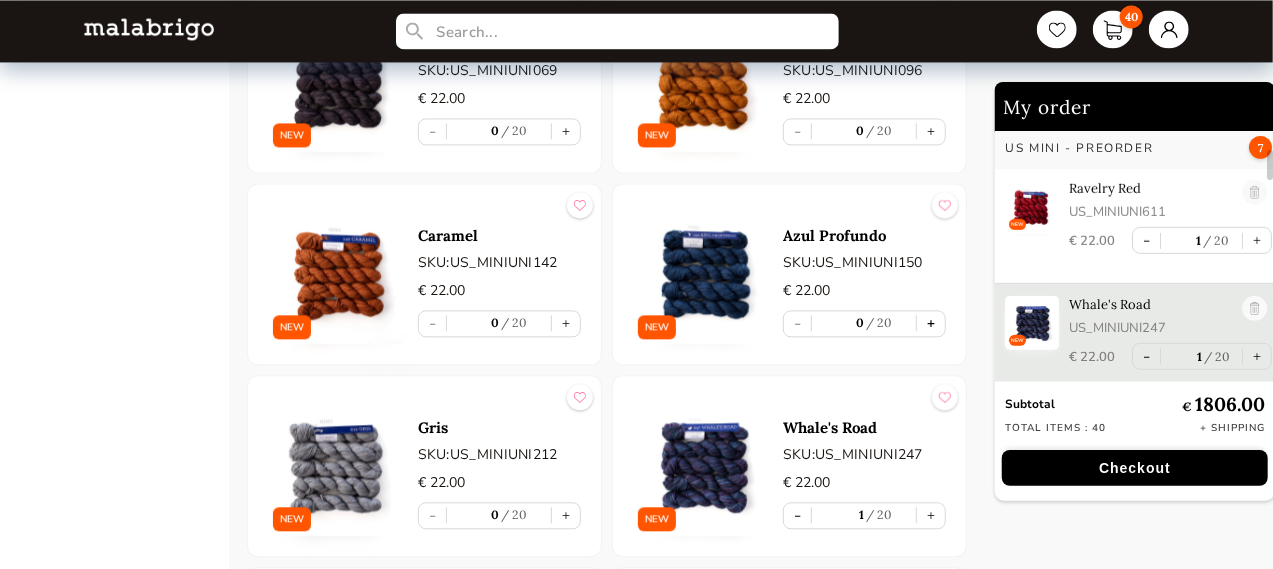 click on "+" at bounding box center [931, 323] 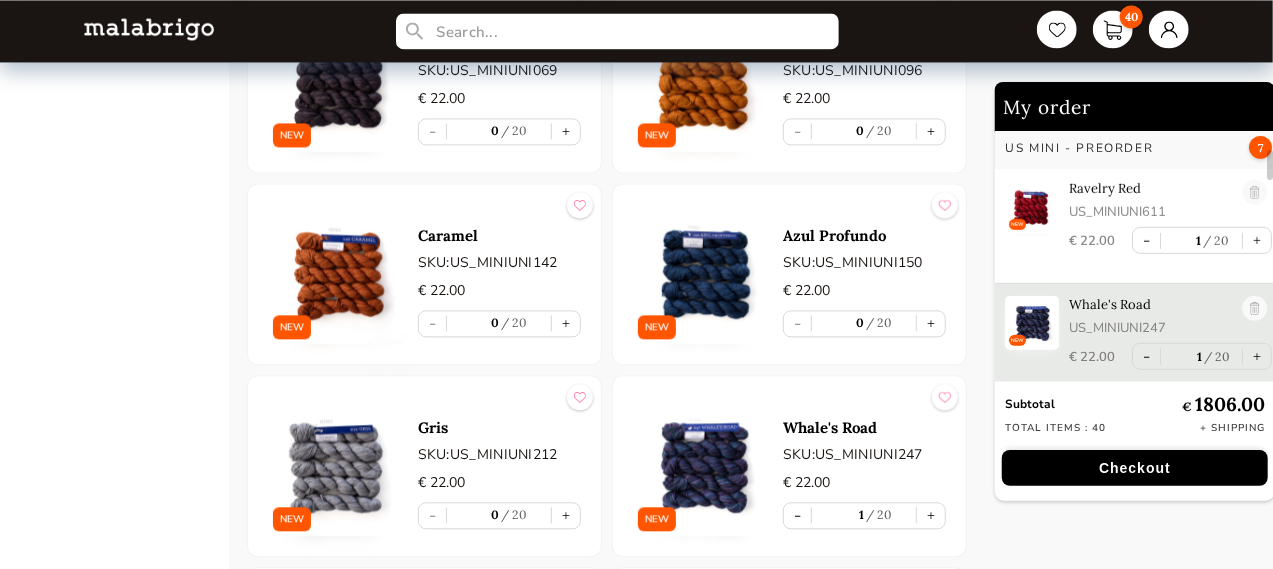 type on "1" 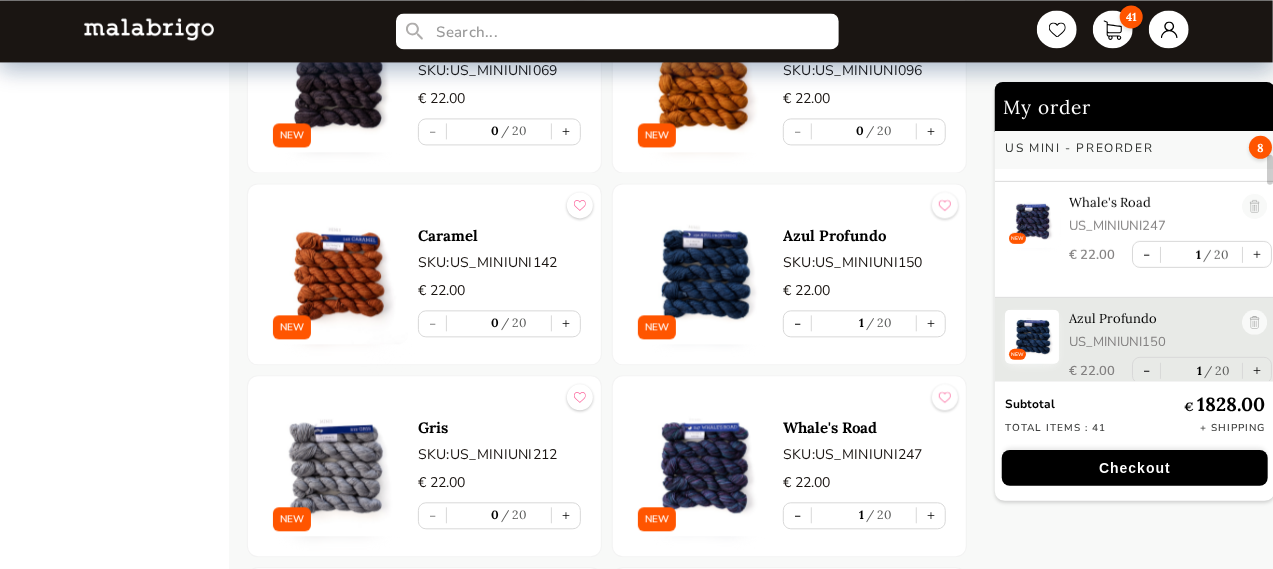 scroll, scrollTop: 581, scrollLeft: 0, axis: vertical 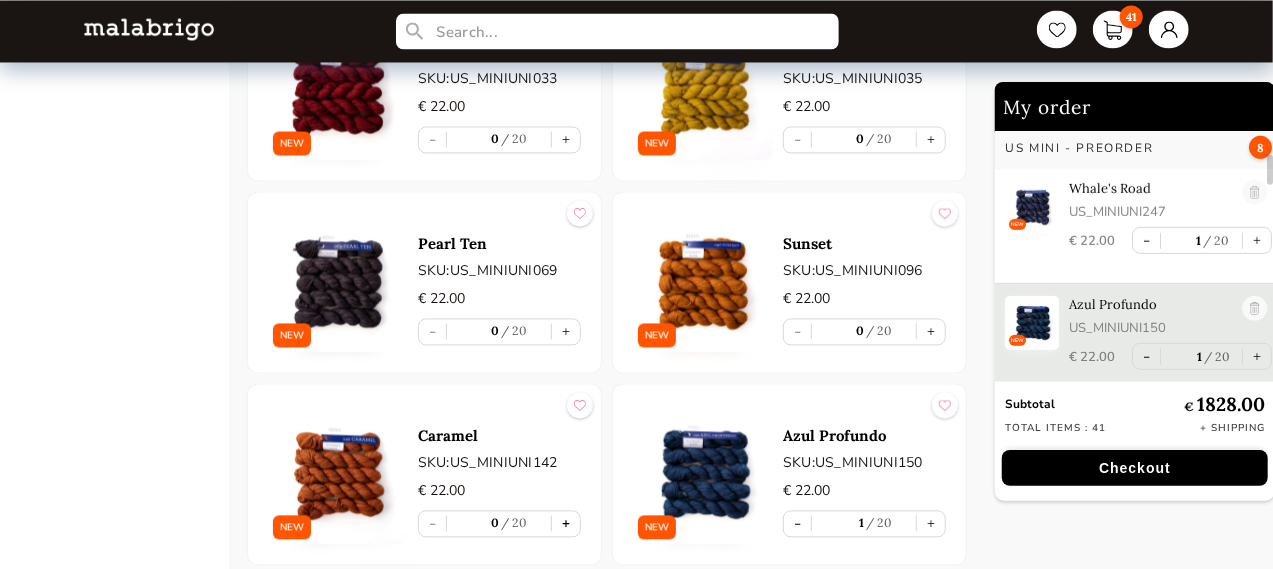 click on "+" at bounding box center [566, 523] 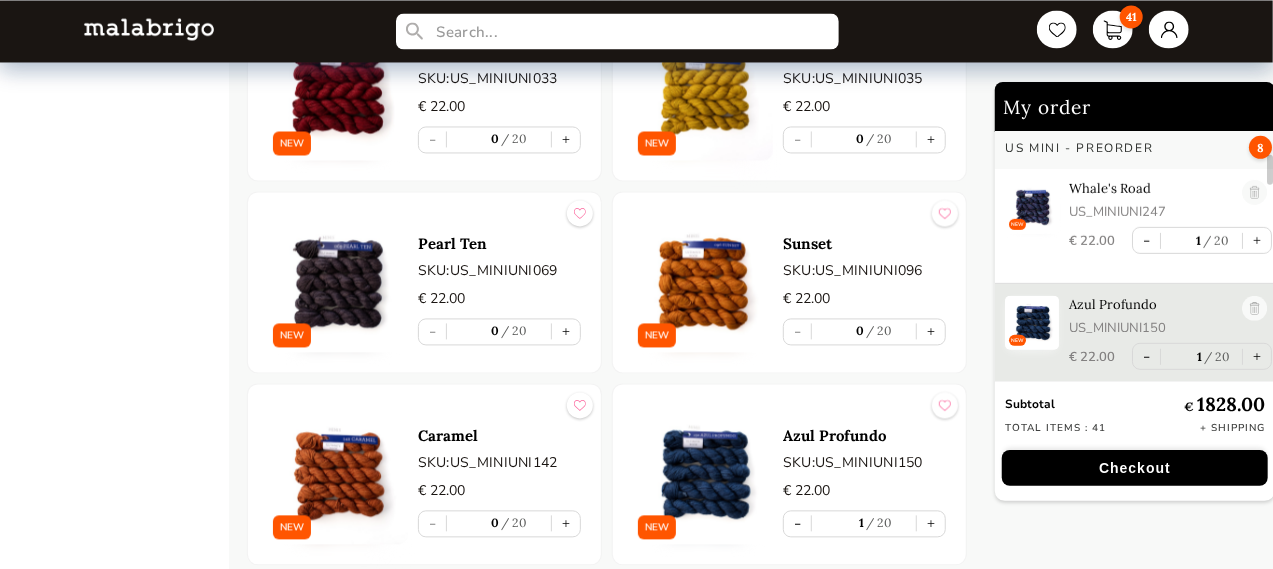 type on "1" 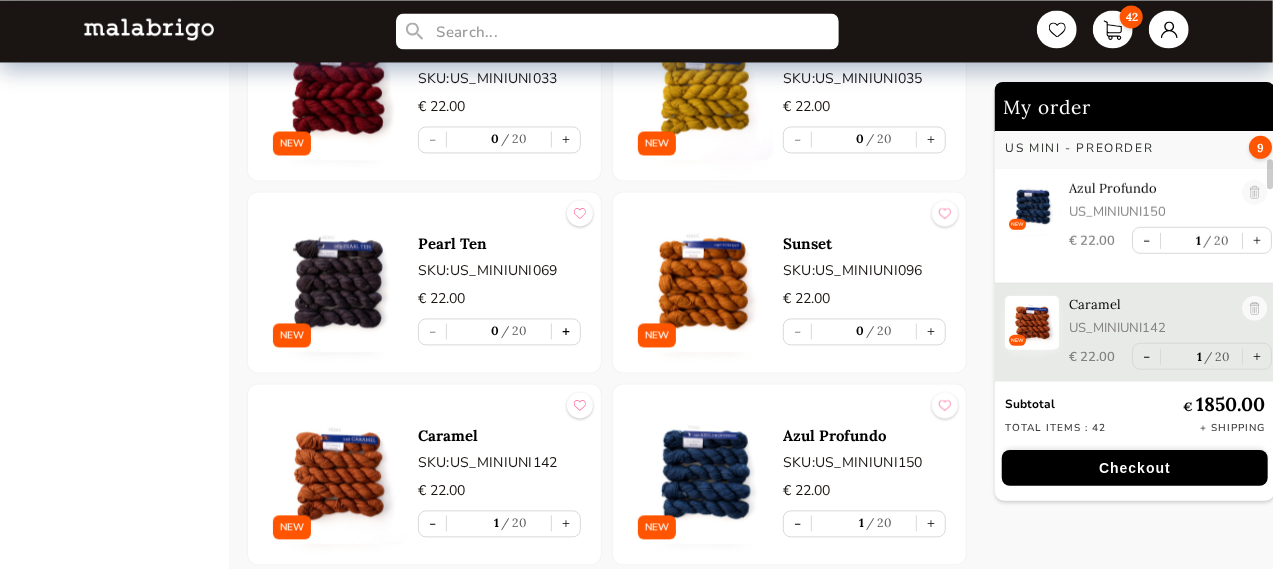 click on "+" at bounding box center [566, 331] 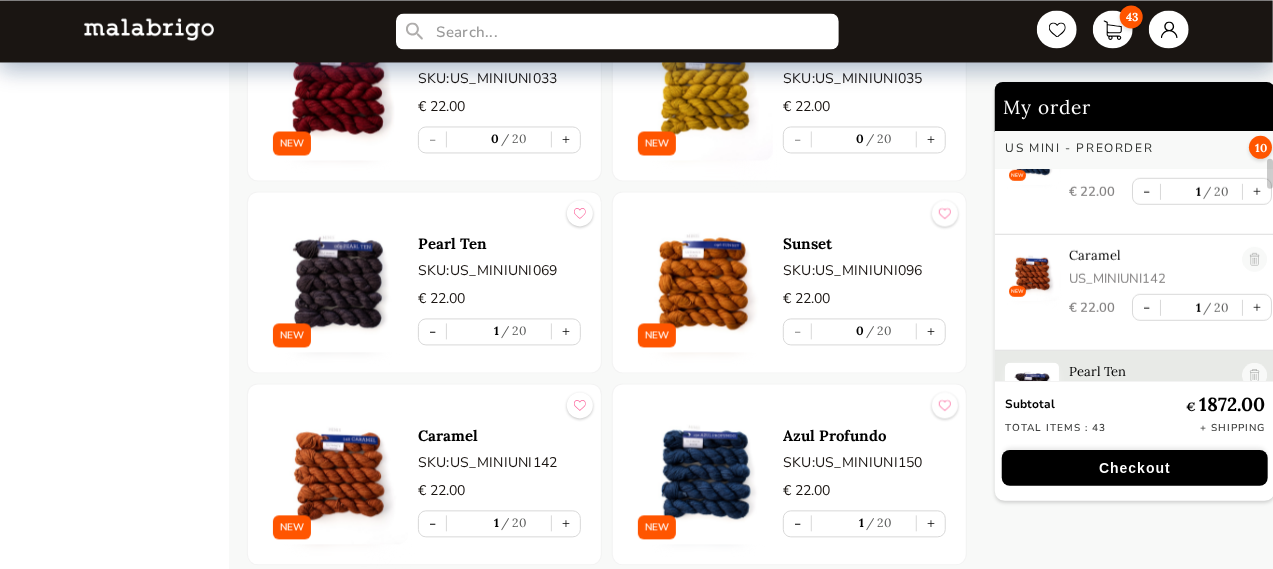 scroll, scrollTop: 813, scrollLeft: 0, axis: vertical 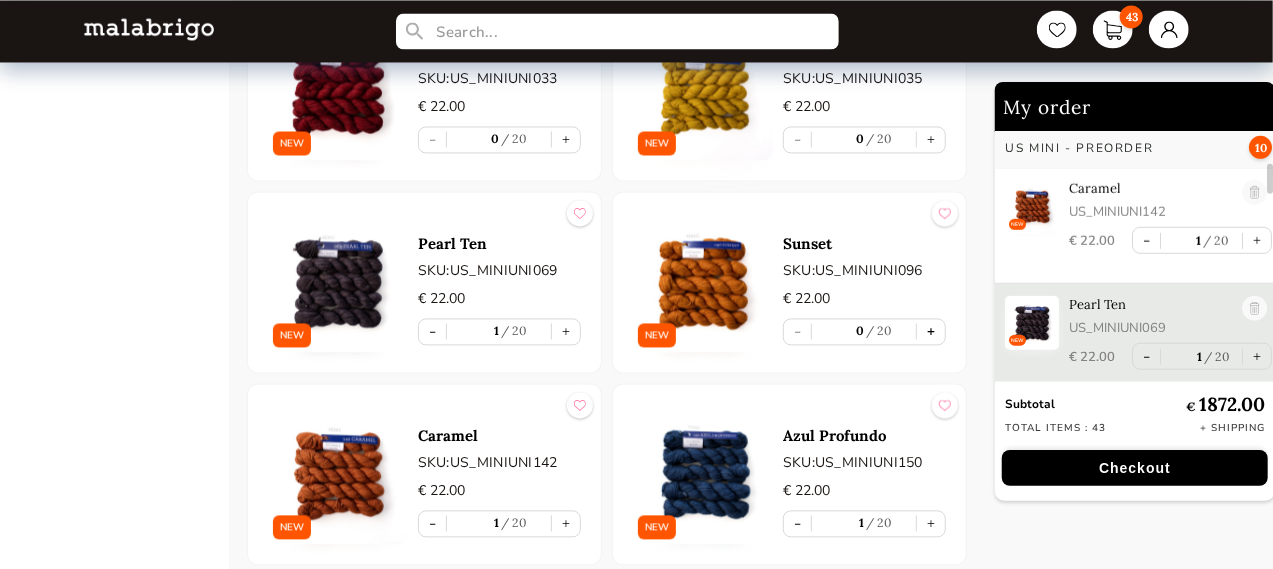 click on "+" at bounding box center (931, 331) 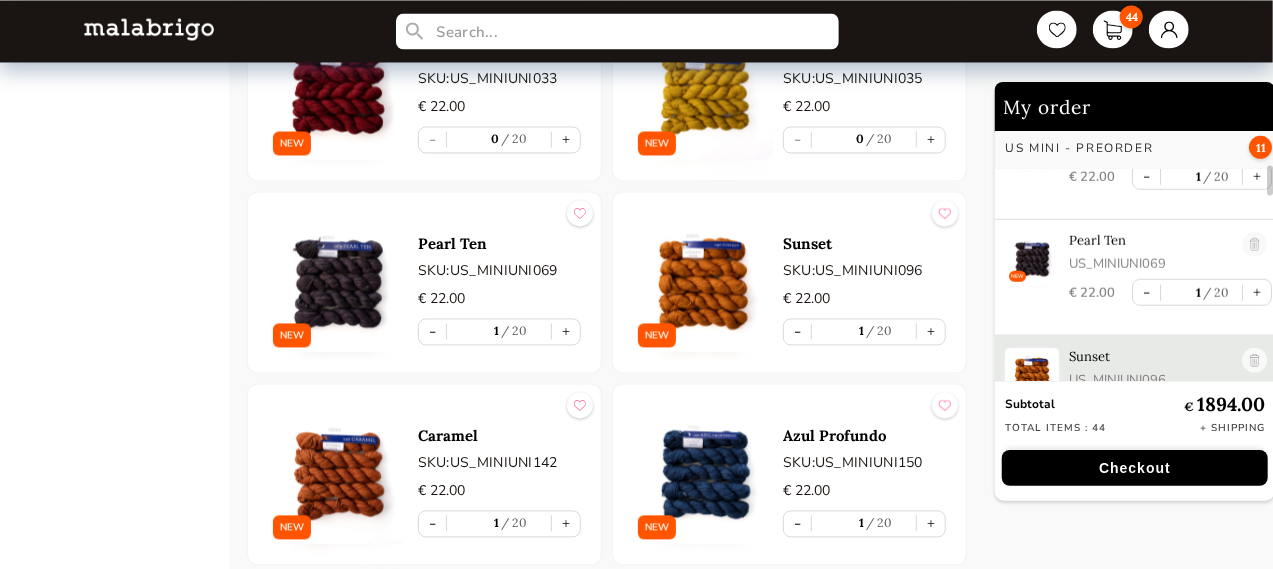 scroll, scrollTop: 929, scrollLeft: 0, axis: vertical 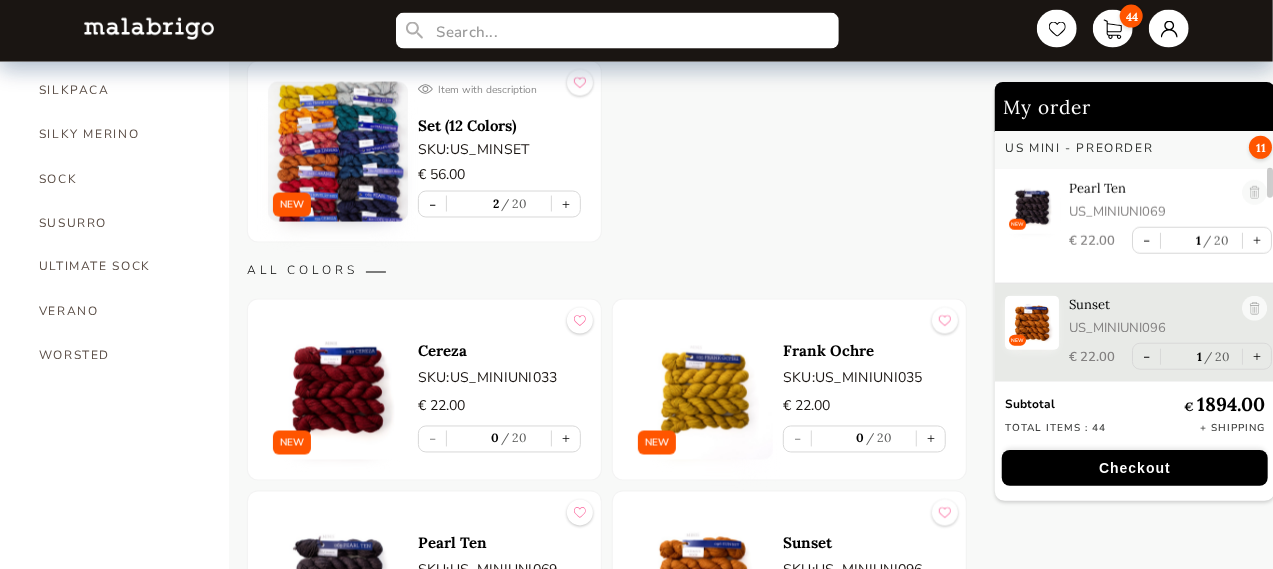 click on "Frank Ochre SKU: US_MINIUNI035 € 22.00 - 0 20 +" at bounding box center (864, 390) 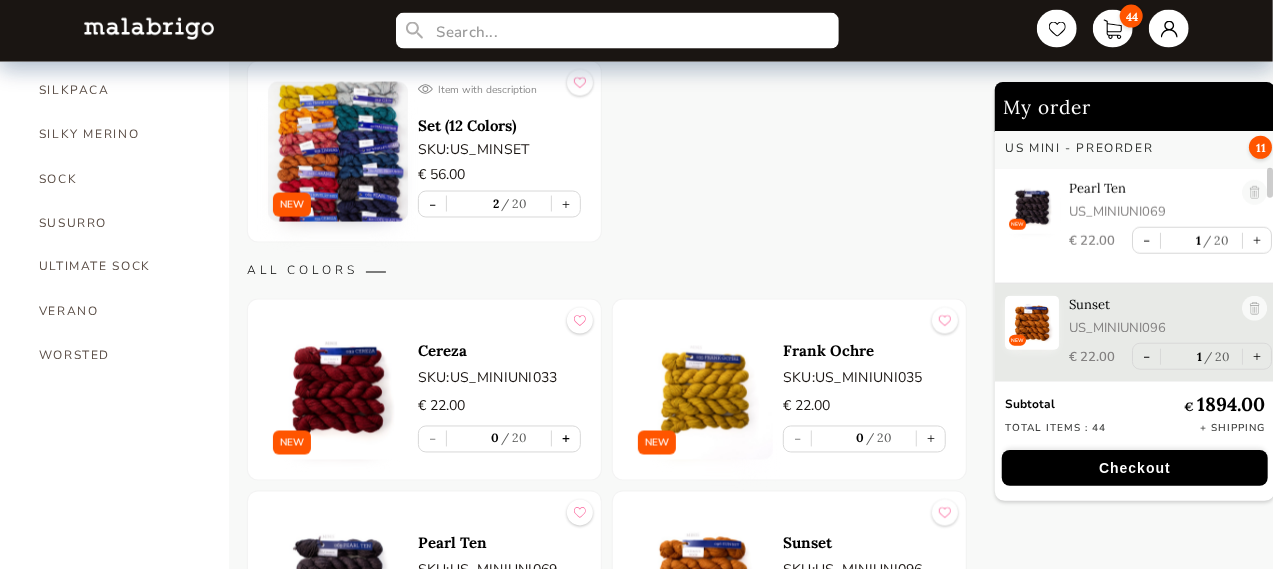 click on "+" at bounding box center [566, 439] 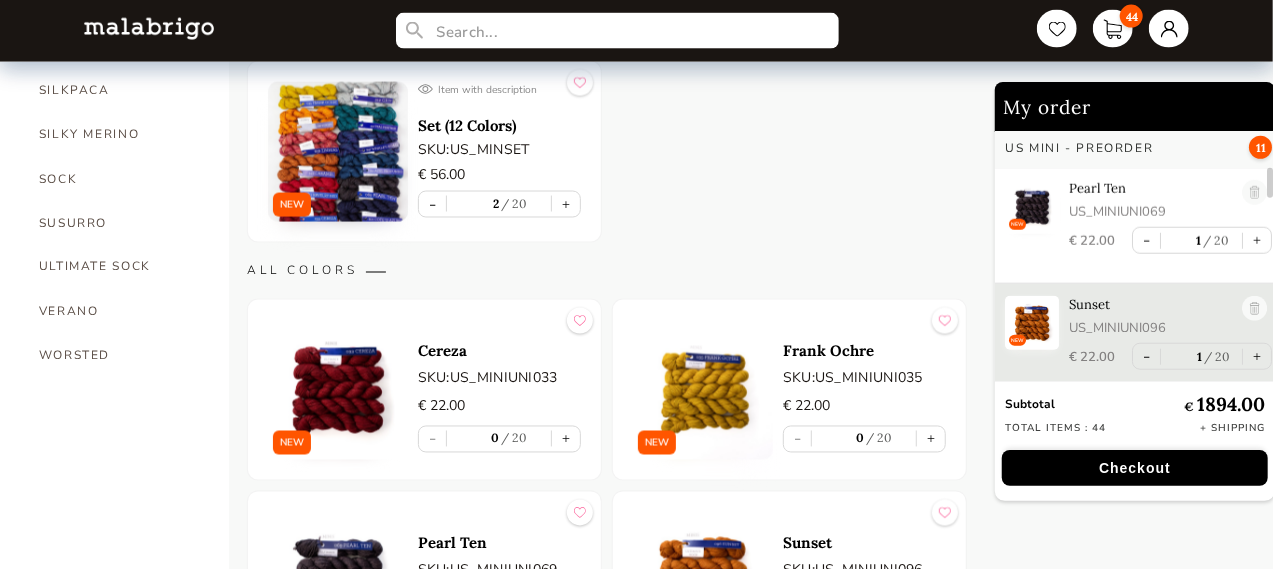 type on "1" 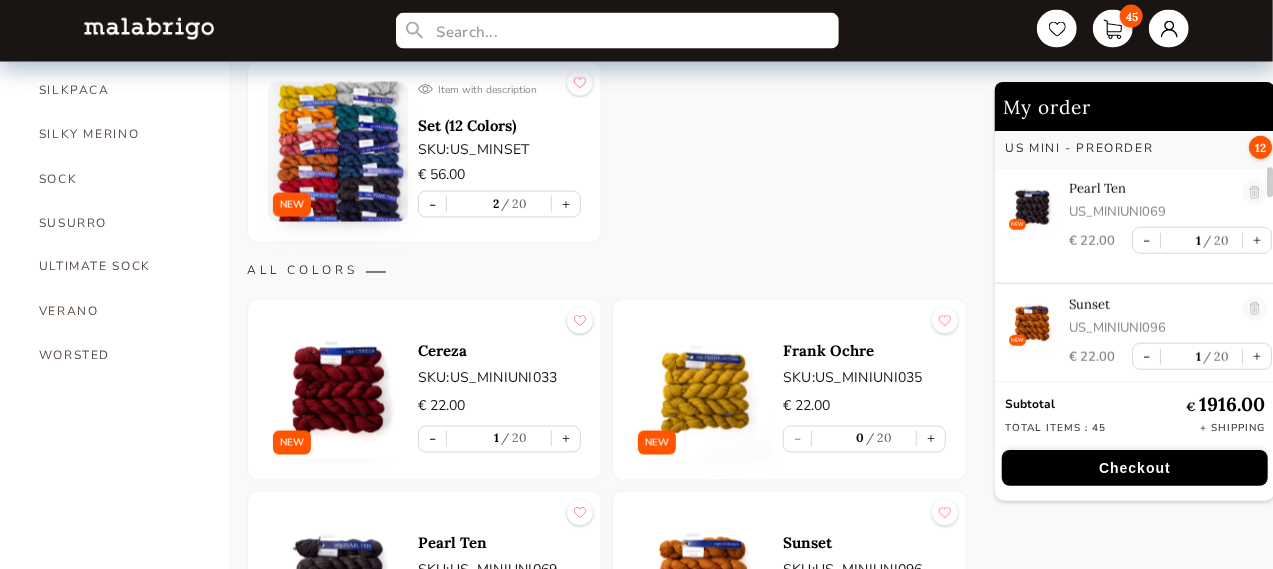 scroll, scrollTop: 1045, scrollLeft: 0, axis: vertical 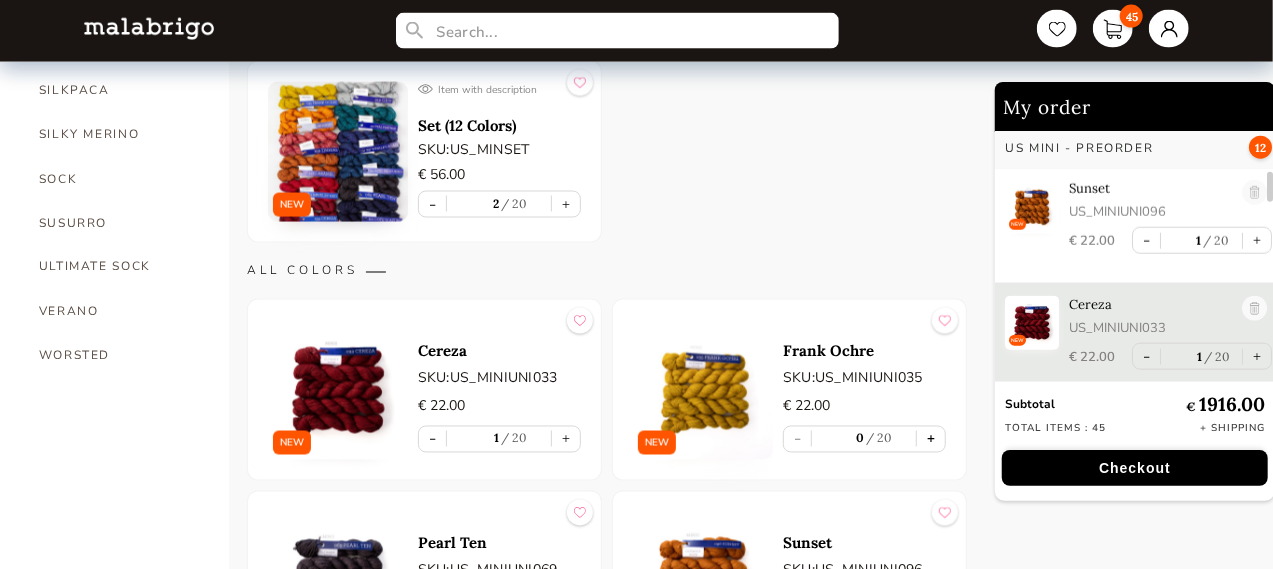 click on "+" at bounding box center [931, 439] 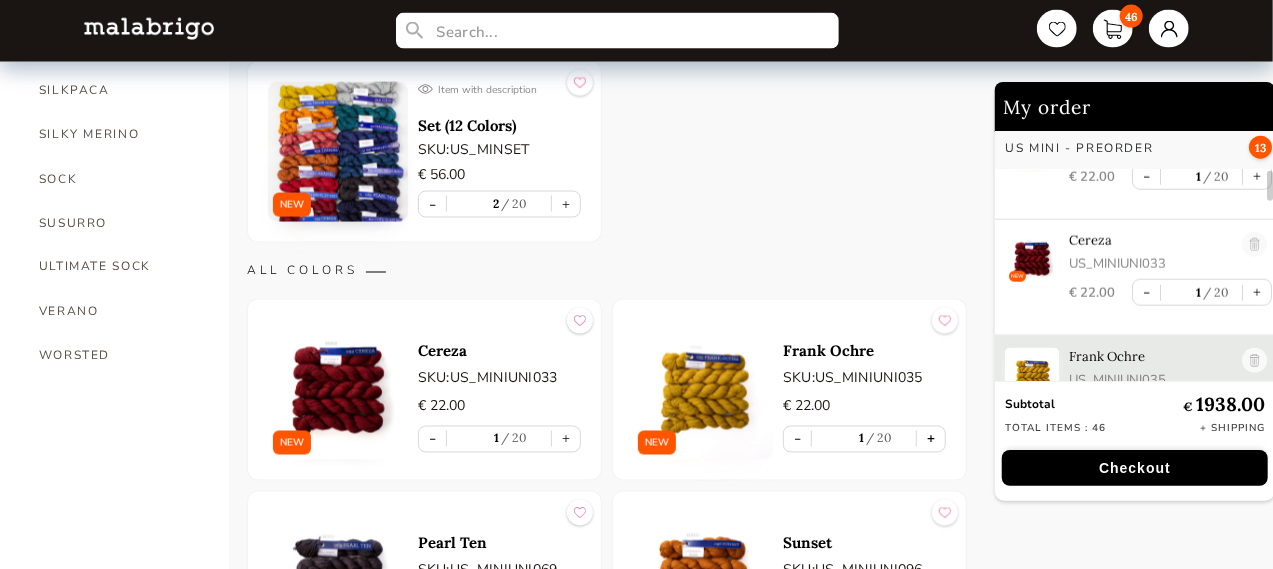 scroll, scrollTop: 1161, scrollLeft: 0, axis: vertical 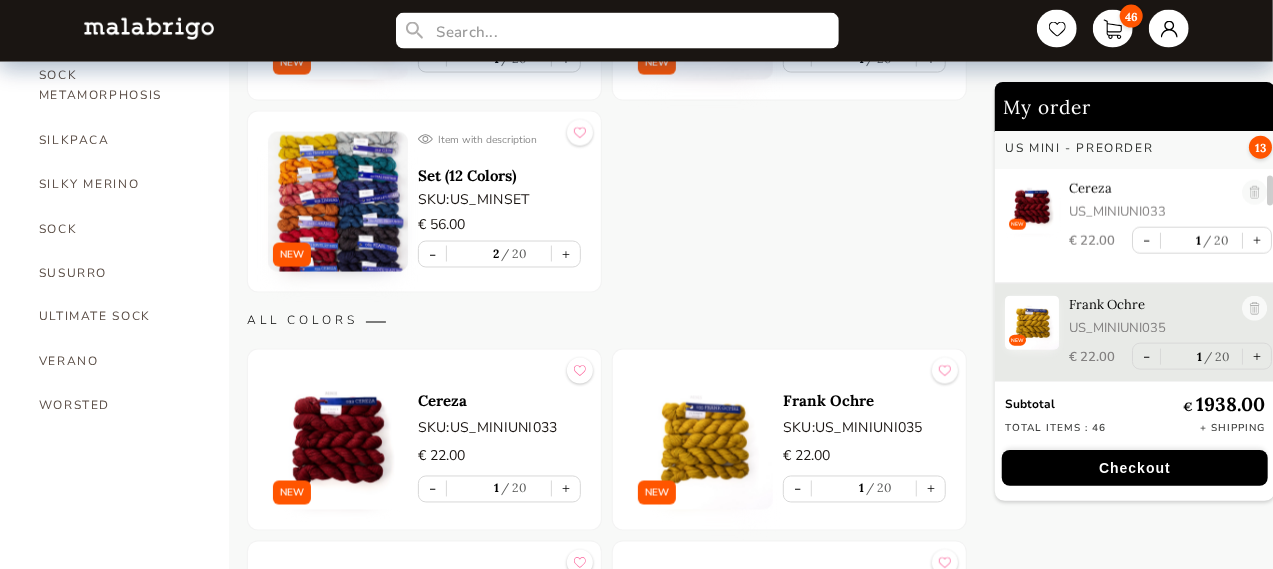 click on "Checkout" at bounding box center (1135, 468) 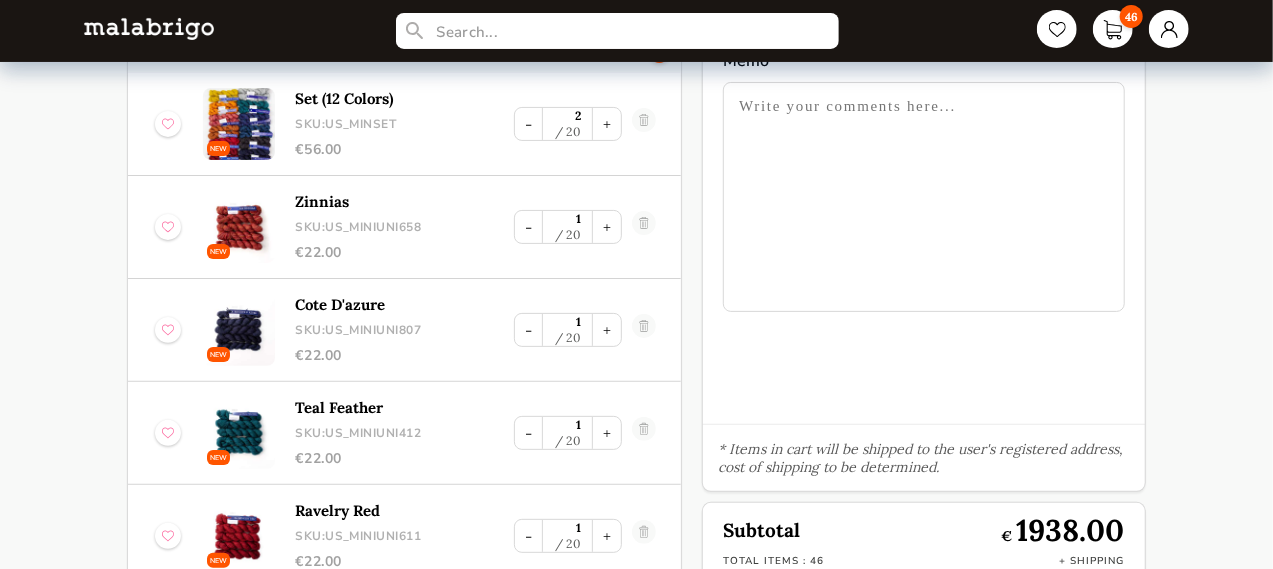 scroll, scrollTop: 0, scrollLeft: 0, axis: both 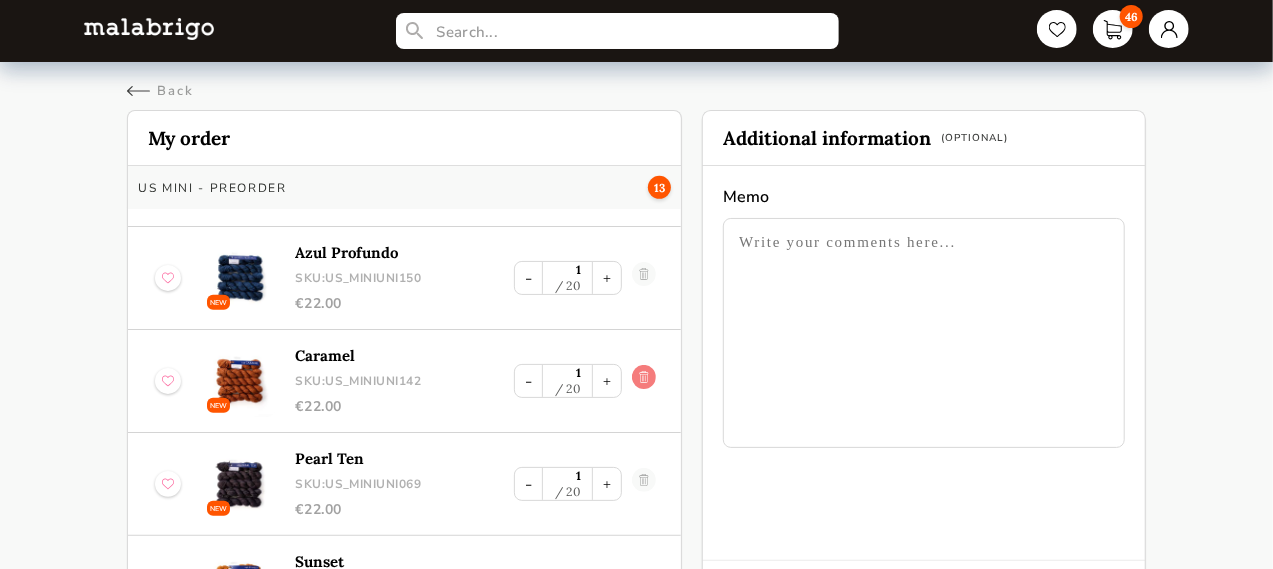 click at bounding box center (644, 381) 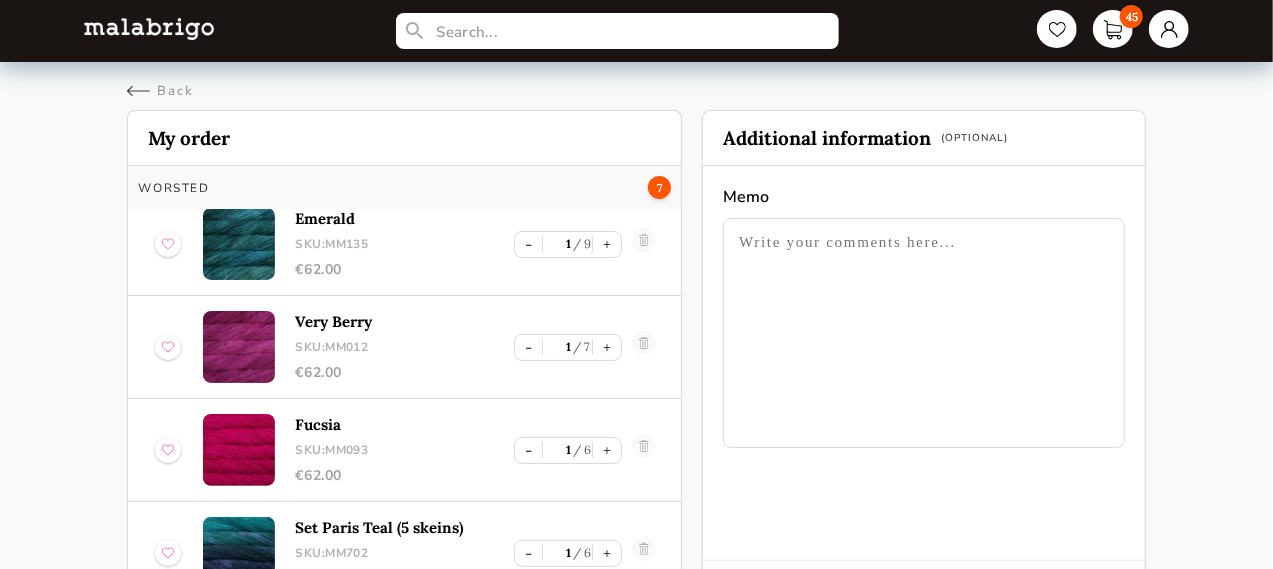 scroll, scrollTop: 4168, scrollLeft: 0, axis: vertical 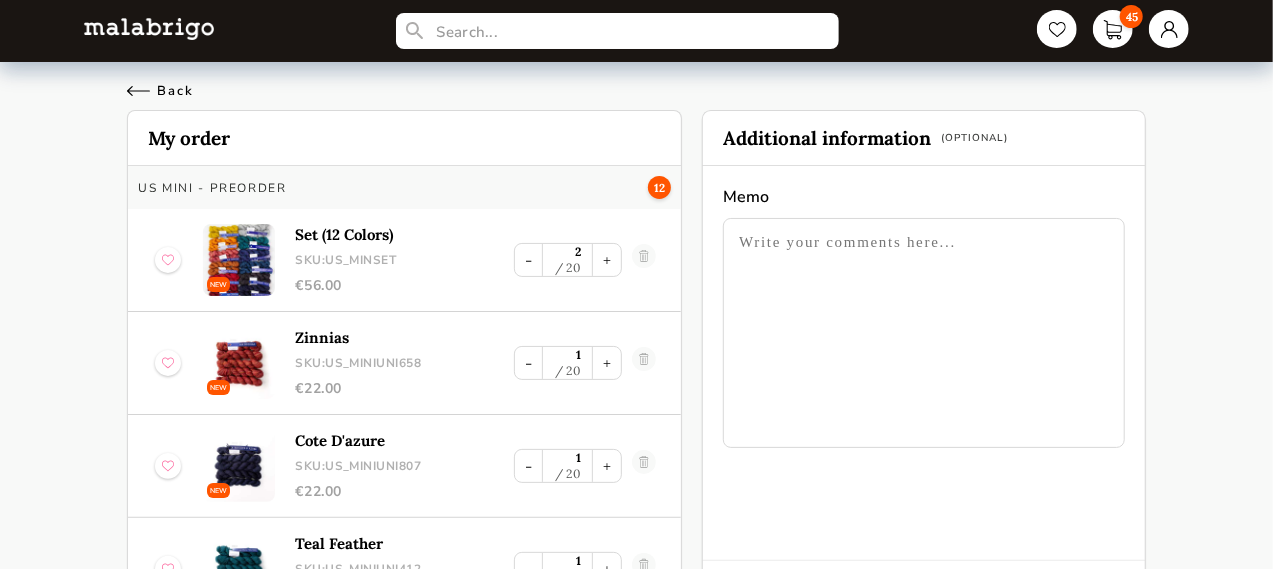 click on "Back" at bounding box center [160, 91] 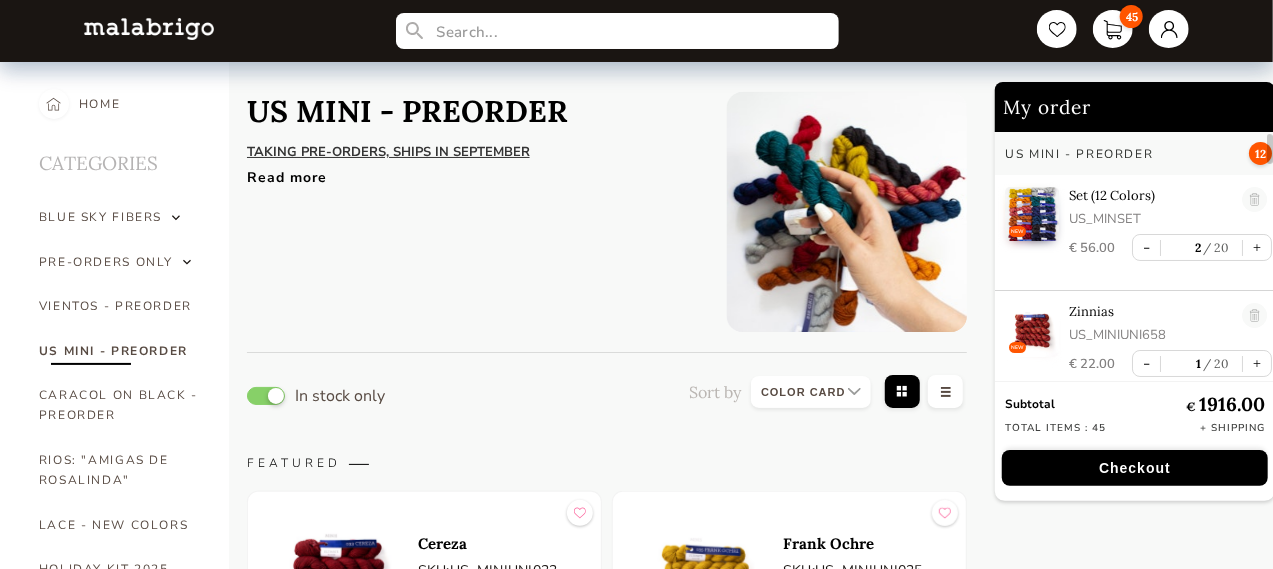 scroll, scrollTop: 1600, scrollLeft: 0, axis: vertical 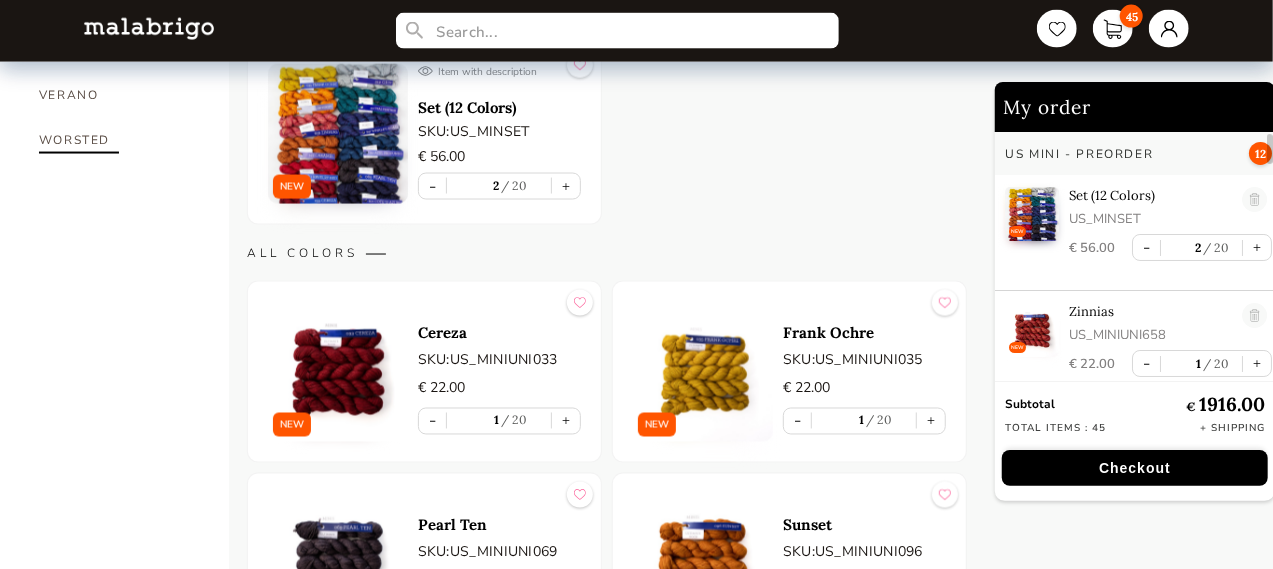 click on "WORSTED" at bounding box center [119, 140] 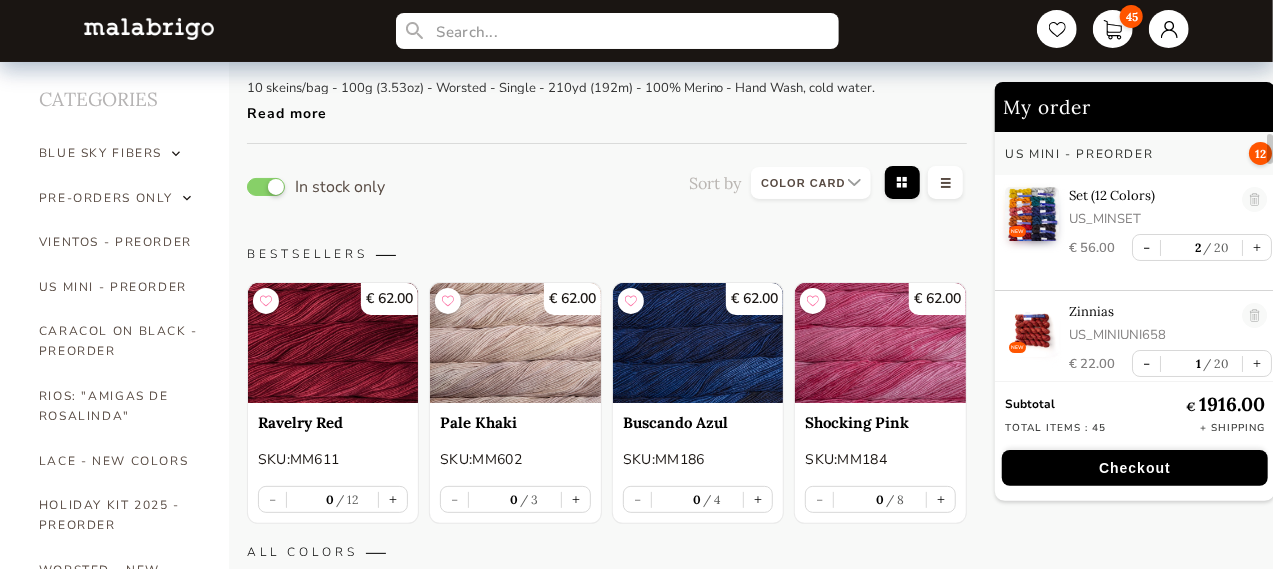 scroll, scrollTop: 0, scrollLeft: 0, axis: both 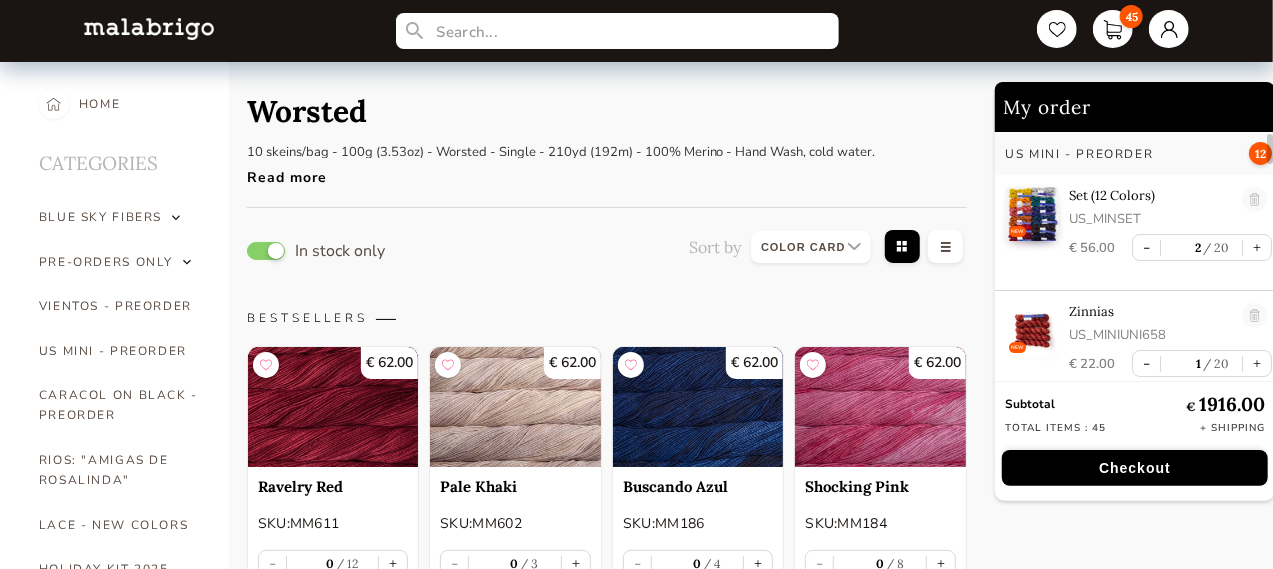 click on "Read more" at bounding box center [561, 172] 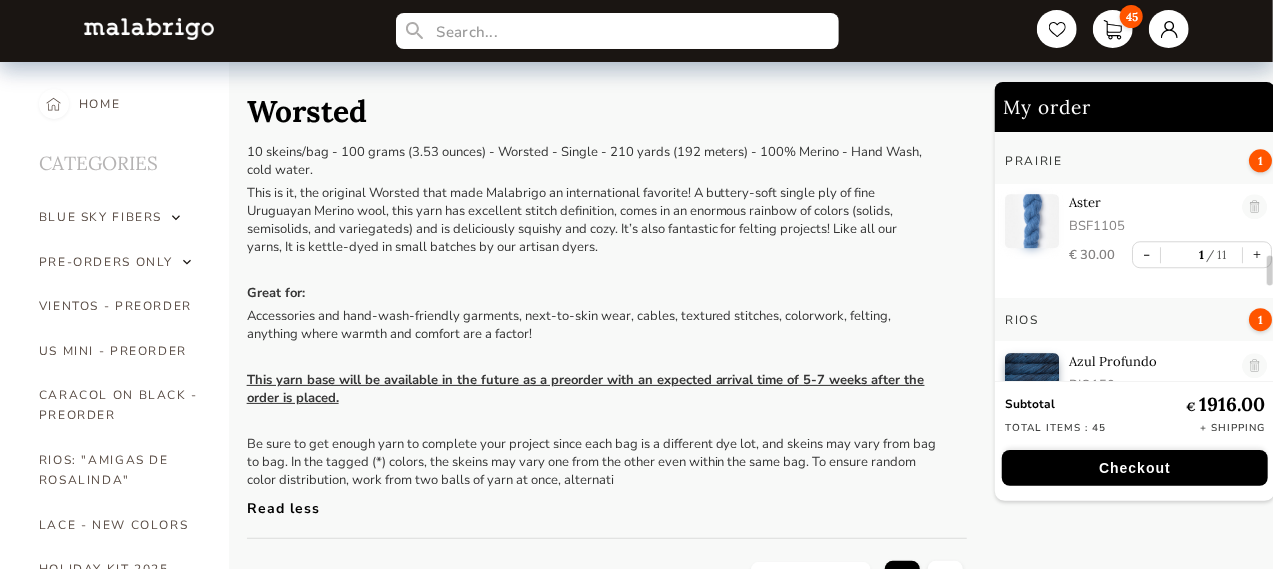 scroll, scrollTop: 2900, scrollLeft: 0, axis: vertical 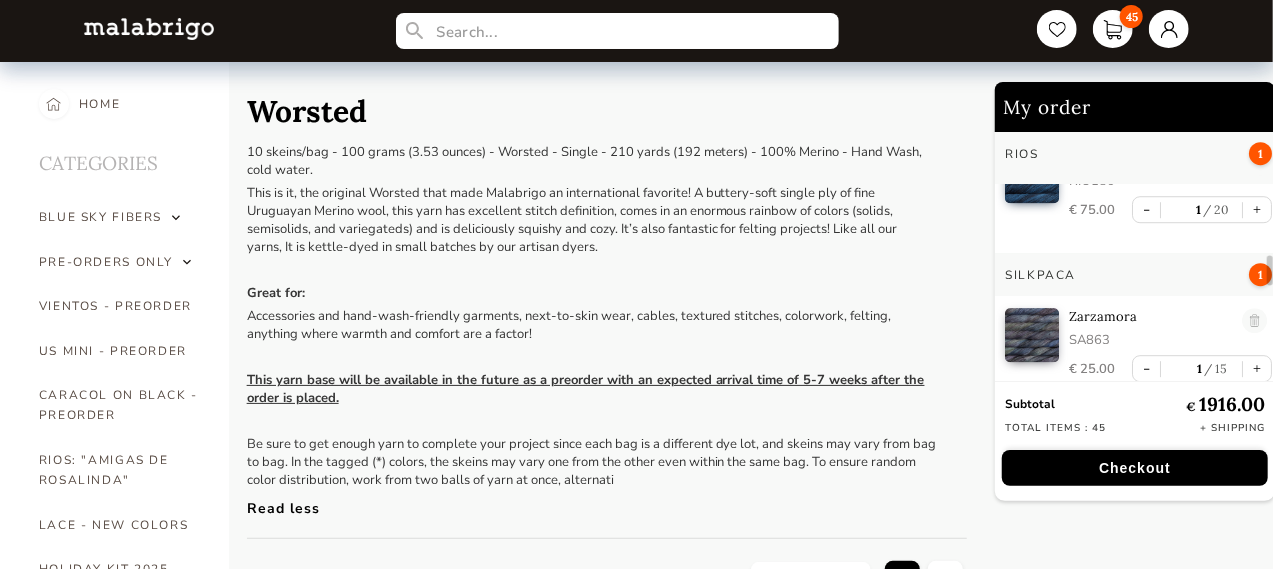 click on "Checkout" at bounding box center (1135, 468) 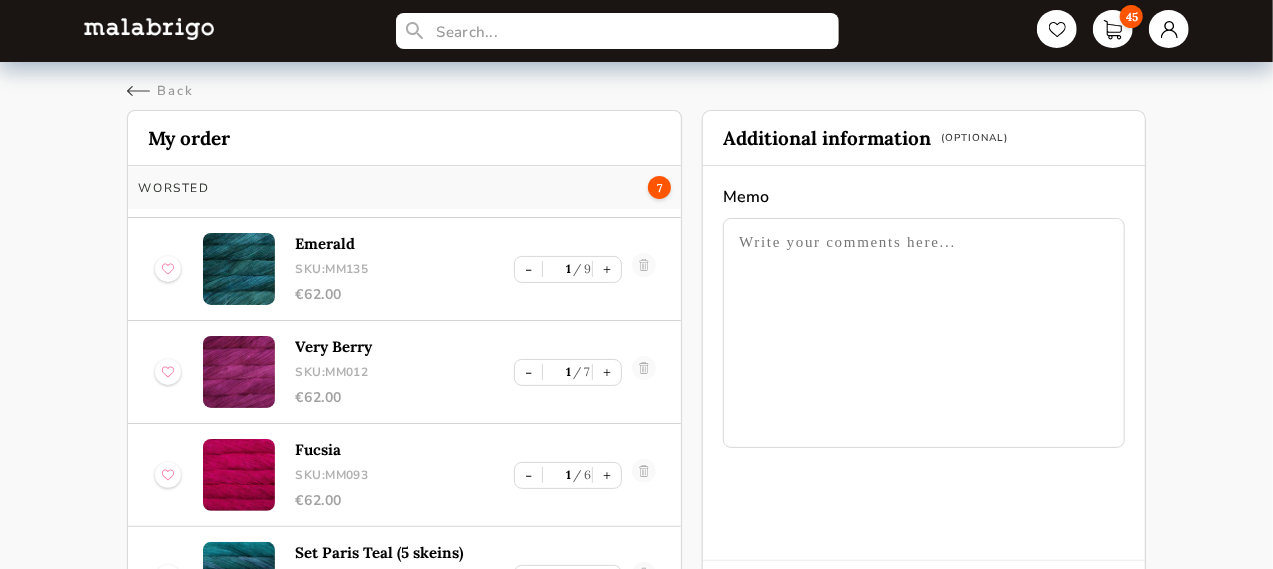 scroll, scrollTop: 4168, scrollLeft: 0, axis: vertical 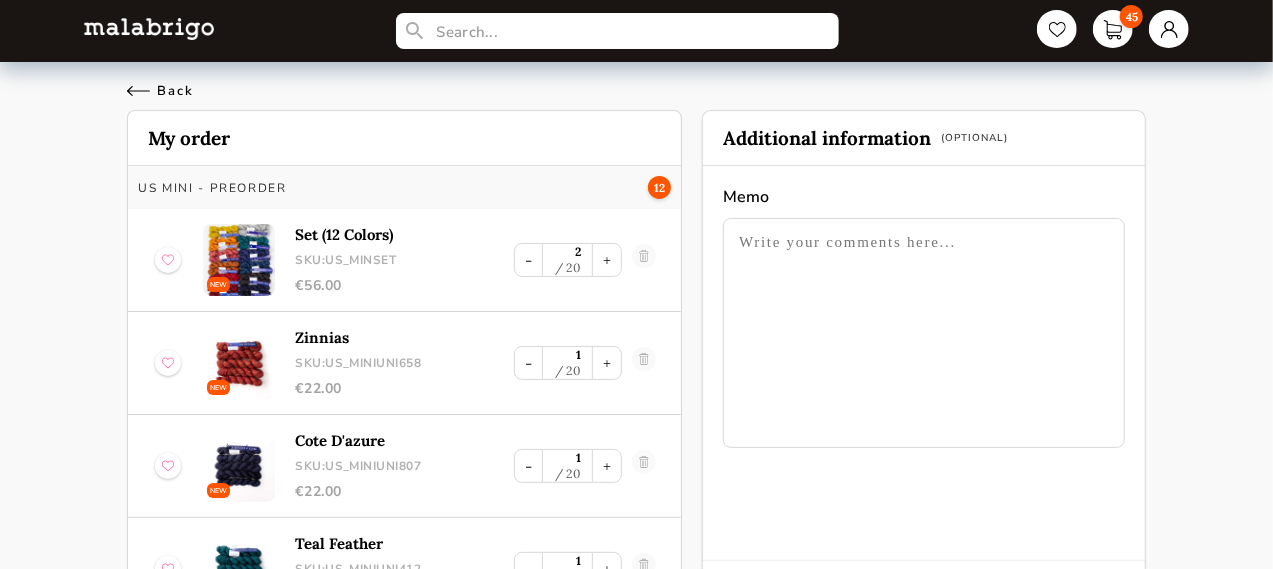 click on "Back" at bounding box center (160, 91) 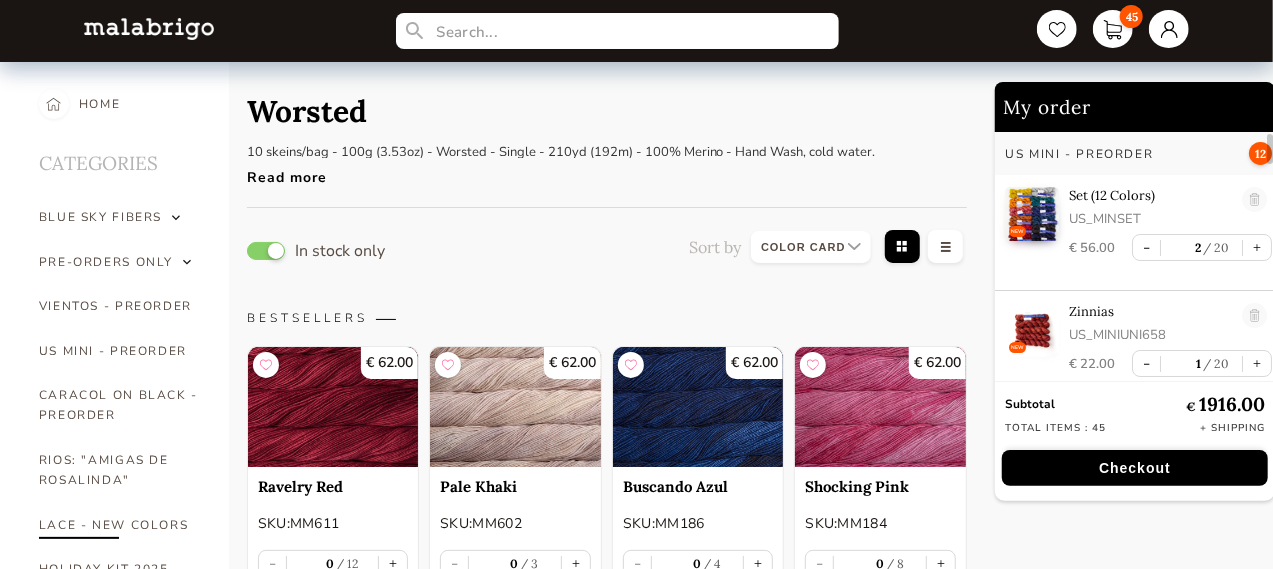 click on "LACE - NEW COLORS" at bounding box center (119, 525) 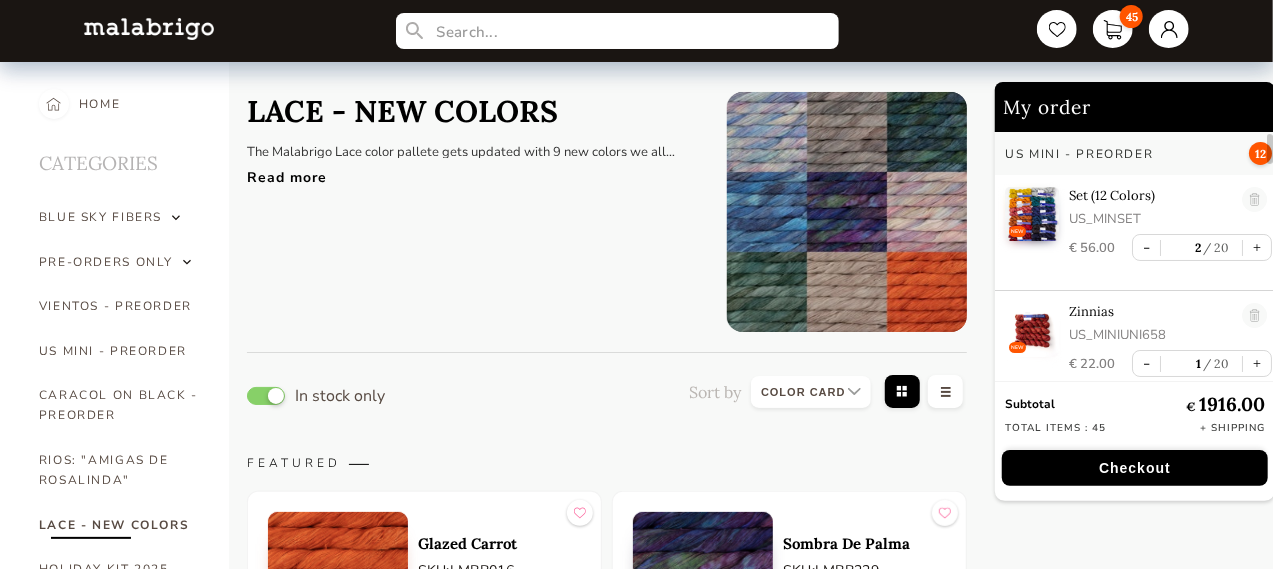 scroll, scrollTop: 300, scrollLeft: 0, axis: vertical 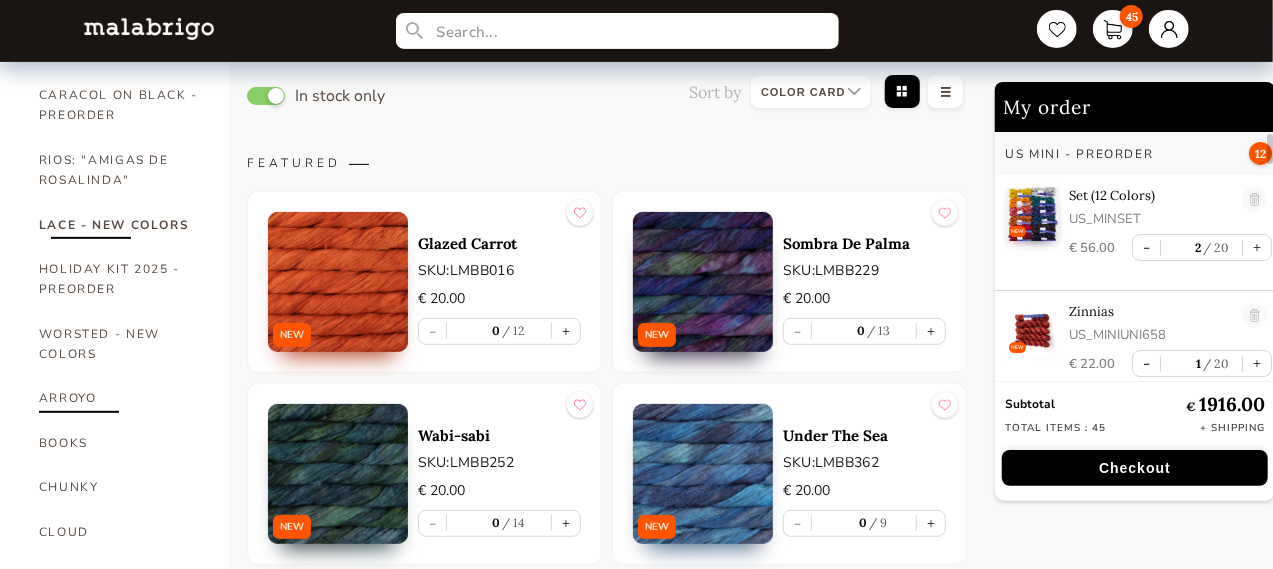 click on "ARROYO" at bounding box center [119, 398] 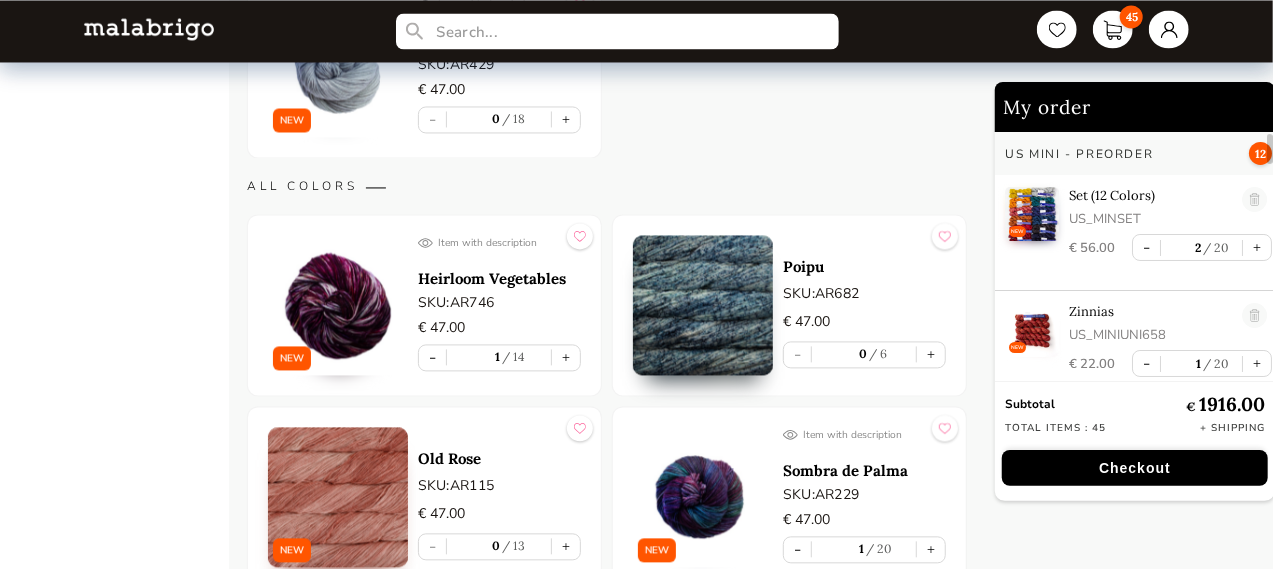 scroll, scrollTop: 2000, scrollLeft: 0, axis: vertical 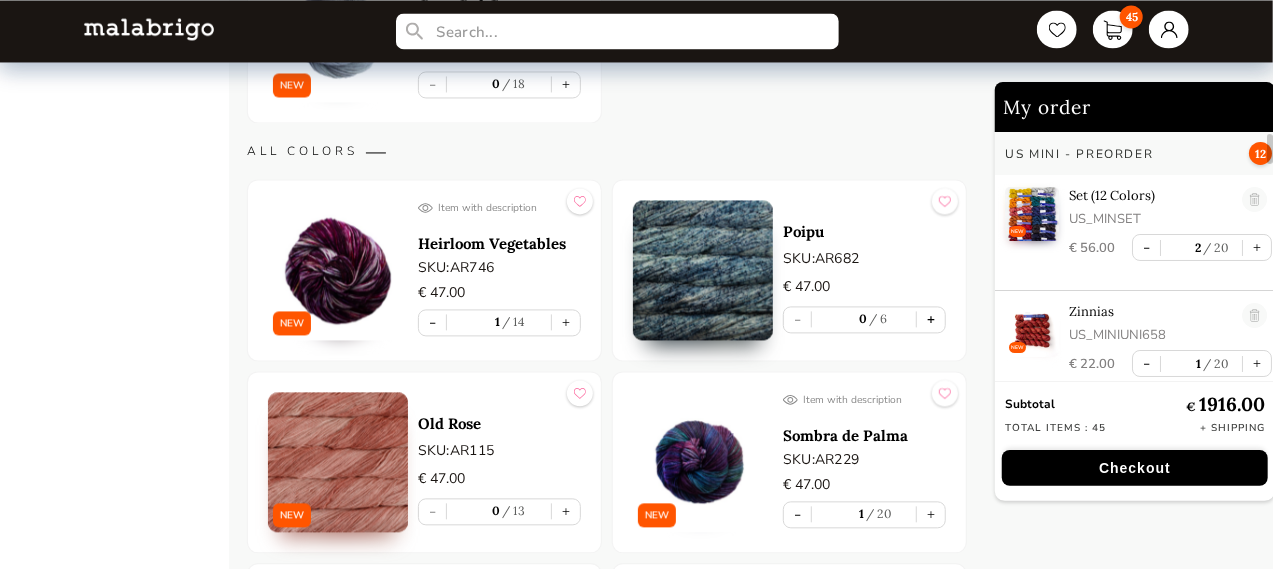 click on "+" at bounding box center (931, 319) 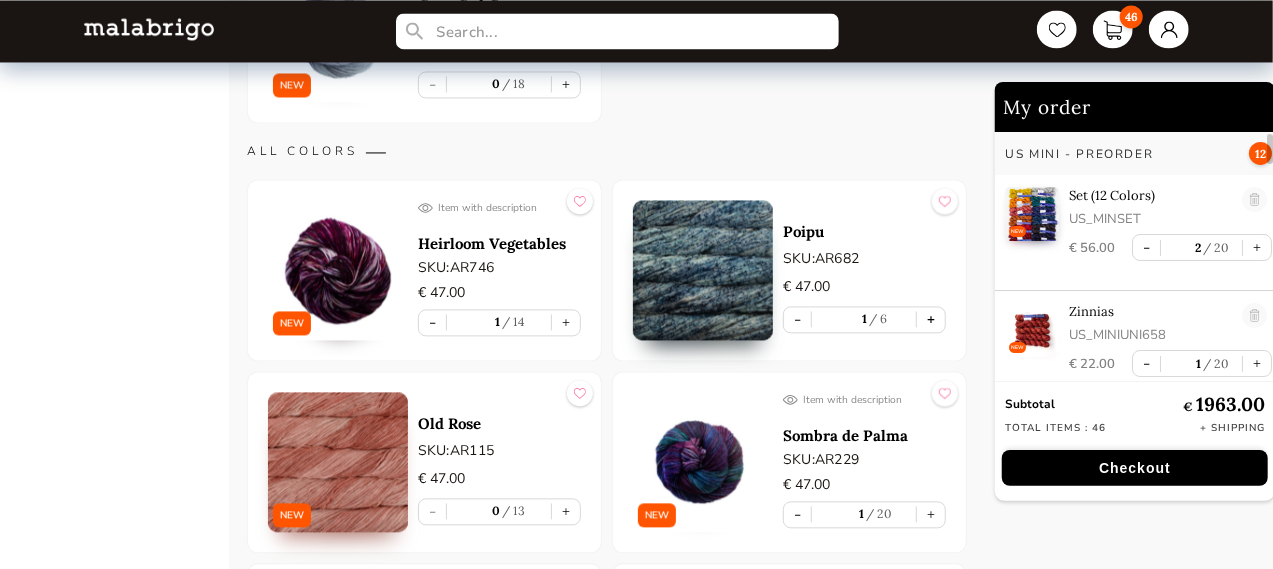 scroll, scrollTop: 228, scrollLeft: 0, axis: vertical 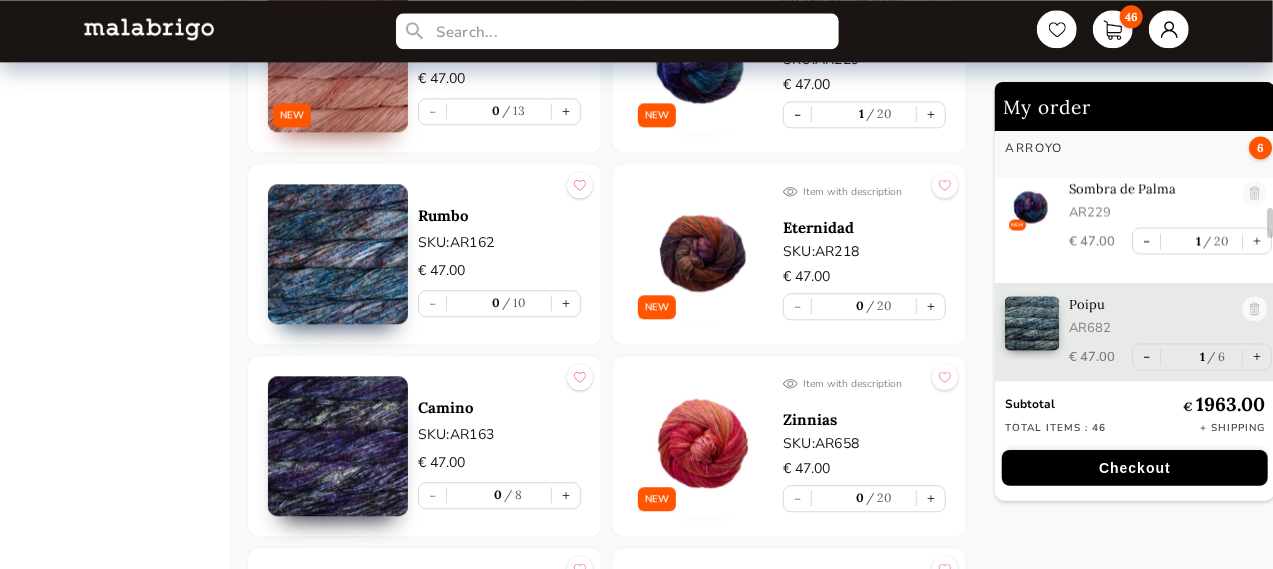 drag, startPoint x: 568, startPoint y: 295, endPoint x: 584, endPoint y: 295, distance: 16 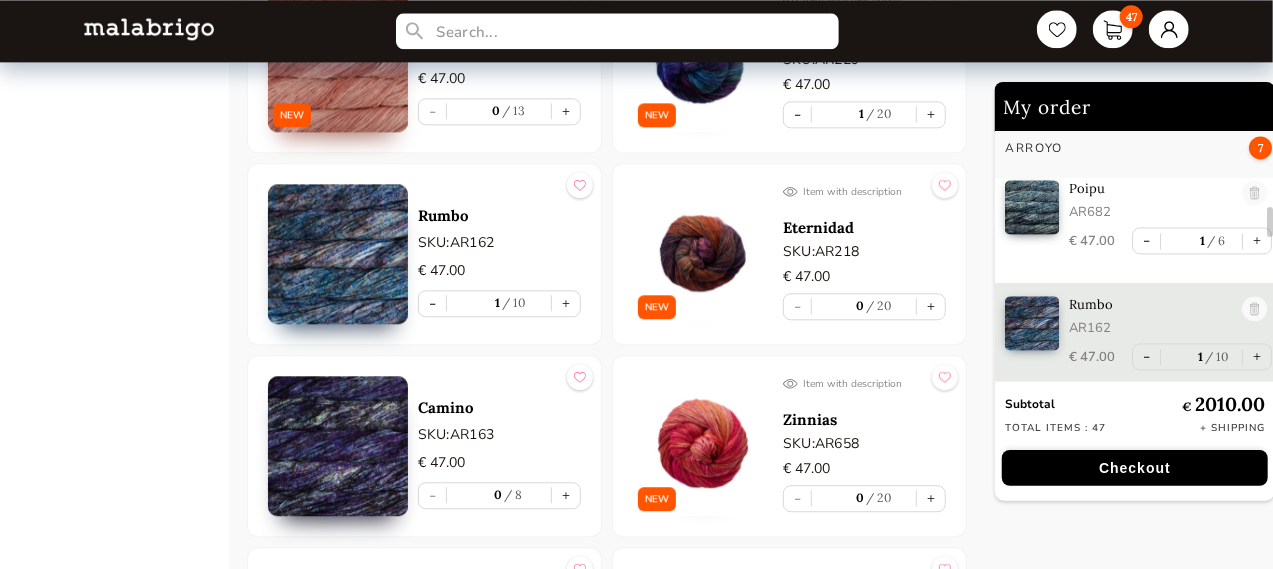 scroll, scrollTop: 1968, scrollLeft: 0, axis: vertical 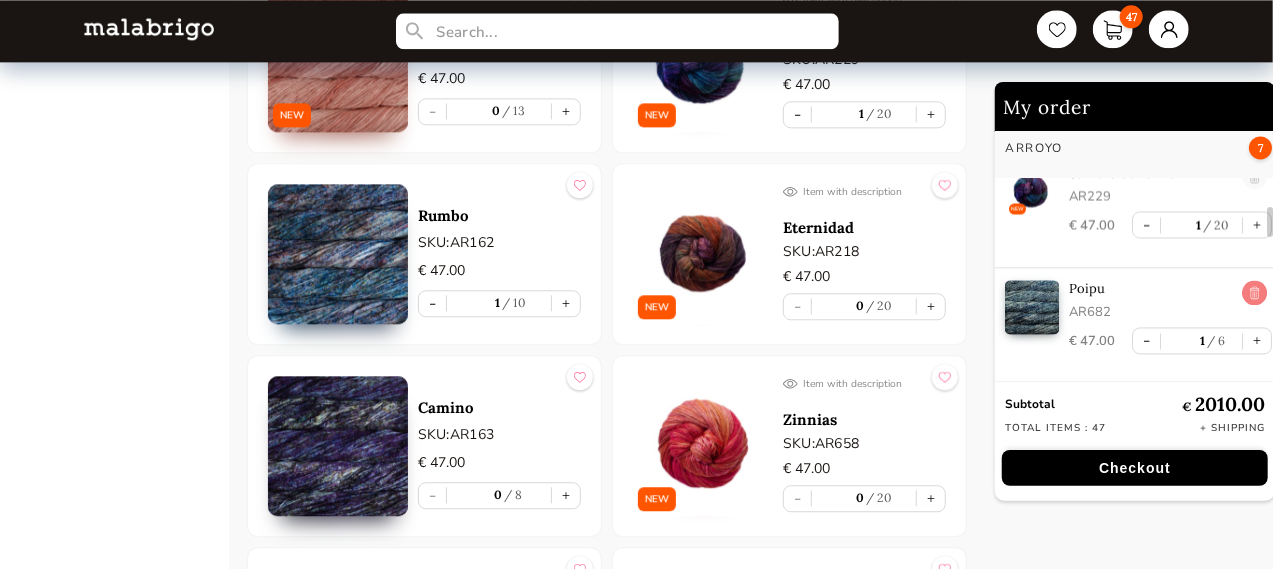 click at bounding box center [1254, 293] 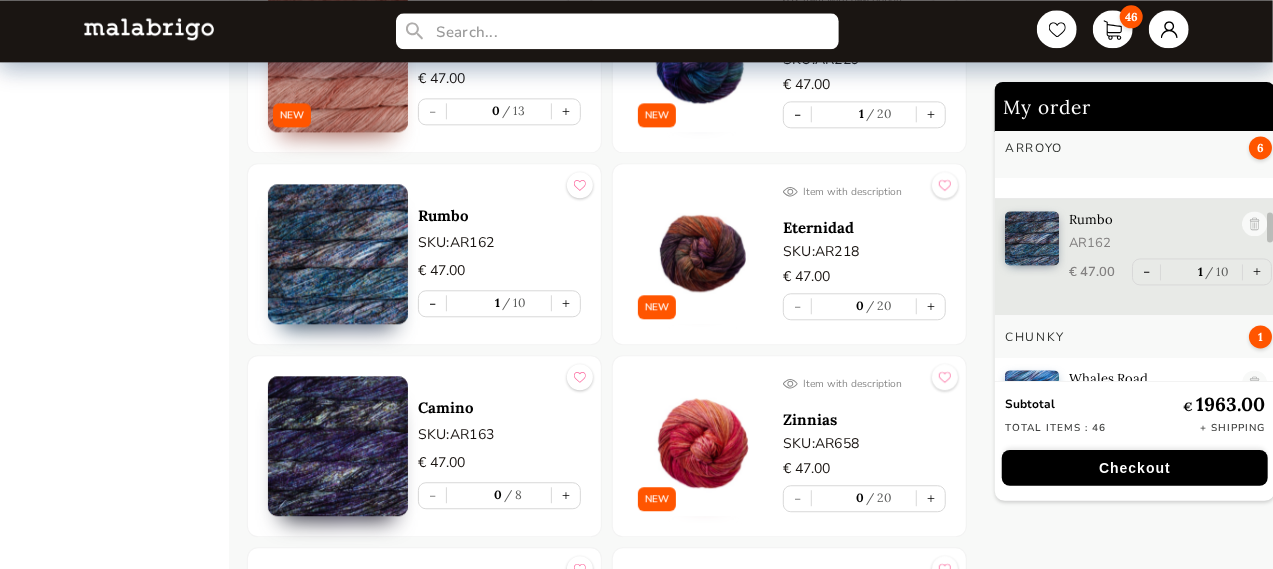 scroll, scrollTop: 2068, scrollLeft: 0, axis: vertical 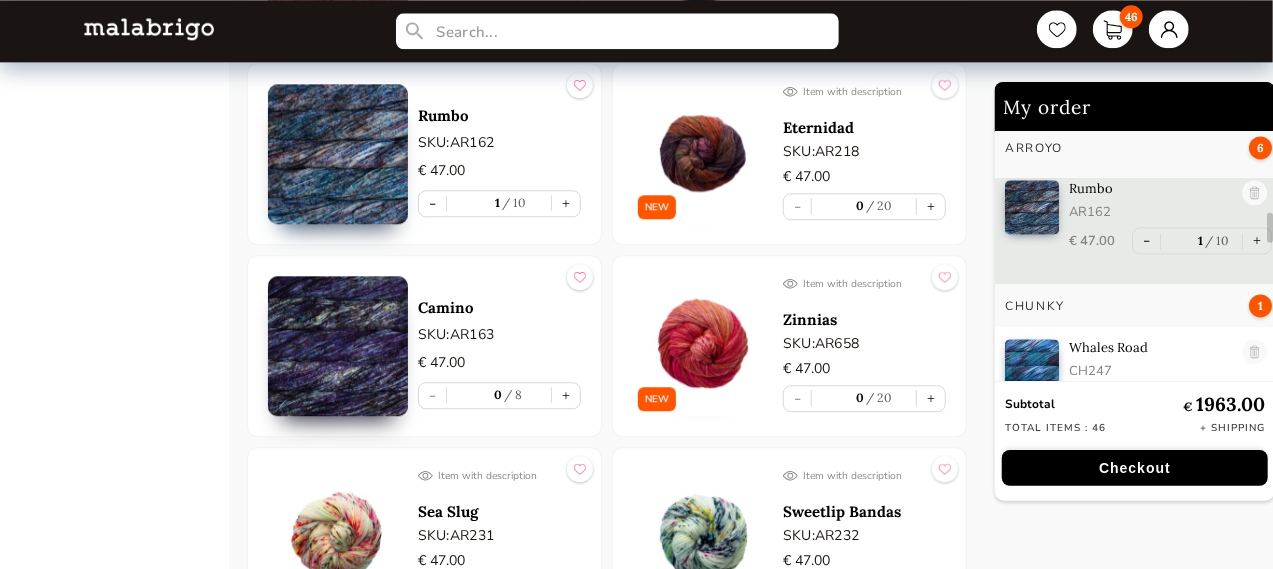 click at bounding box center (338, 346) 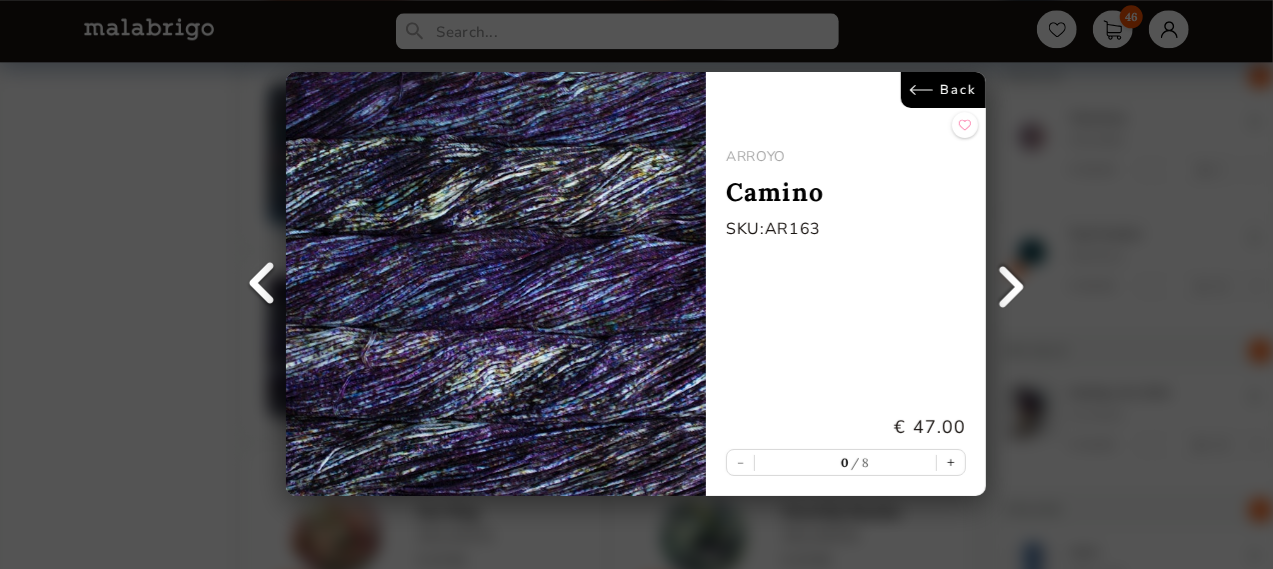 scroll, scrollTop: 0, scrollLeft: 0, axis: both 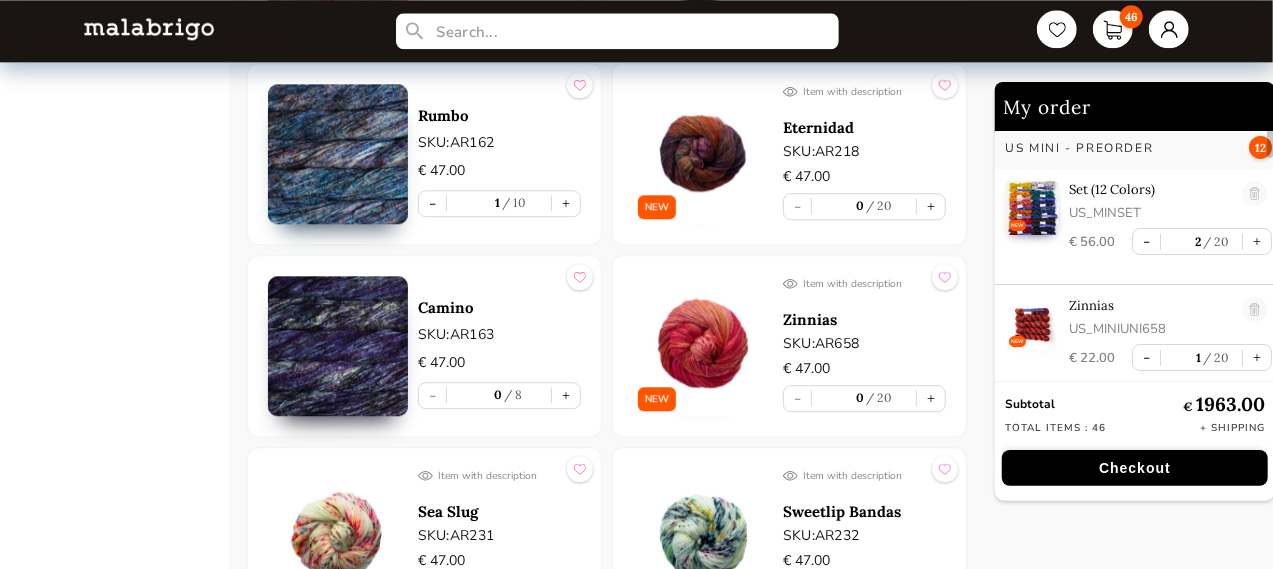click at bounding box center [338, 154] 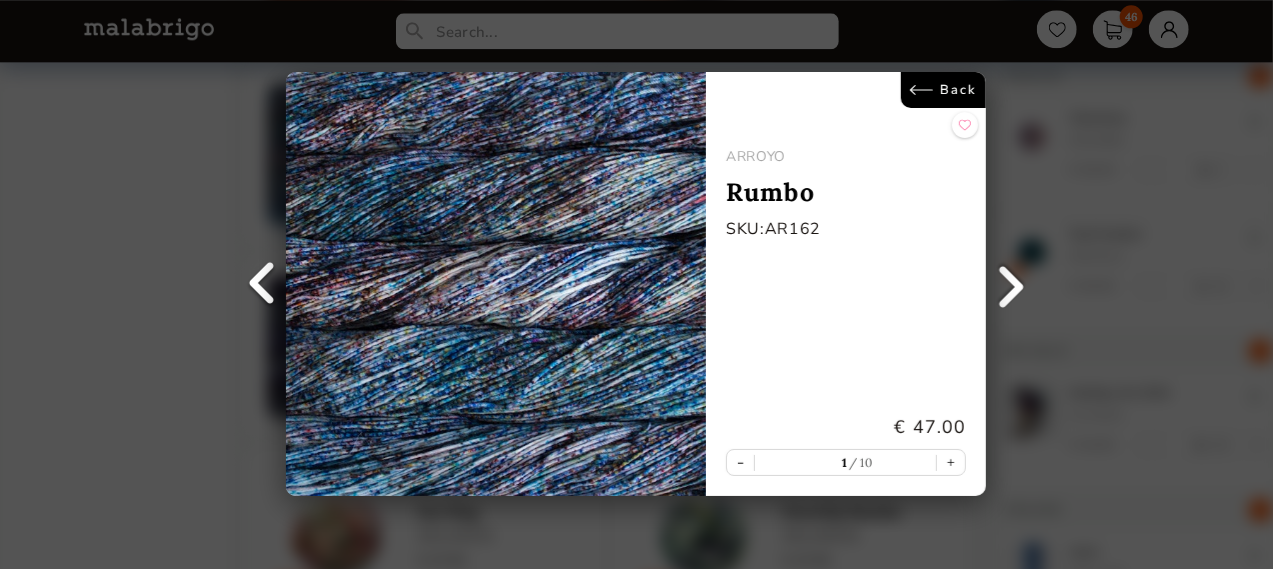 click on "Back" at bounding box center (944, 90) 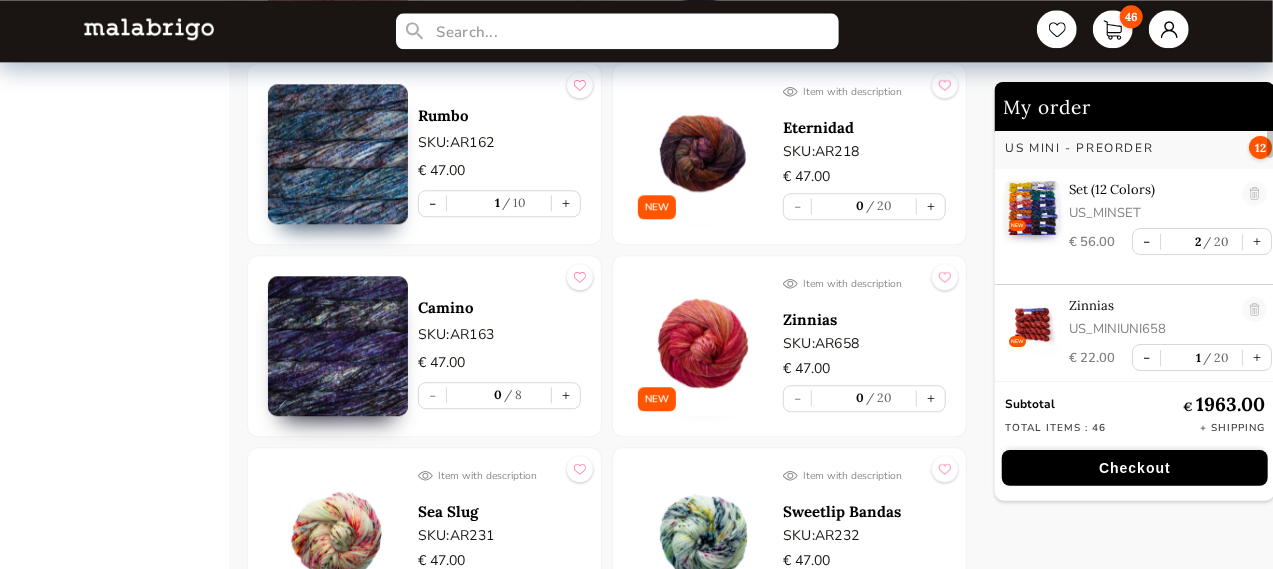 click at bounding box center (338, 346) 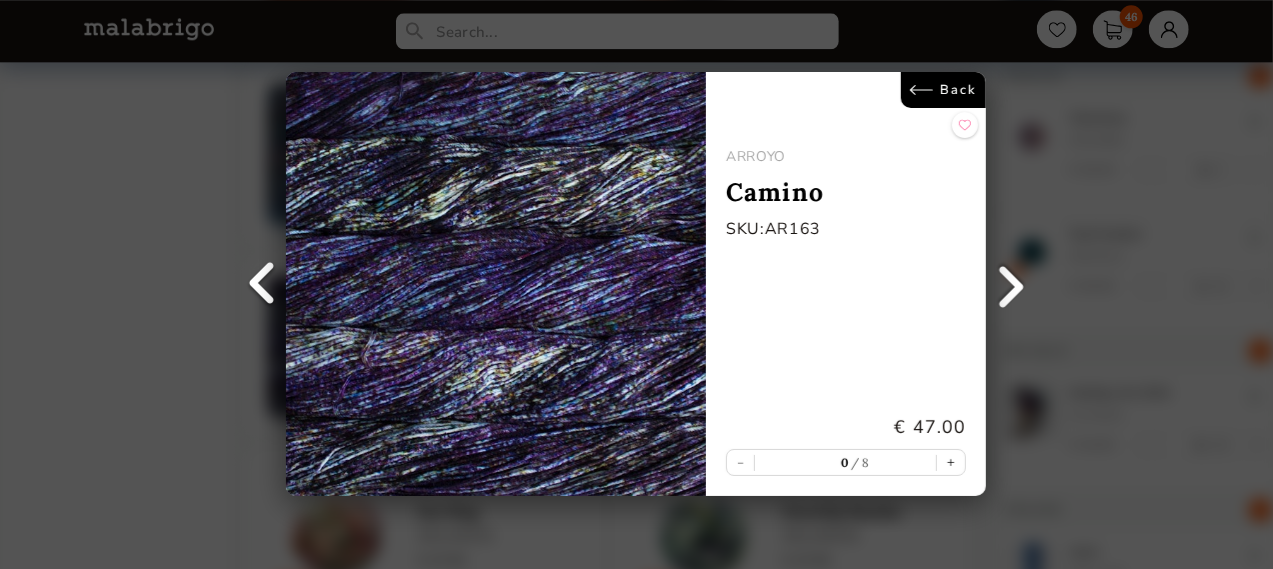 click on "Back" at bounding box center [944, 90] 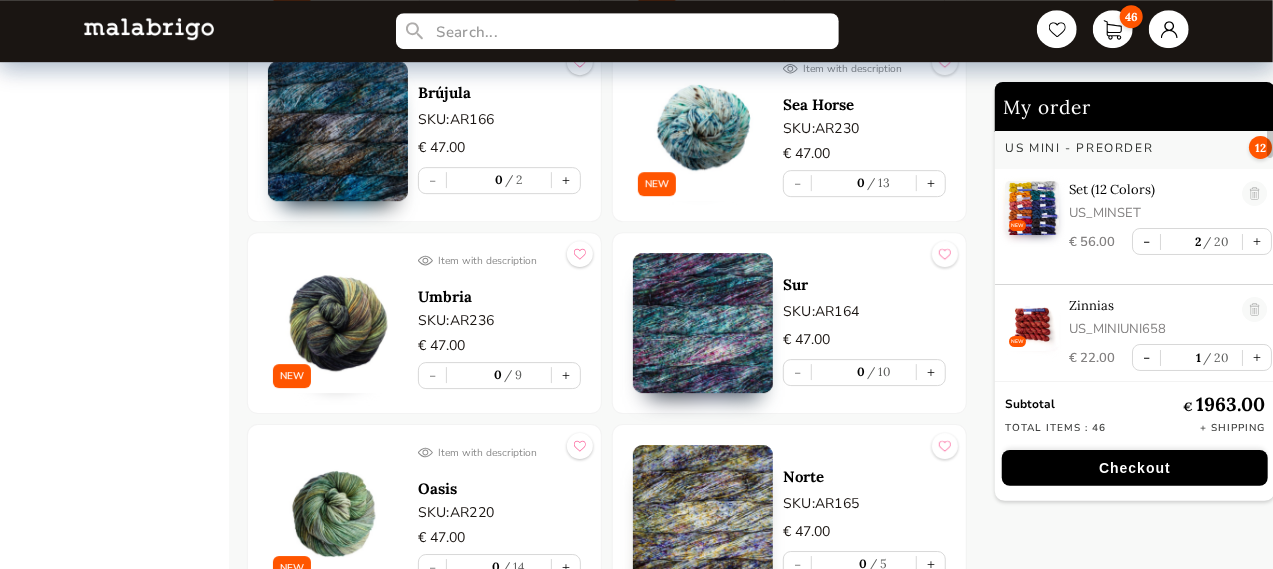 scroll, scrollTop: 3100, scrollLeft: 0, axis: vertical 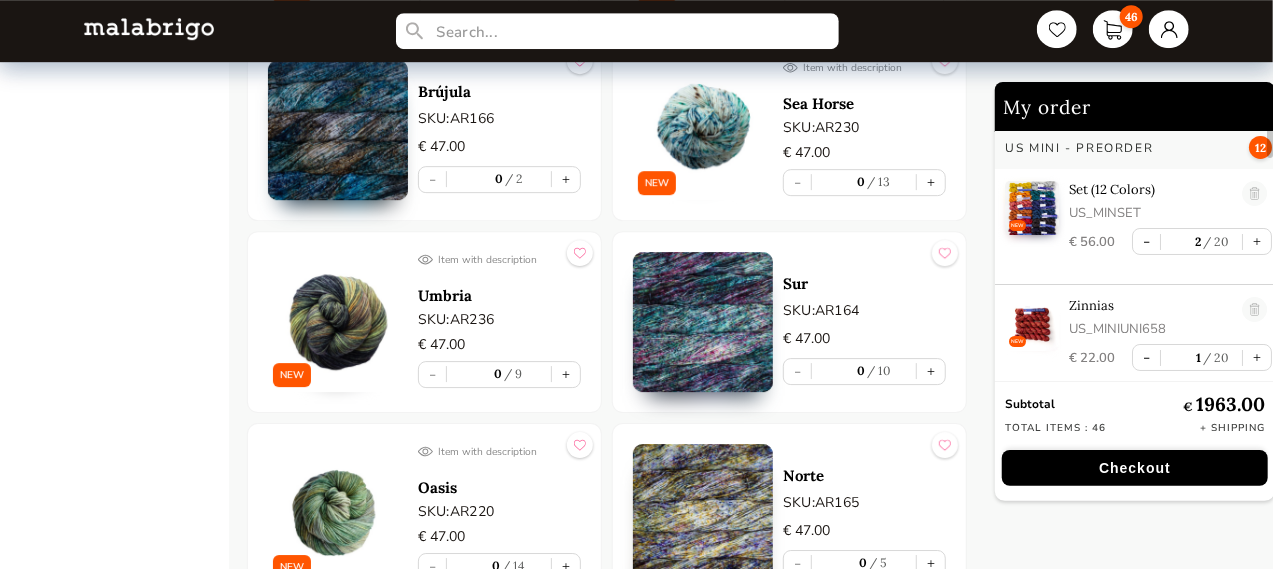 click at bounding box center (703, 322) 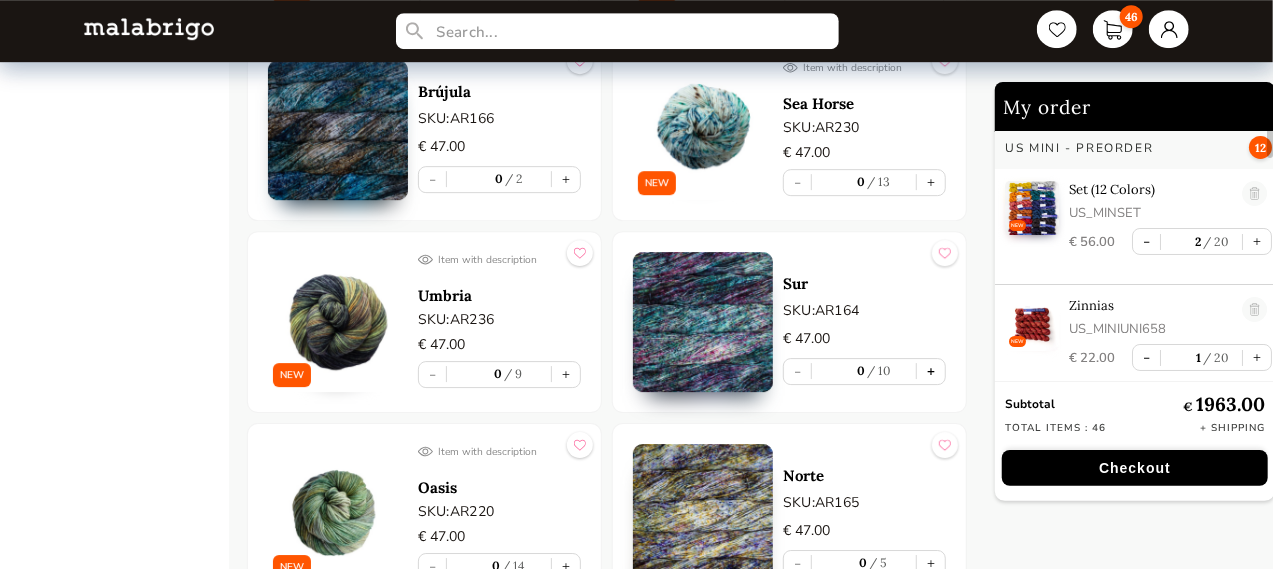 click on "+" at bounding box center [931, 371] 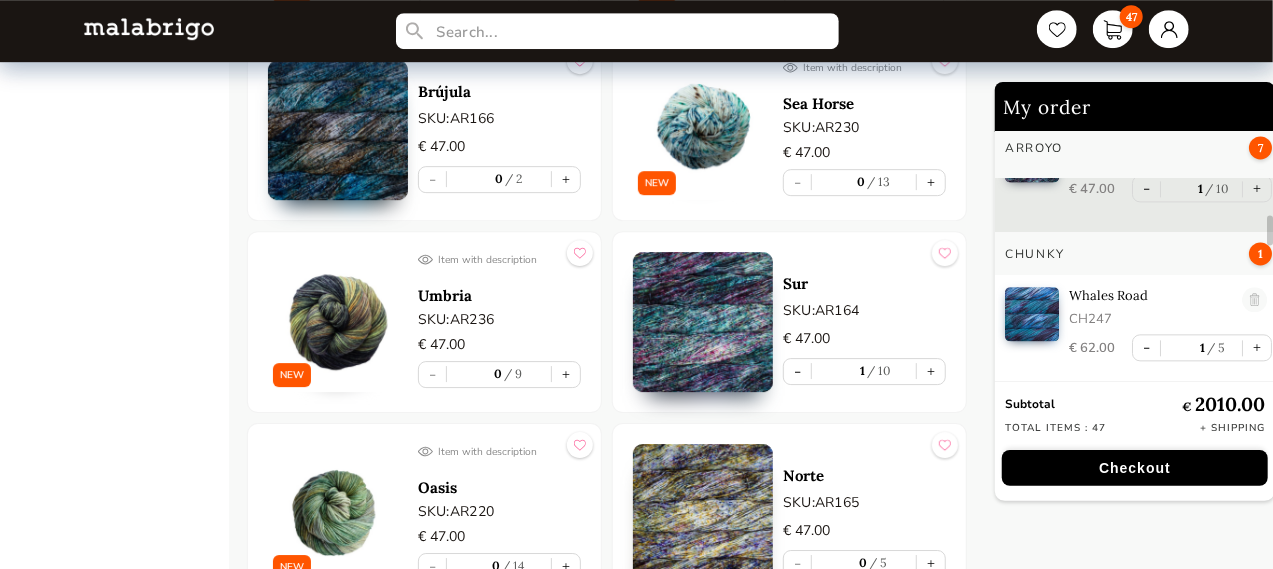 scroll, scrollTop: 2268, scrollLeft: 0, axis: vertical 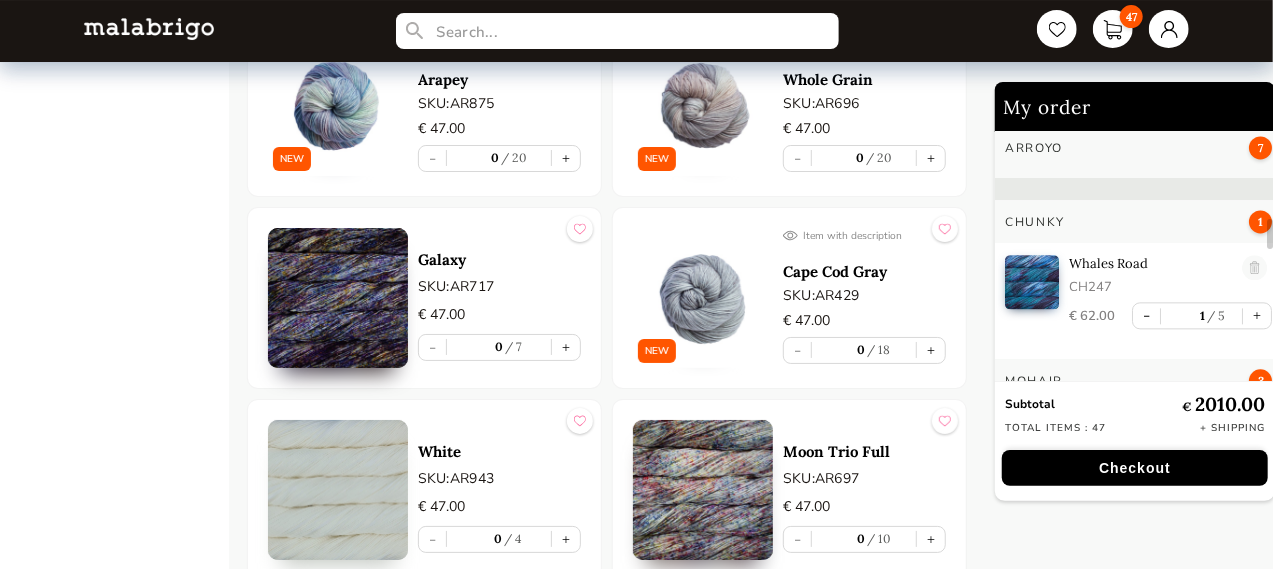 click at bounding box center (703, 490) 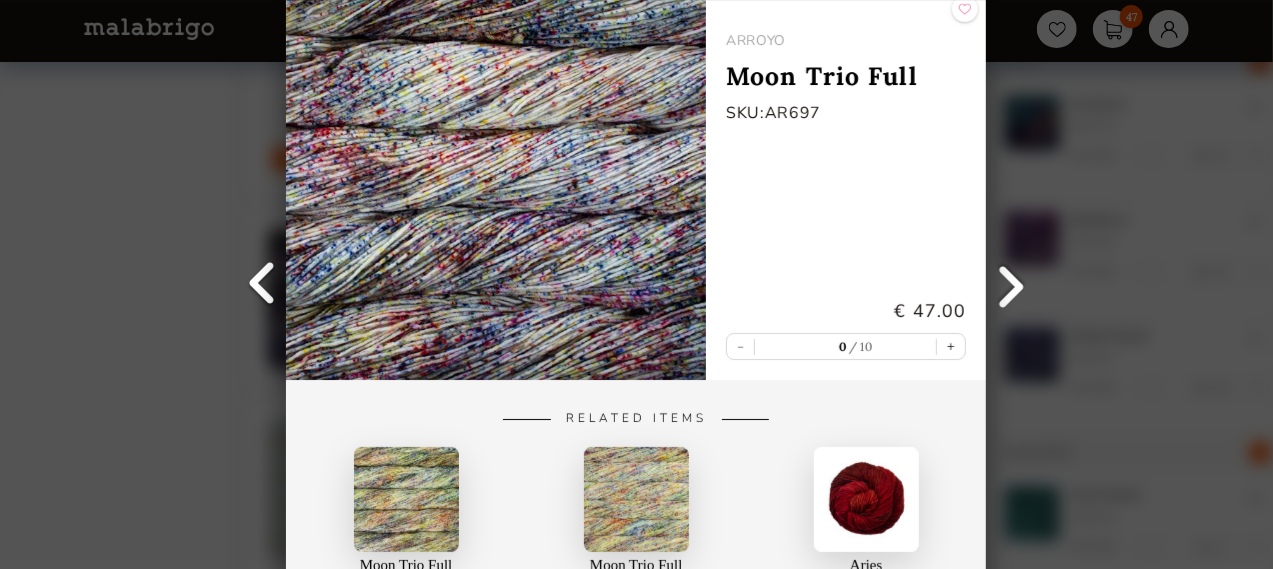 scroll, scrollTop: 0, scrollLeft: 0, axis: both 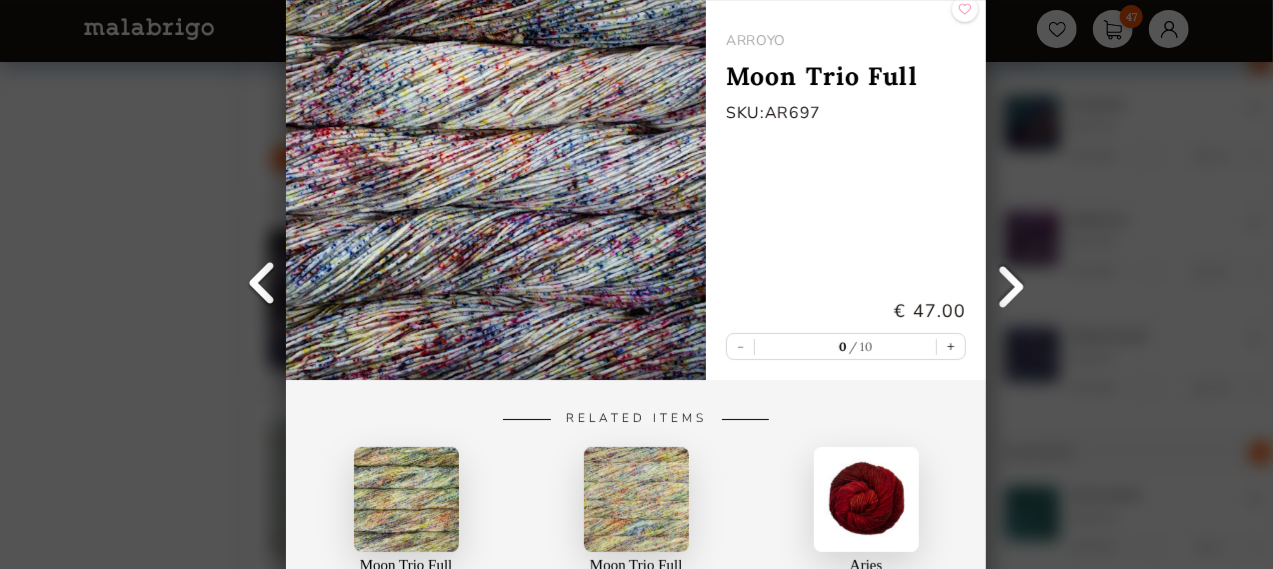 click on "Back ARROYO Moon Trio Full SKU: AR697 € 47.00 - 0 10 + Related Items Moon Trio Full Mechita Moon Trio Full Caprino Aries Rios" at bounding box center (636, 284) 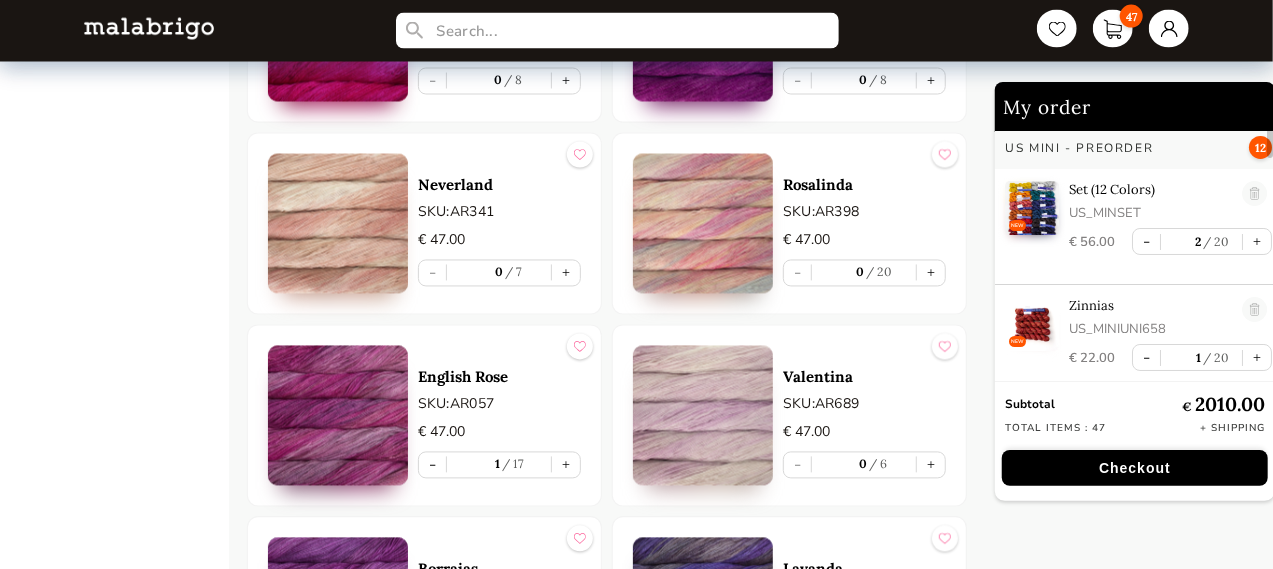 scroll, scrollTop: 5700, scrollLeft: 0, axis: vertical 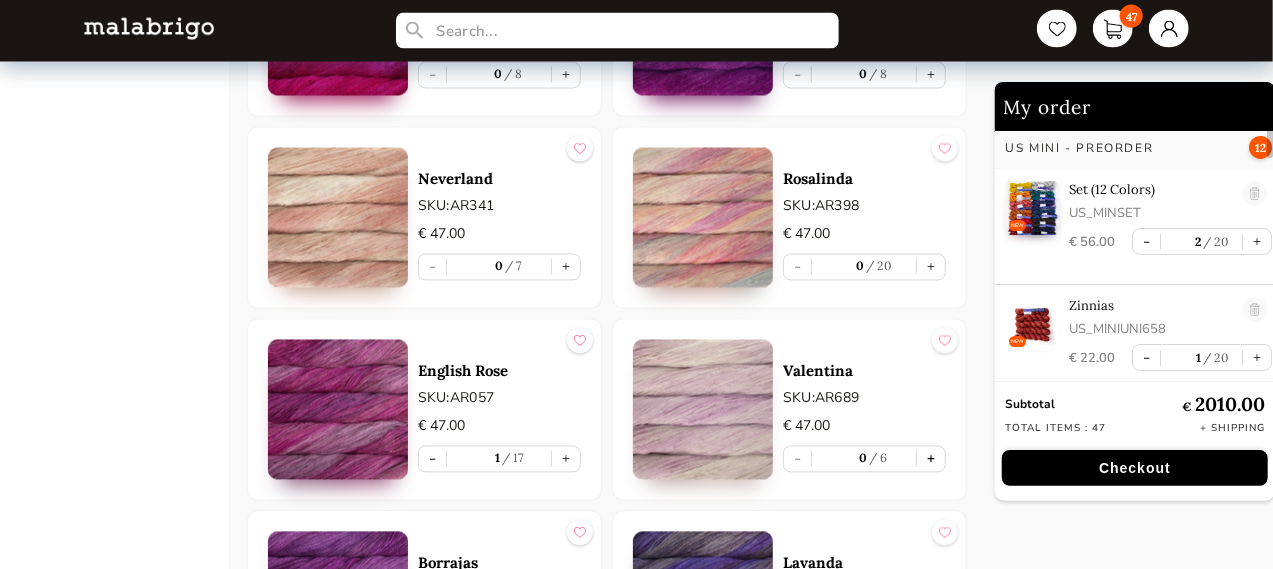 click on "+" at bounding box center [931, 459] 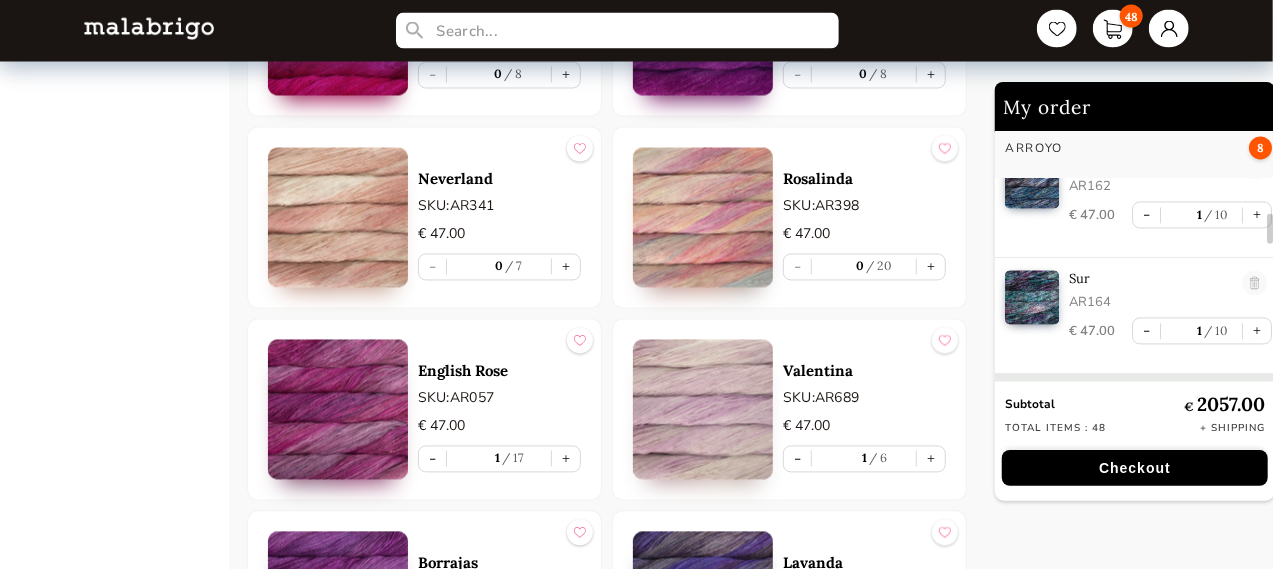 scroll, scrollTop: 2184, scrollLeft: 0, axis: vertical 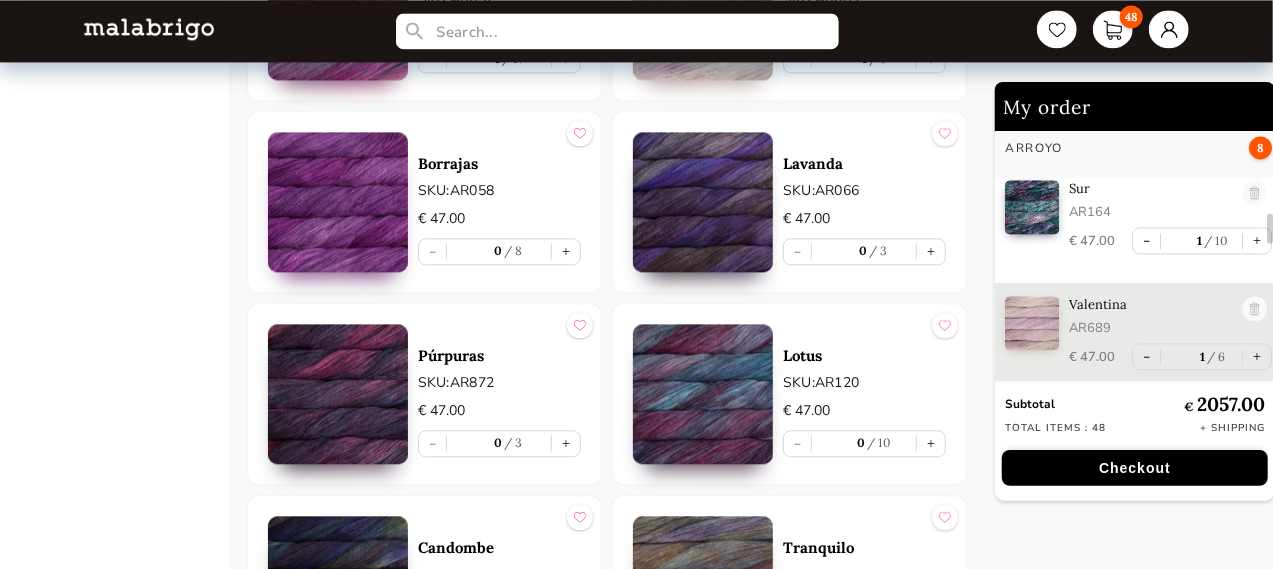 click at bounding box center (338, 394) 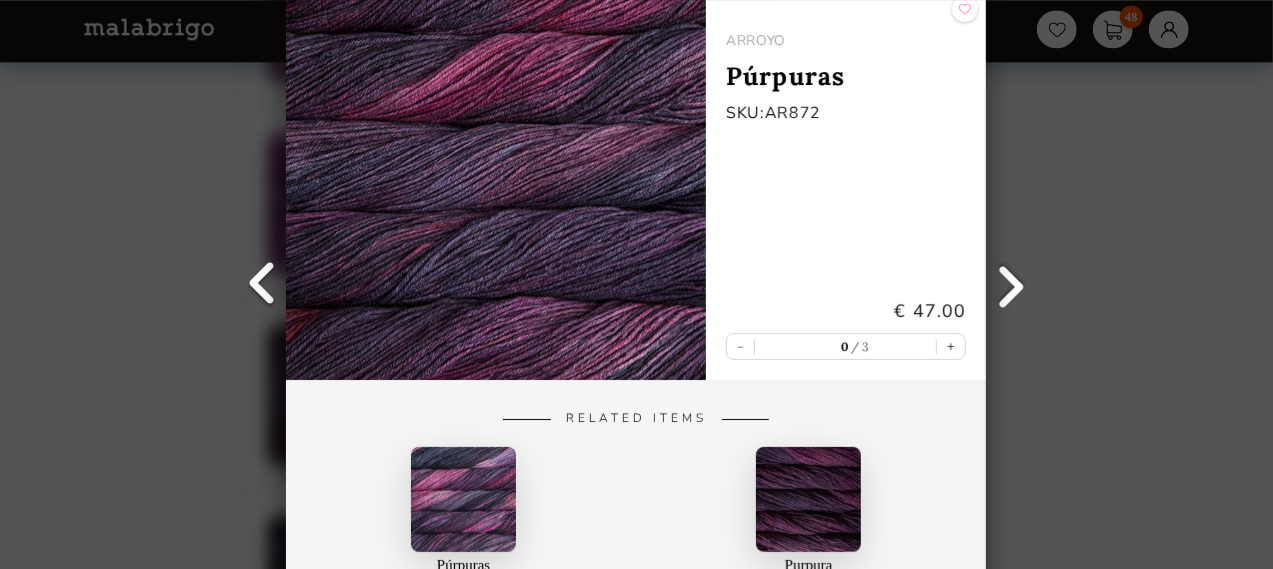 scroll, scrollTop: 0, scrollLeft: 0, axis: both 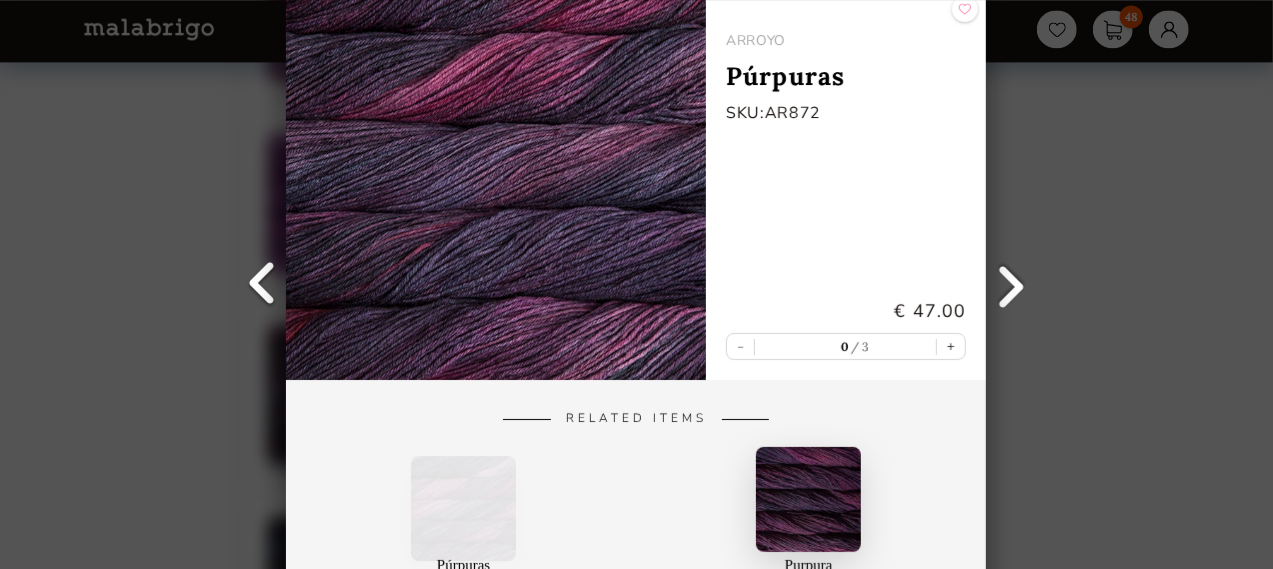 click on "Back ARROYO Púrpuras SKU: AR872 € 47.00 - 0 3 + Related Items Púrpuras Rios Purpura Dos Tierras" at bounding box center (636, 284) 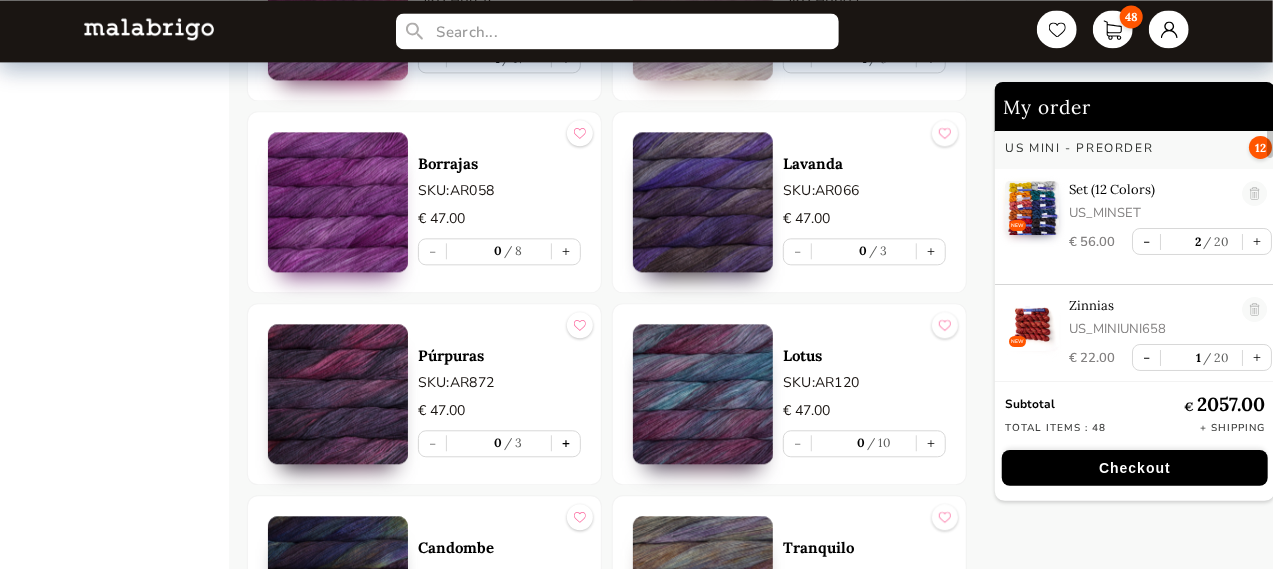 click on "+" at bounding box center [566, 443] 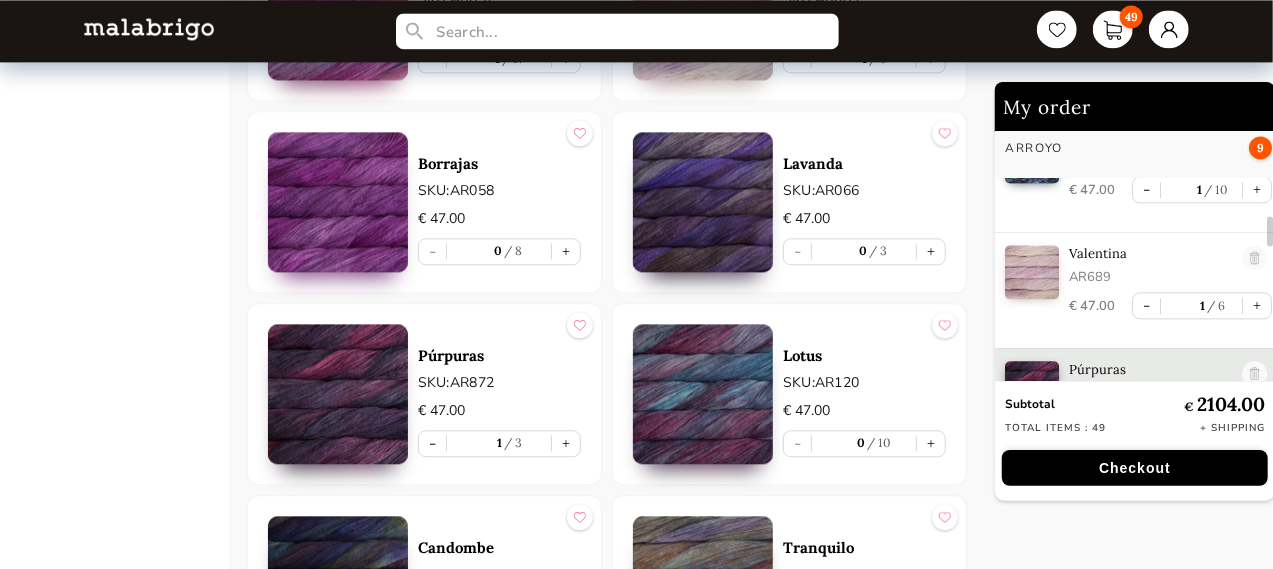 scroll, scrollTop: 2300, scrollLeft: 0, axis: vertical 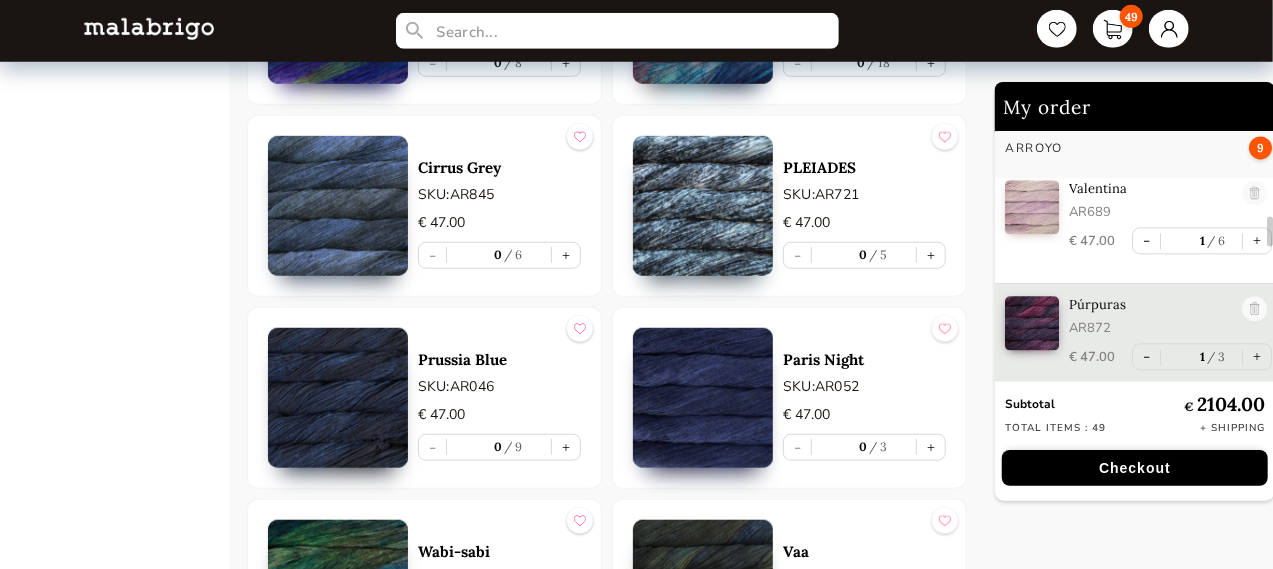 click at bounding box center (703, 398) 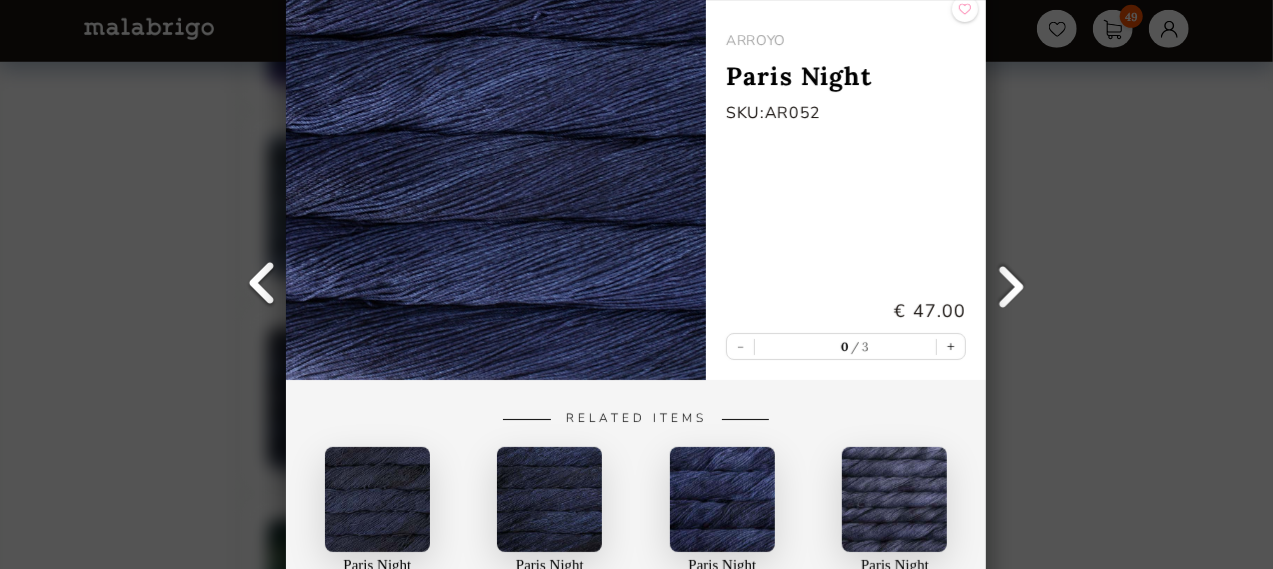 scroll, scrollTop: 0, scrollLeft: 0, axis: both 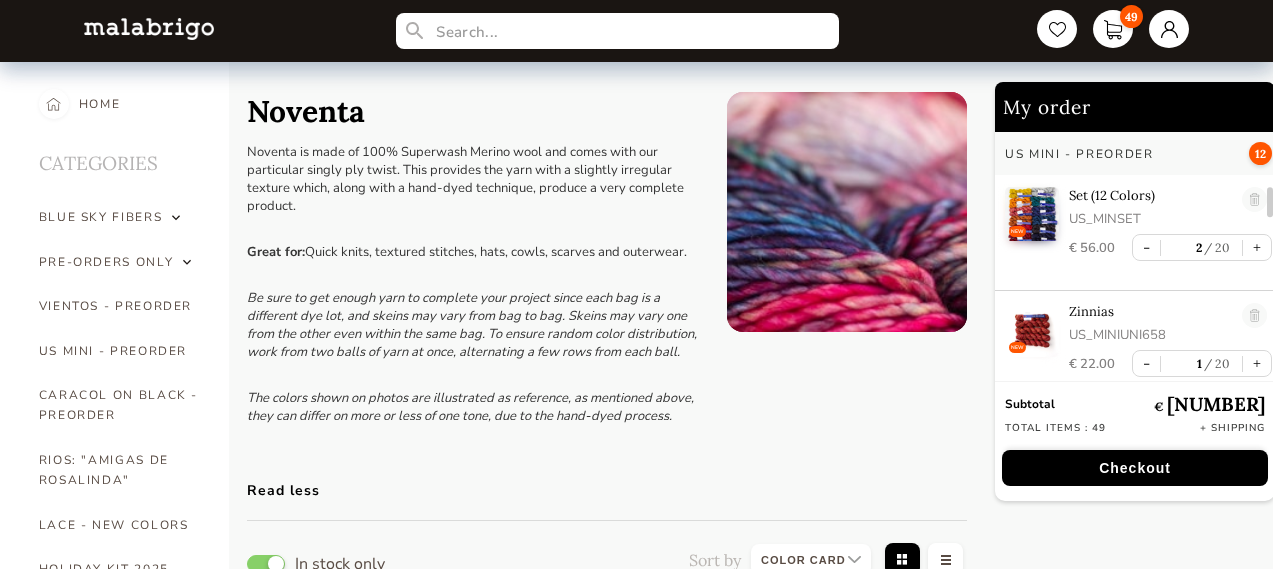 select on "INDEX" 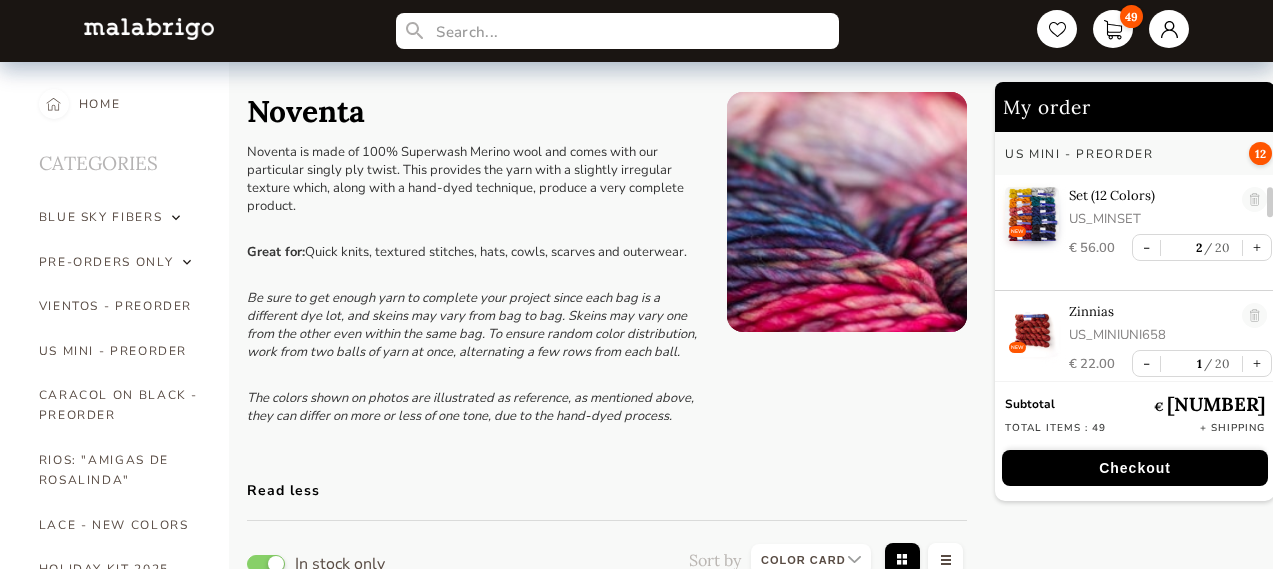 scroll, scrollTop: 300, scrollLeft: 0, axis: vertical 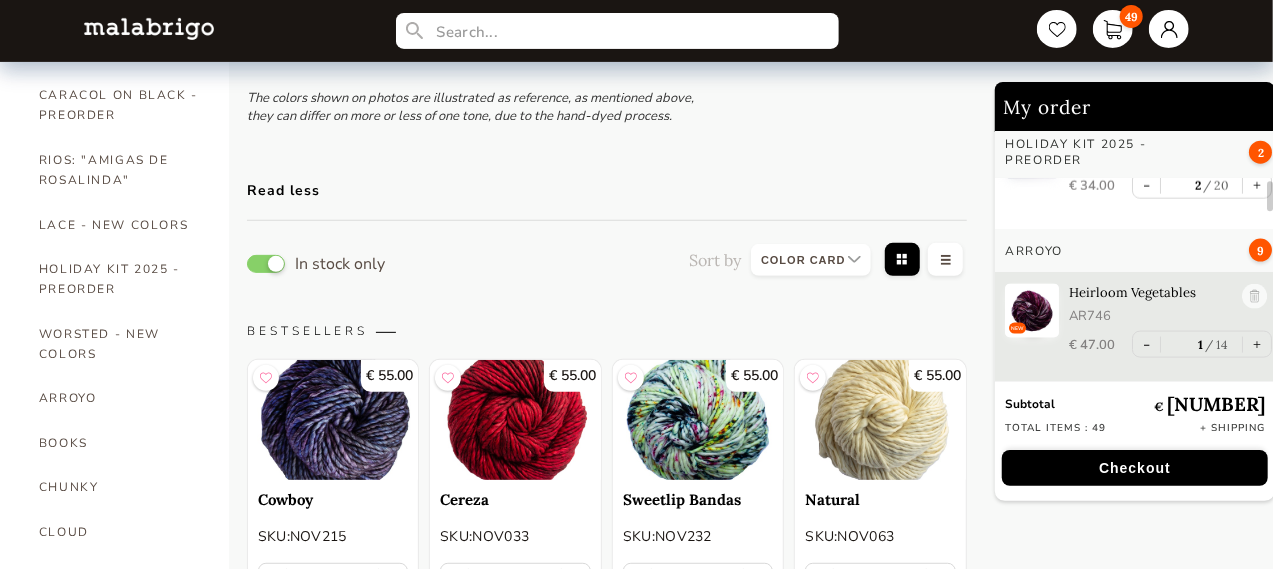 click at bounding box center [515, 420] 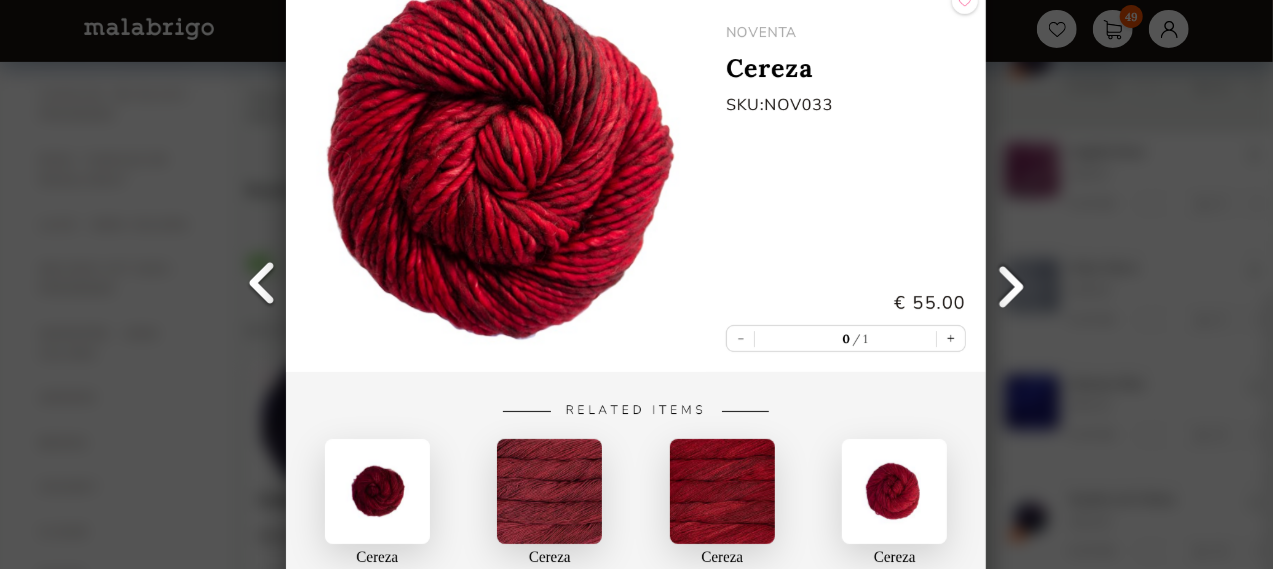 click on "Back NOVENTA Cereza SKU:  NOV033 €   55.00 - 0 1 + Related Items Cereza Mohair Cereza SEIS CABOS Cereza Chunky Cereza Worsted - New Colors" at bounding box center [636, 284] 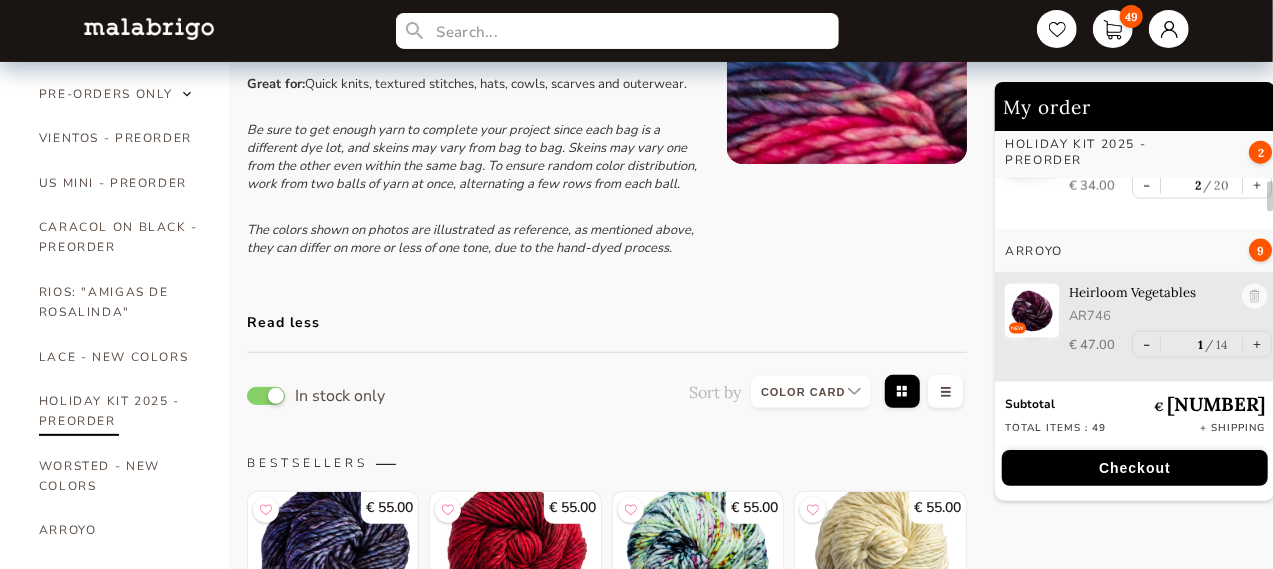 scroll, scrollTop: 0, scrollLeft: 0, axis: both 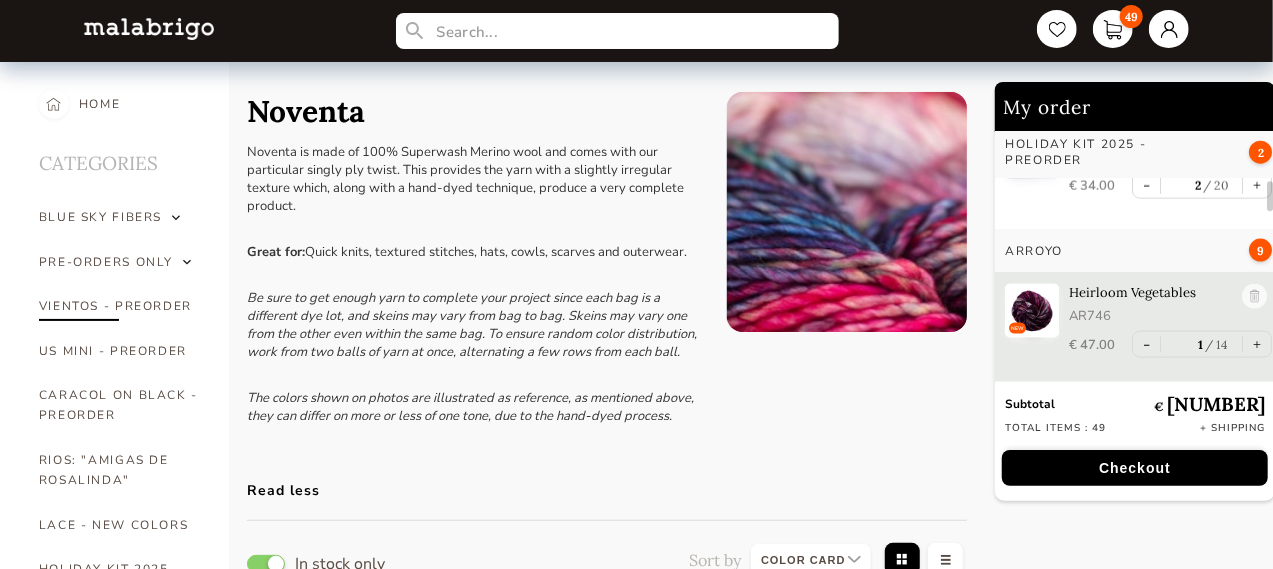 click on "VIENTOS - PREORDER" at bounding box center [119, 306] 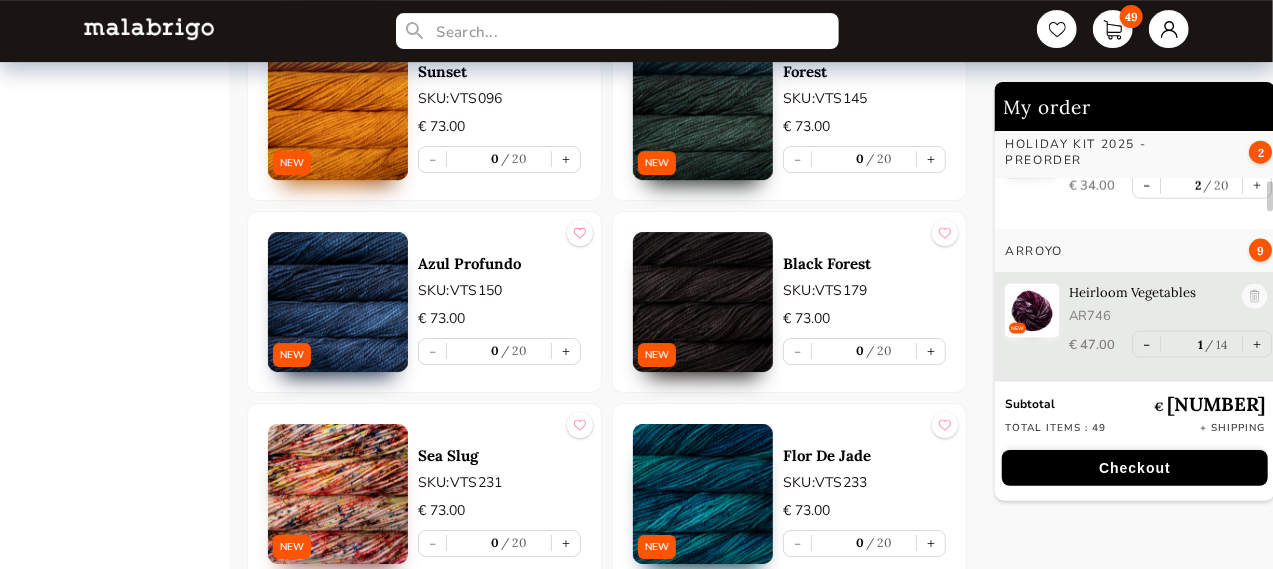 scroll, scrollTop: 3400, scrollLeft: 0, axis: vertical 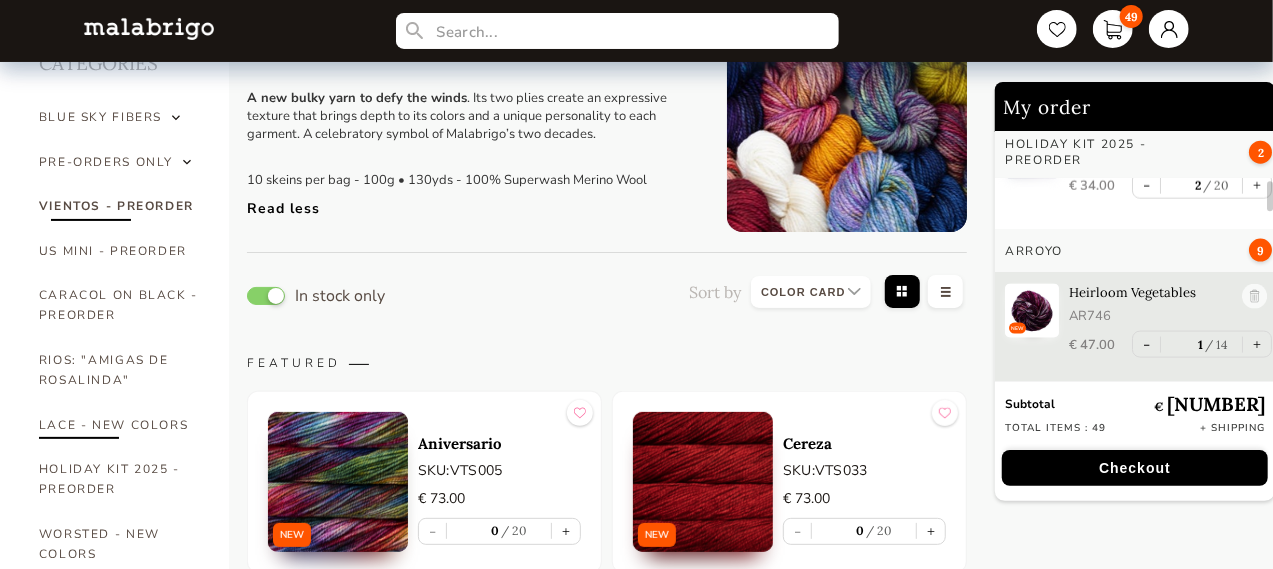 click on "LACE - NEW COLORS" at bounding box center [119, 425] 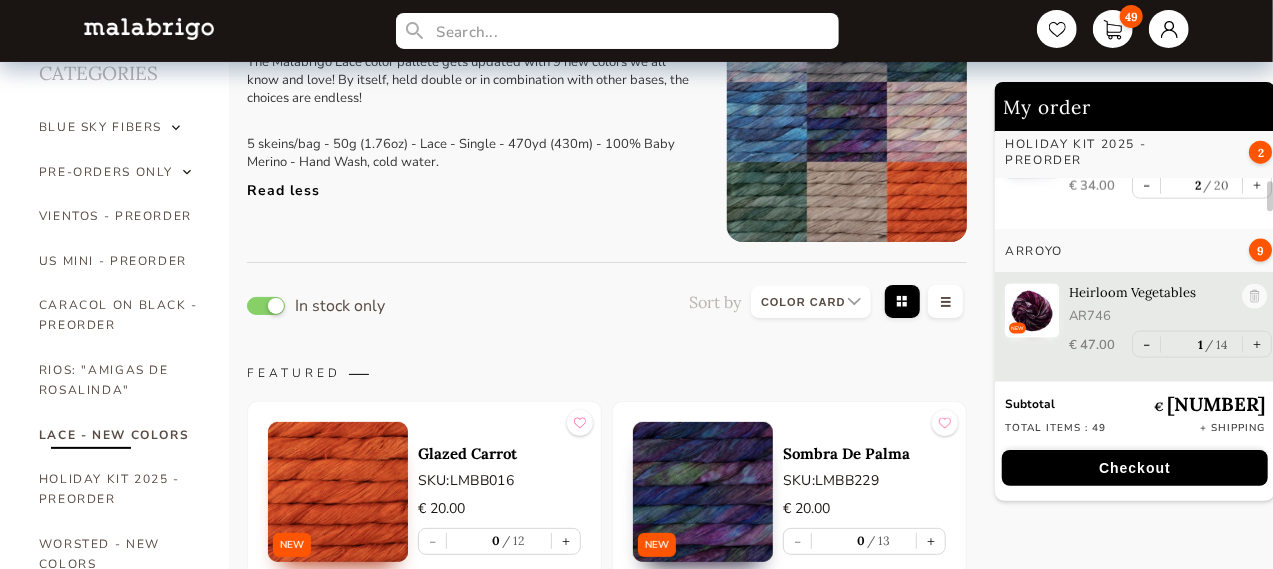 scroll, scrollTop: 0, scrollLeft: 0, axis: both 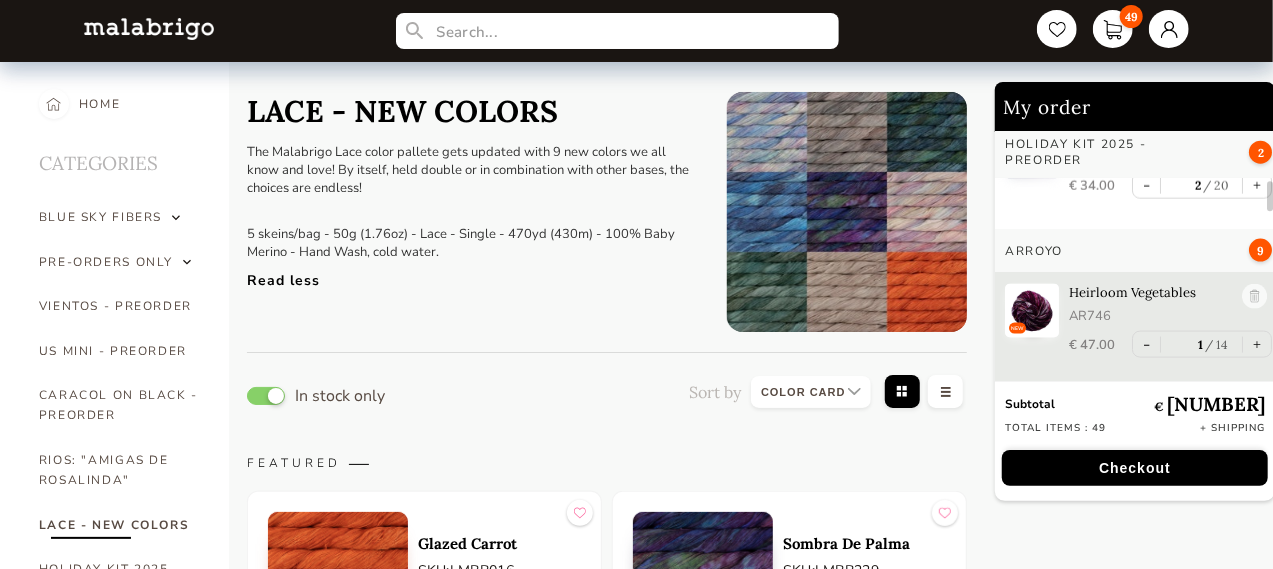 click on "Read less" at bounding box center [472, 275] 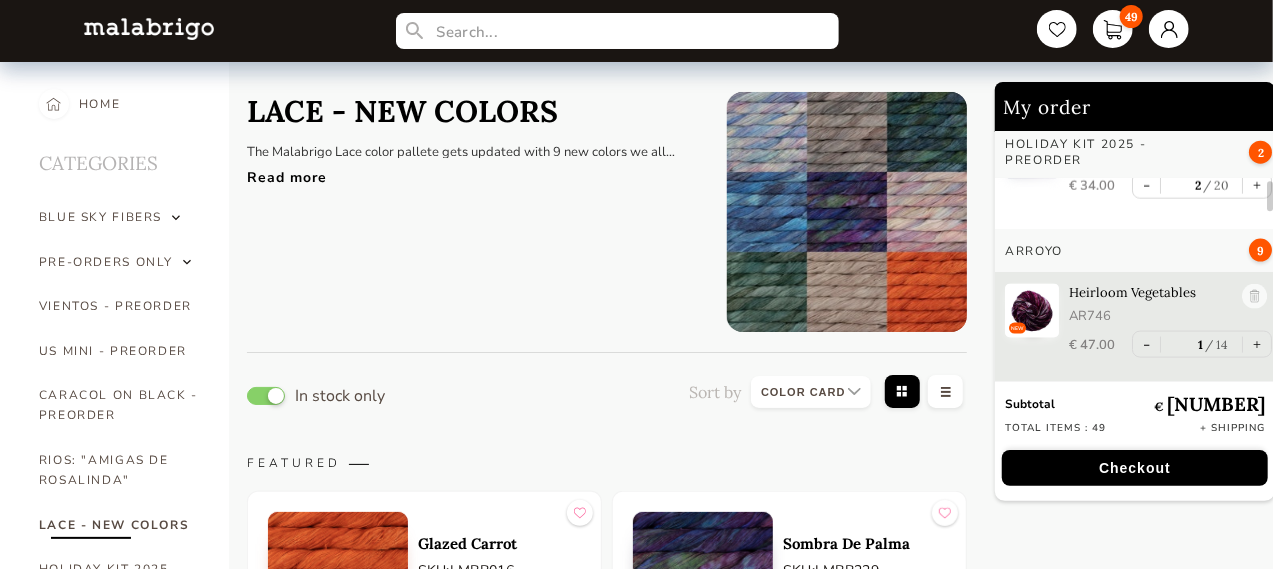 click on "Read more" at bounding box center (472, 172) 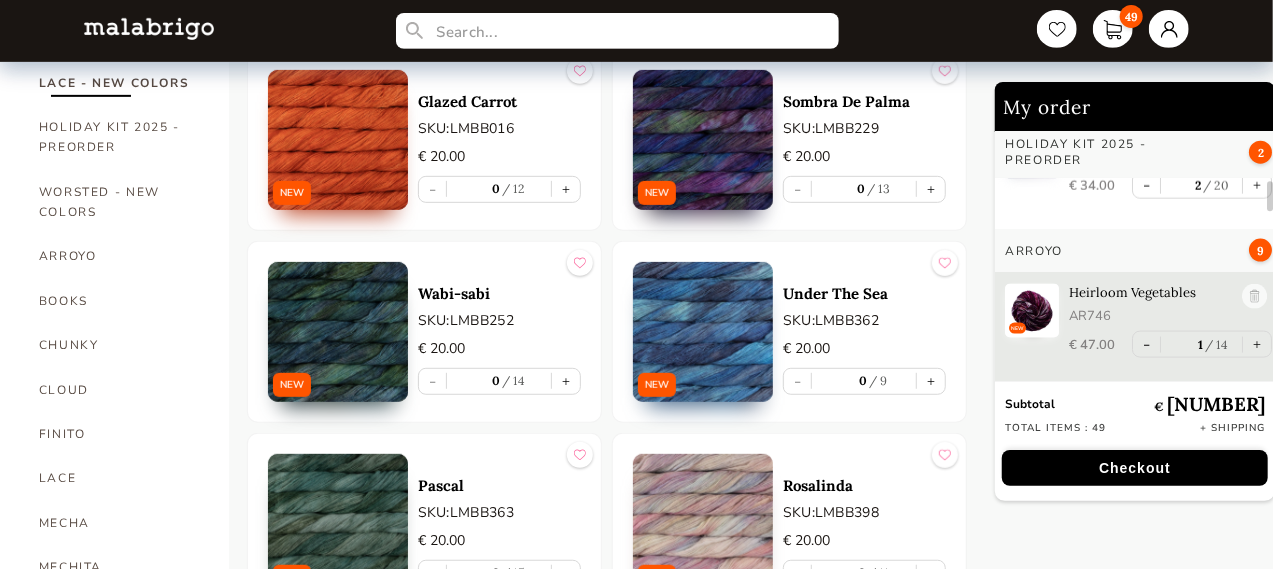 scroll, scrollTop: 400, scrollLeft: 0, axis: vertical 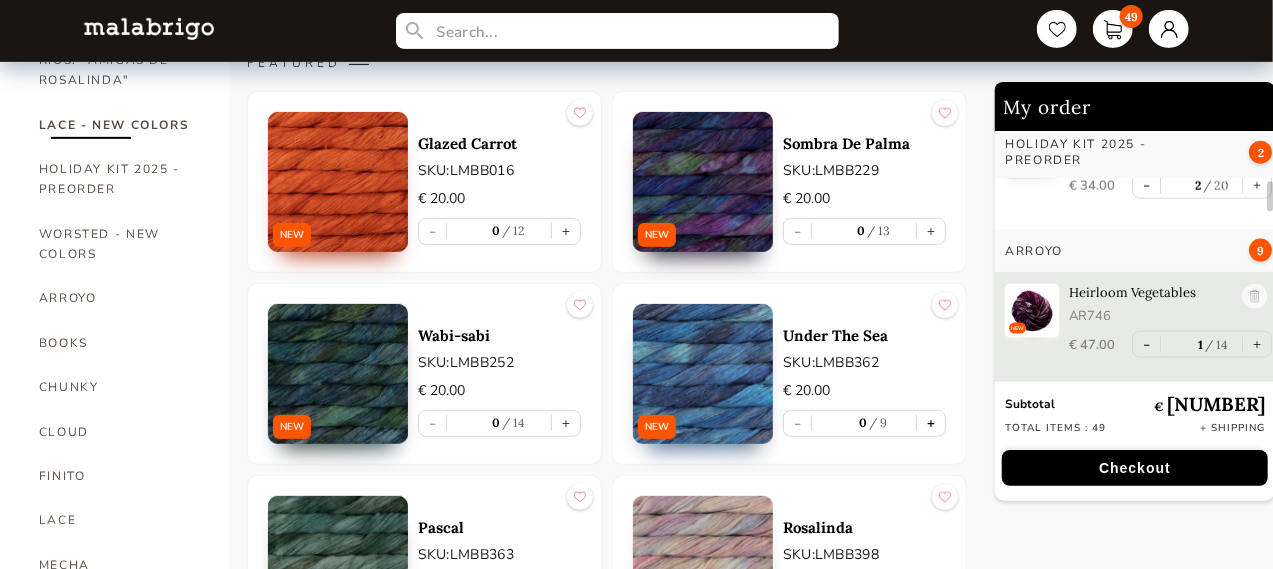 click on "+" at bounding box center (931, 423) 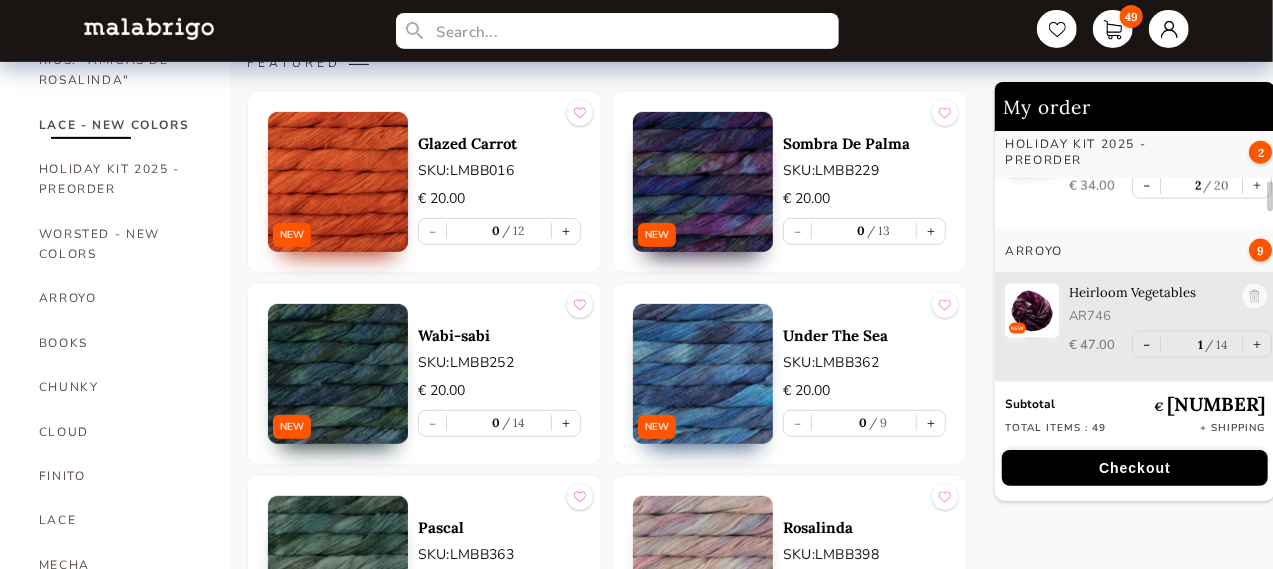 type on "1" 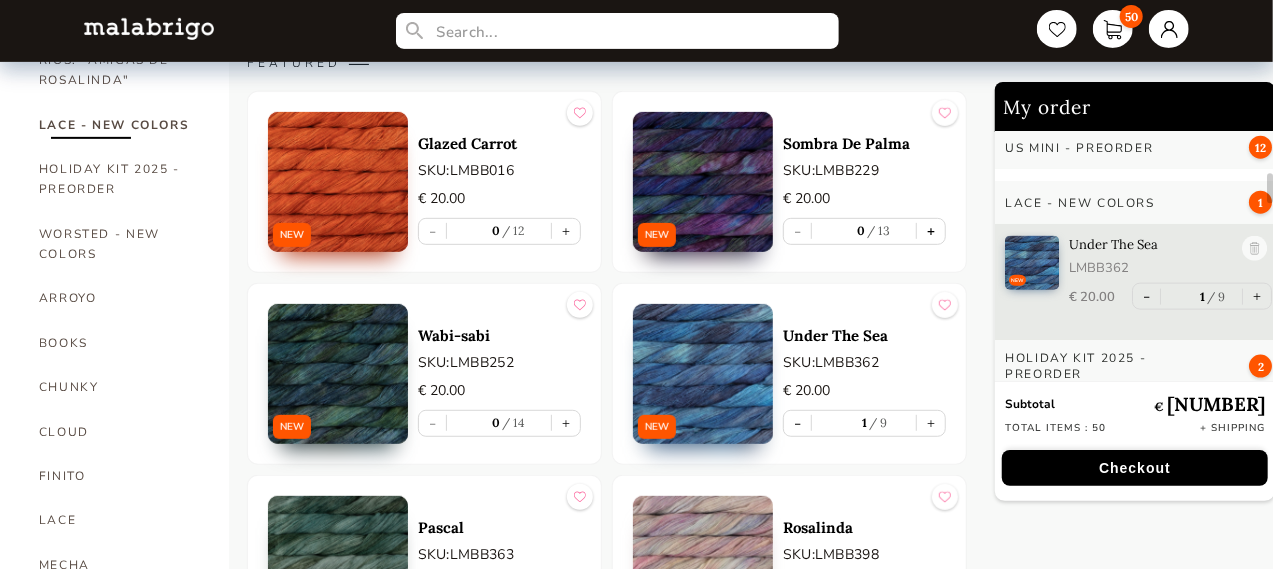 scroll, scrollTop: 1204, scrollLeft: 0, axis: vertical 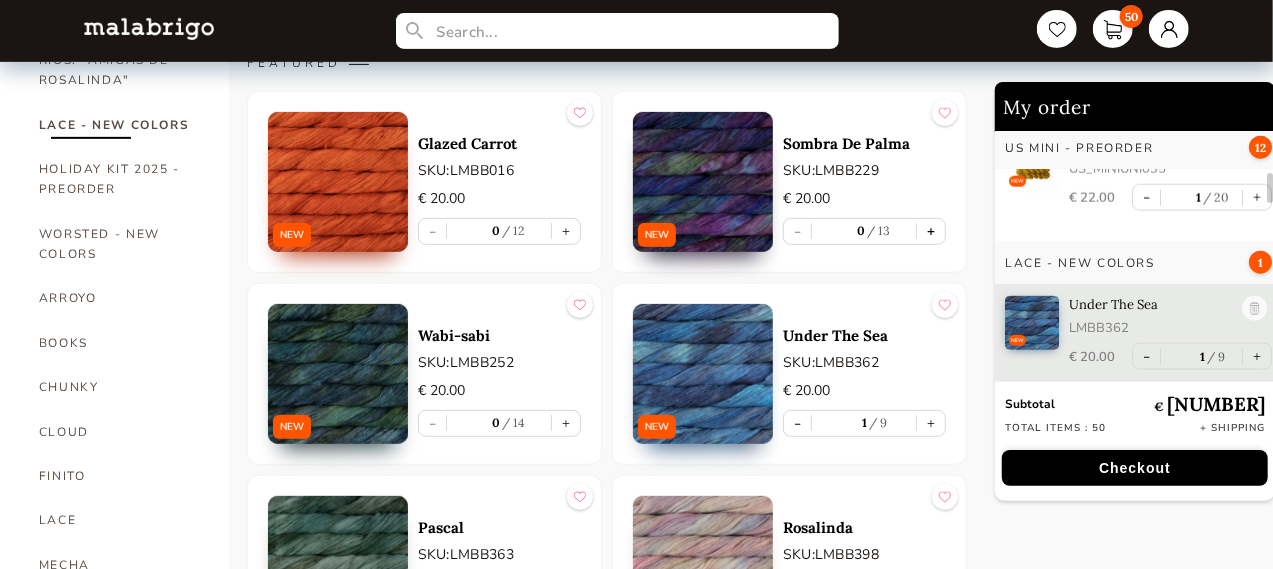 click on "+" at bounding box center [931, 231] 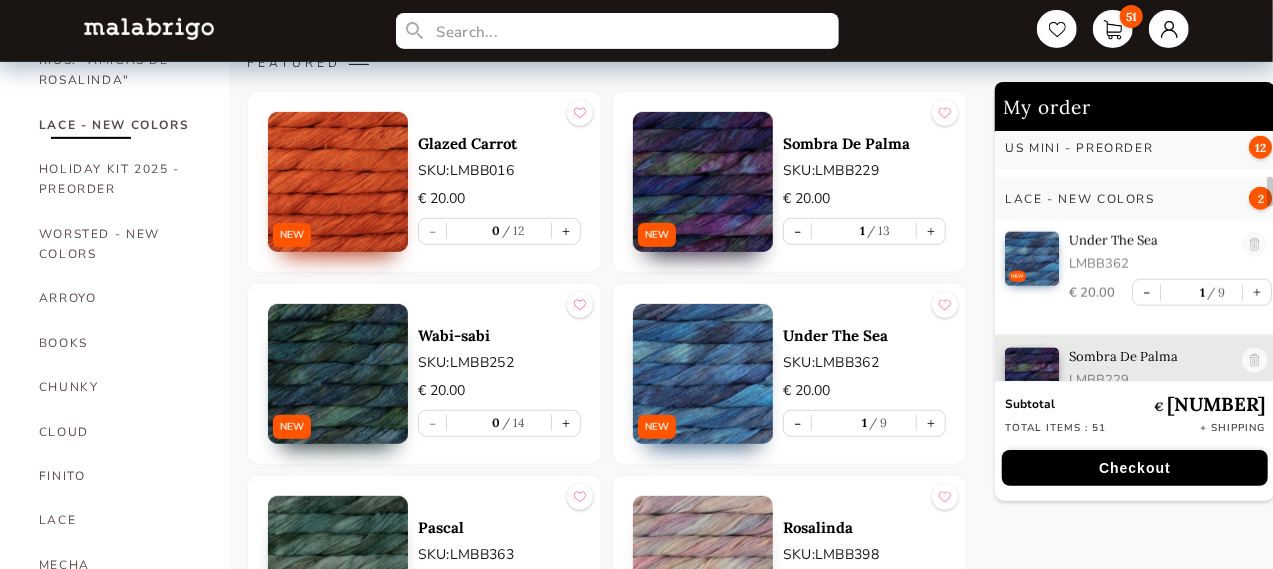 scroll, scrollTop: 1320, scrollLeft: 0, axis: vertical 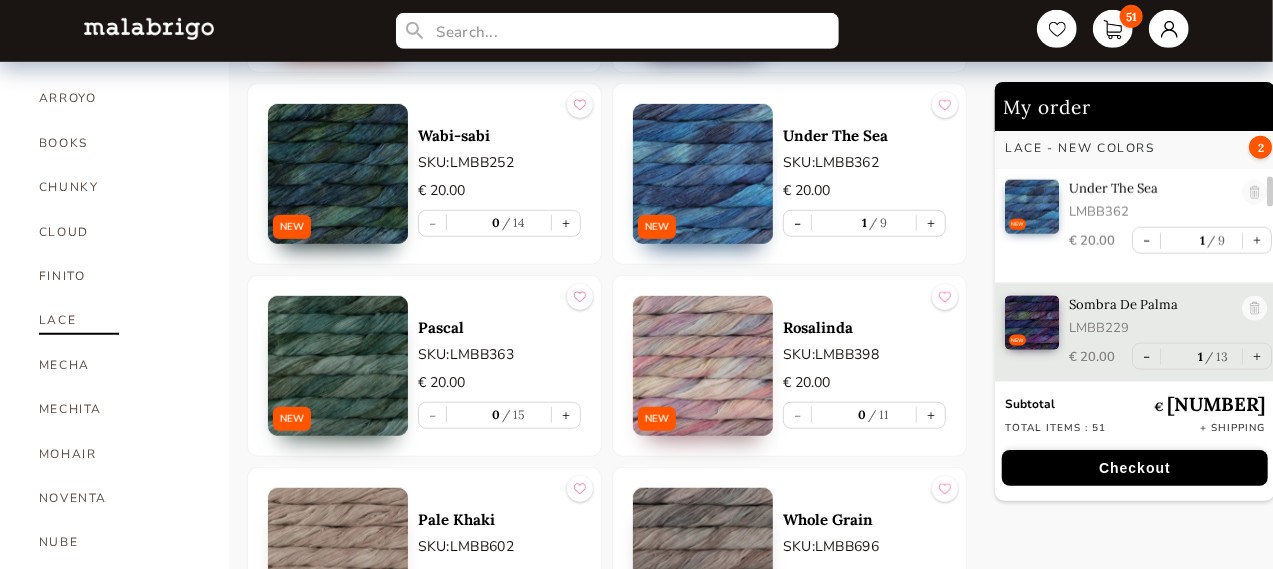 click on "LACE" at bounding box center (119, 320) 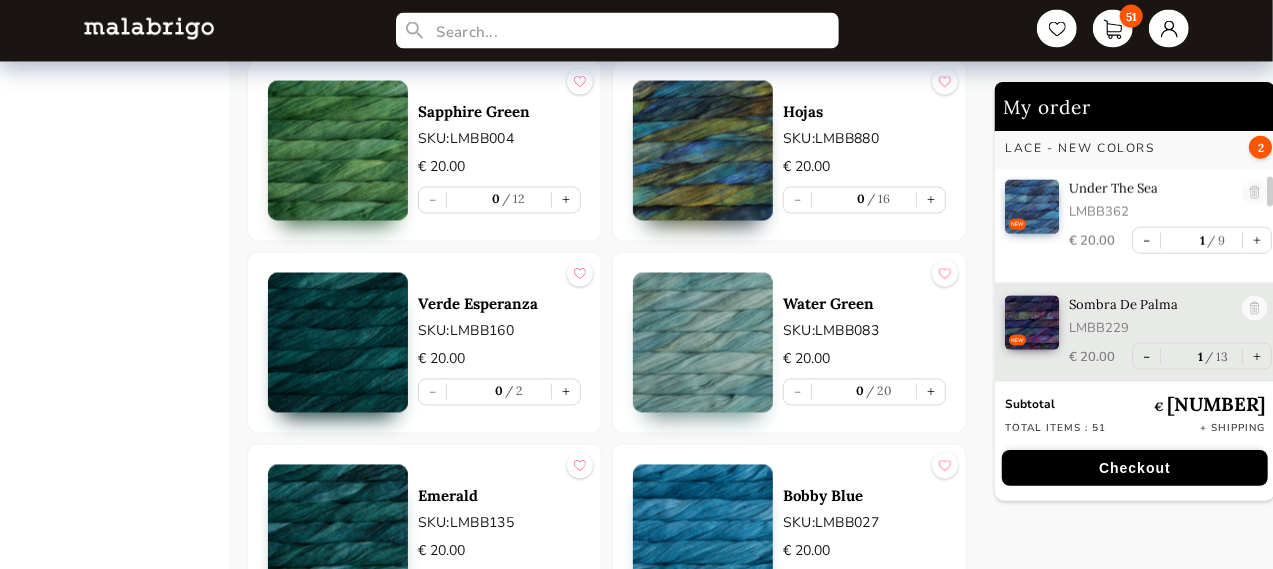 scroll, scrollTop: 1800, scrollLeft: 0, axis: vertical 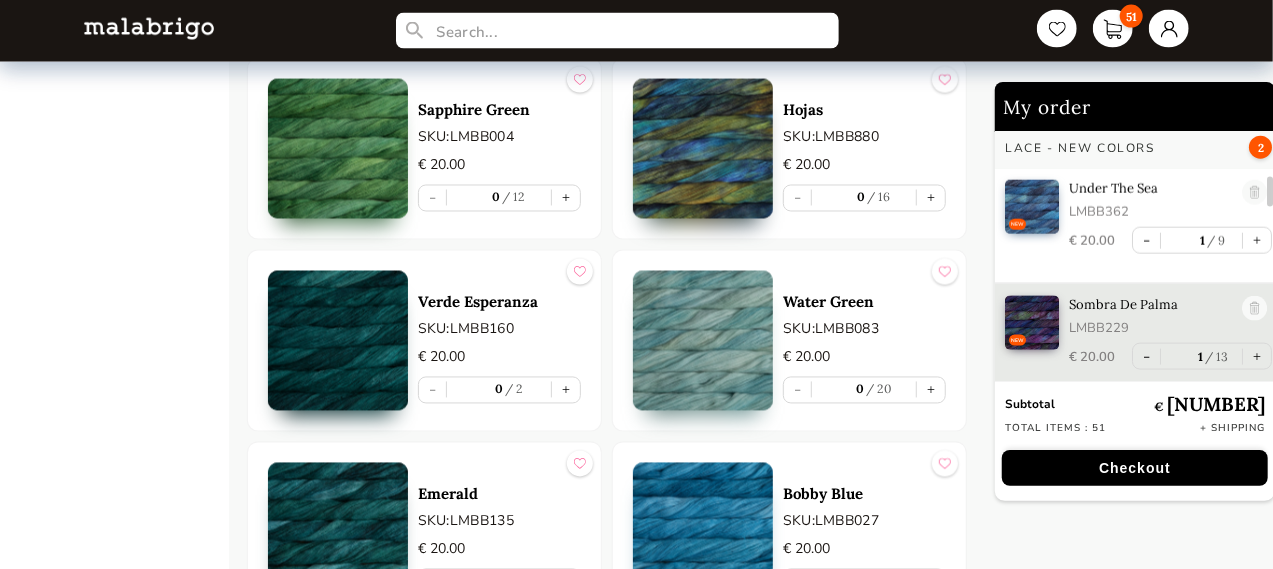 click at bounding box center (338, 341) 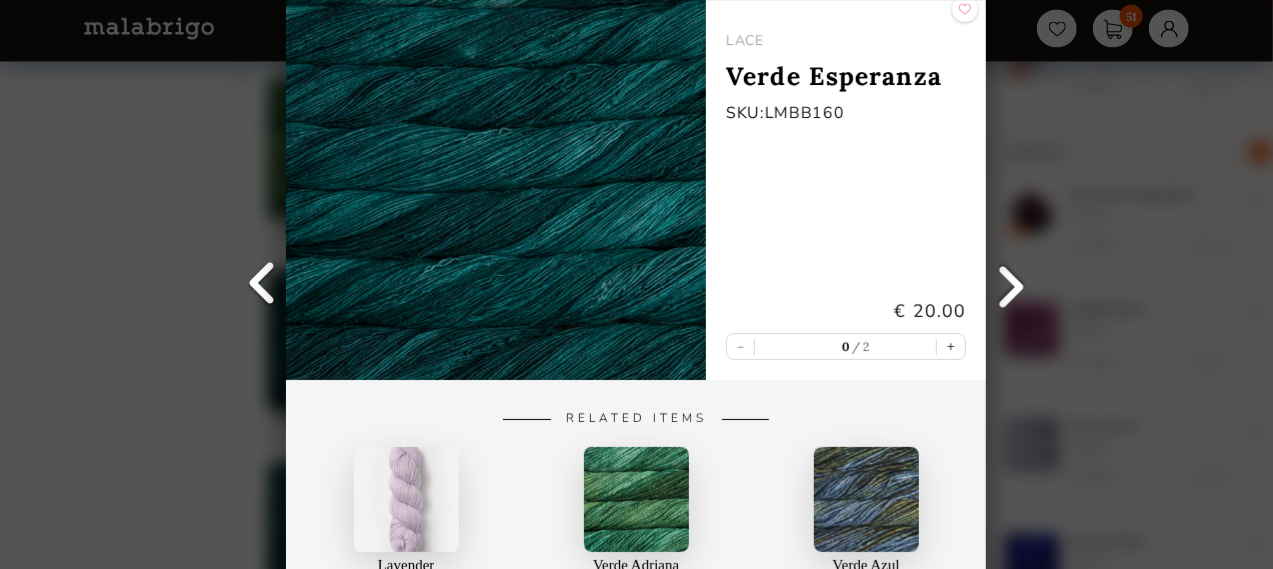 scroll, scrollTop: 0, scrollLeft: 0, axis: both 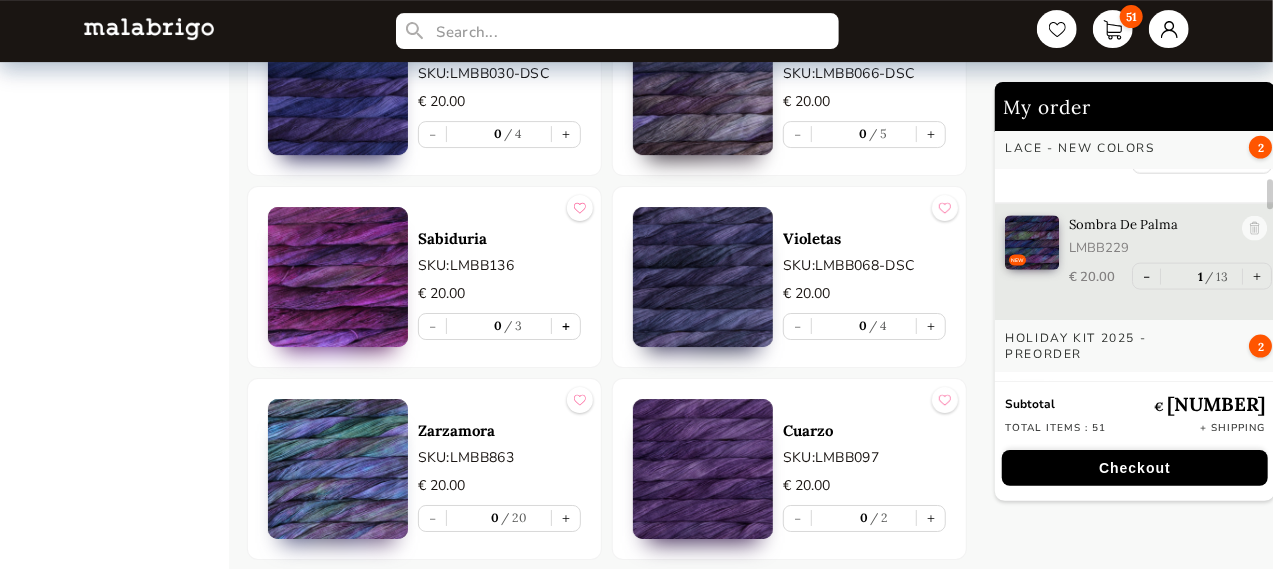 click on "+" at bounding box center (566, 326) 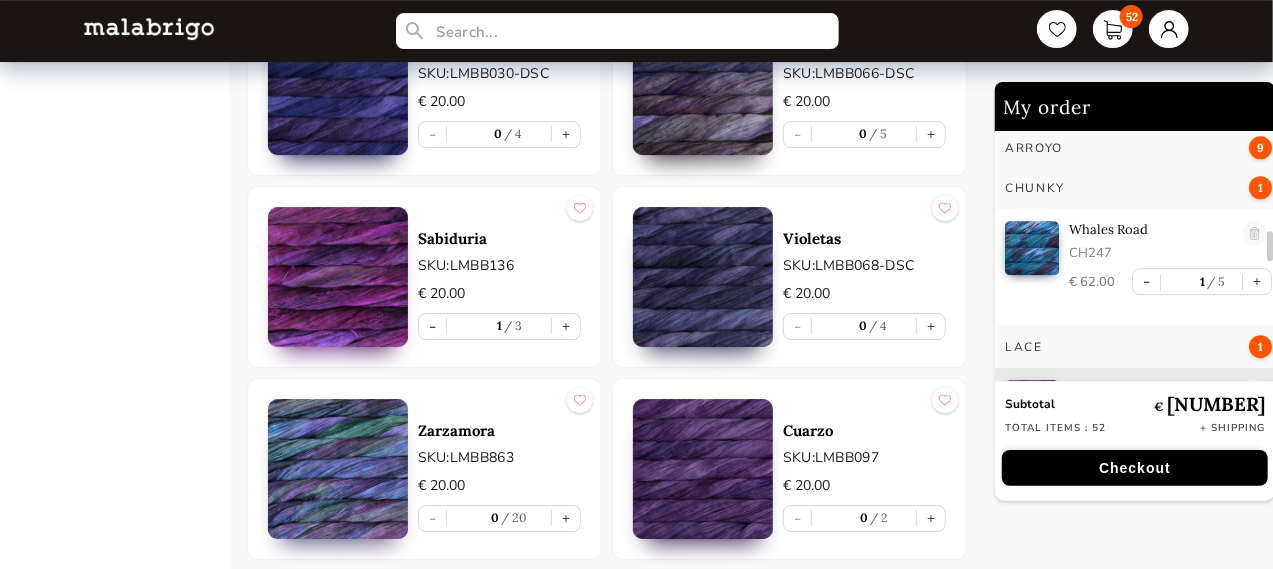 scroll, scrollTop: 2893, scrollLeft: 0, axis: vertical 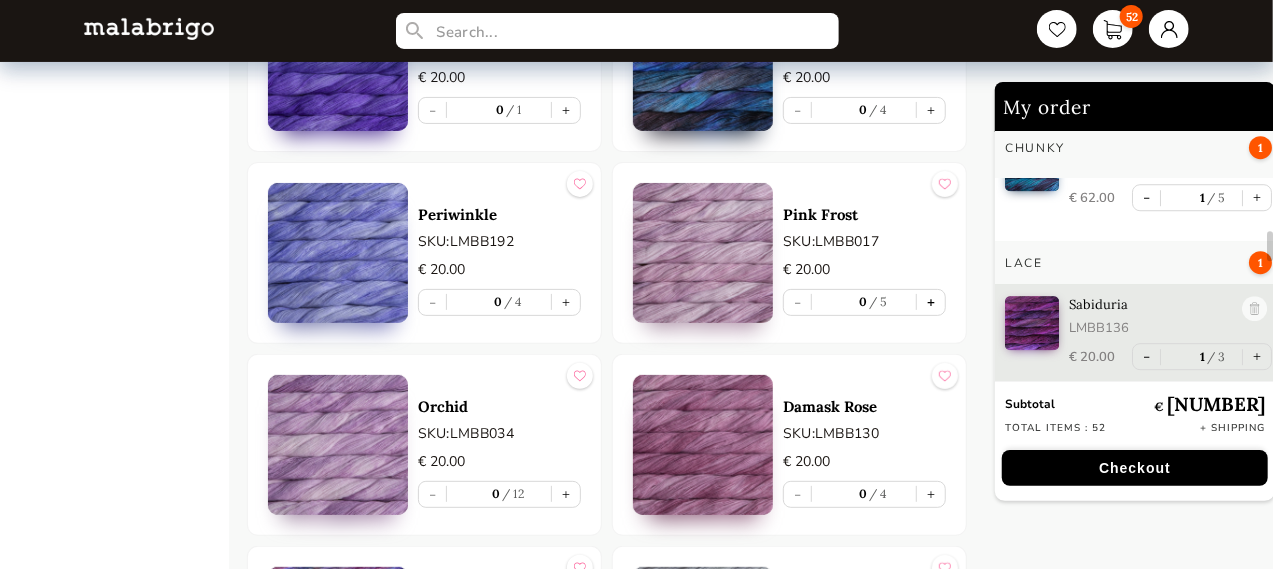 click on "+" at bounding box center [931, 302] 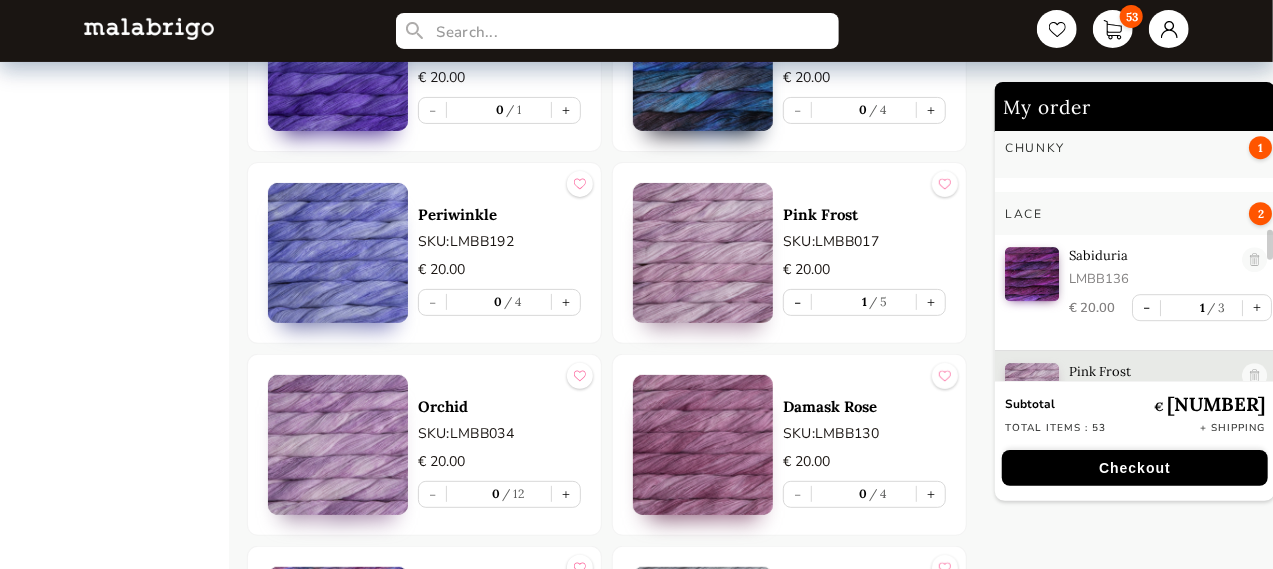 scroll, scrollTop: 3009, scrollLeft: 0, axis: vertical 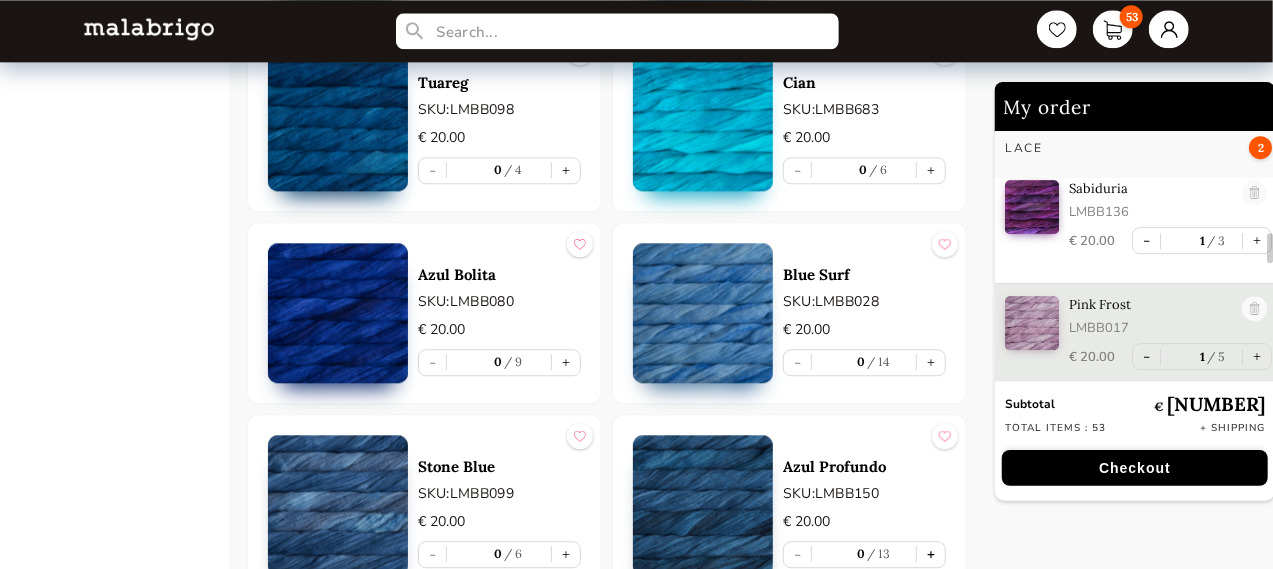 click on "+" at bounding box center (931, 554) 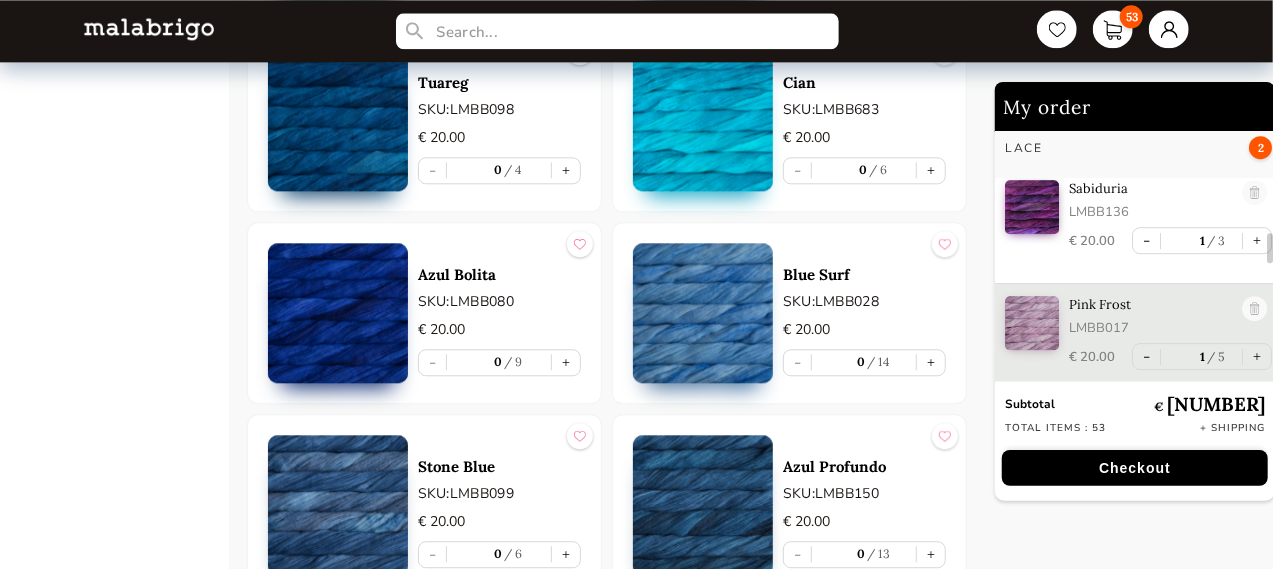 type on "1" 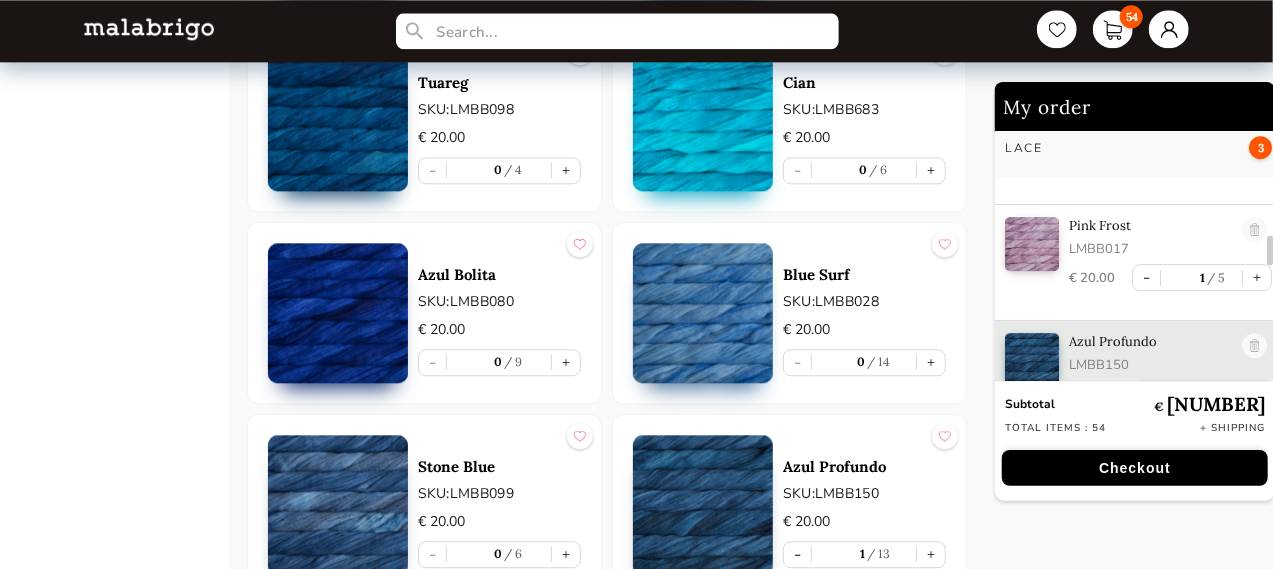 scroll, scrollTop: 3125, scrollLeft: 0, axis: vertical 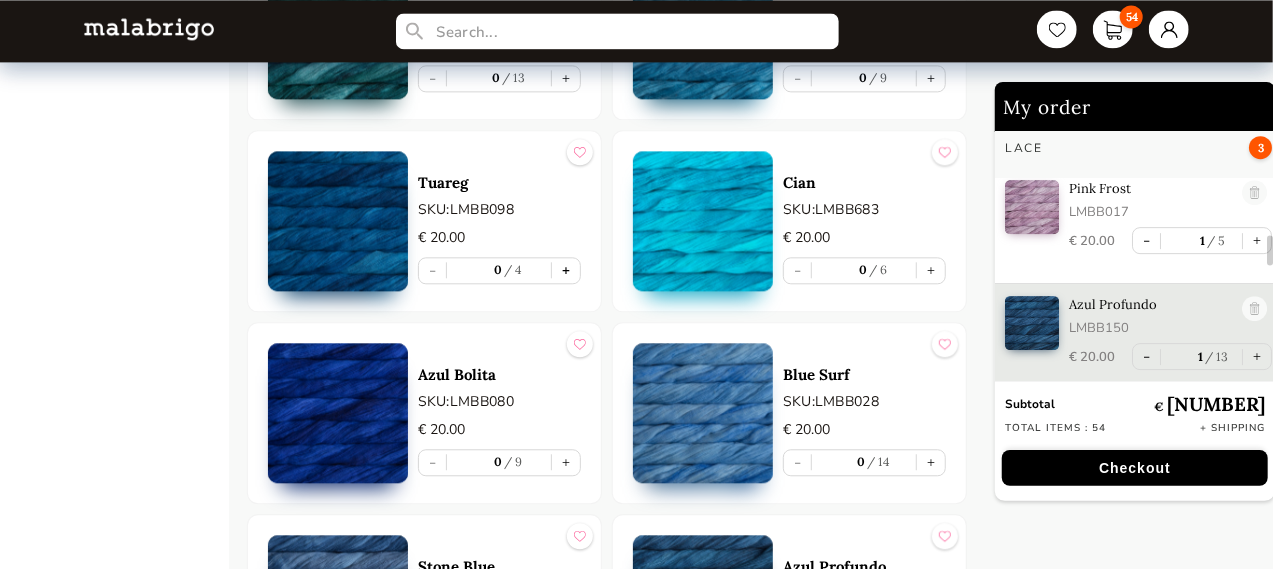 click on "+" at bounding box center (566, 270) 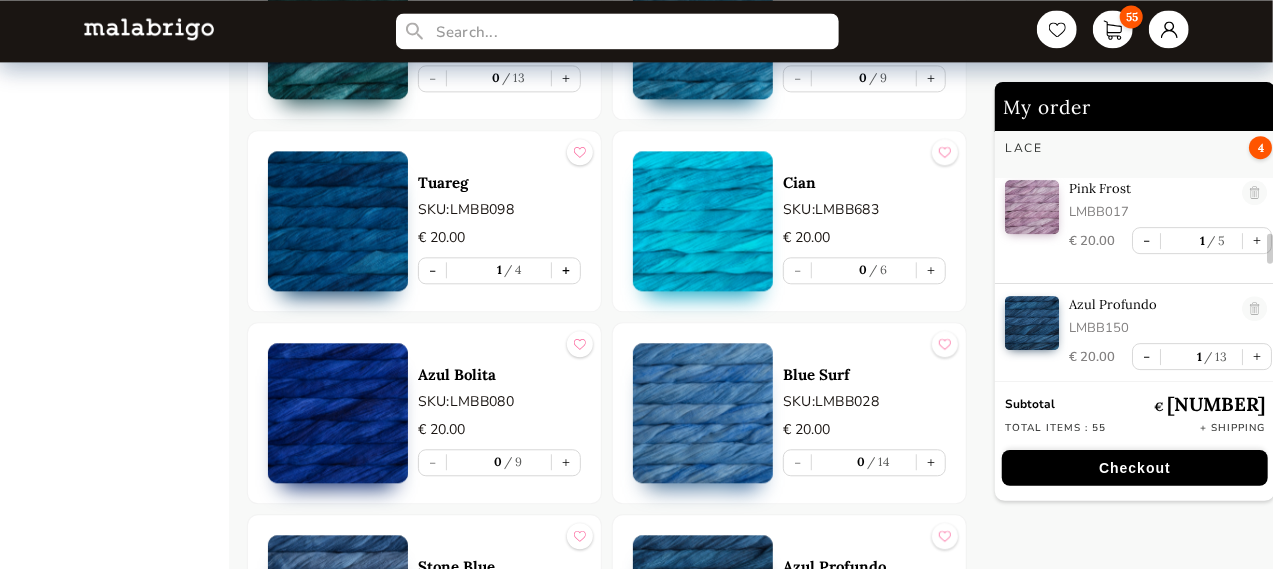scroll, scrollTop: 3204, scrollLeft: 0, axis: vertical 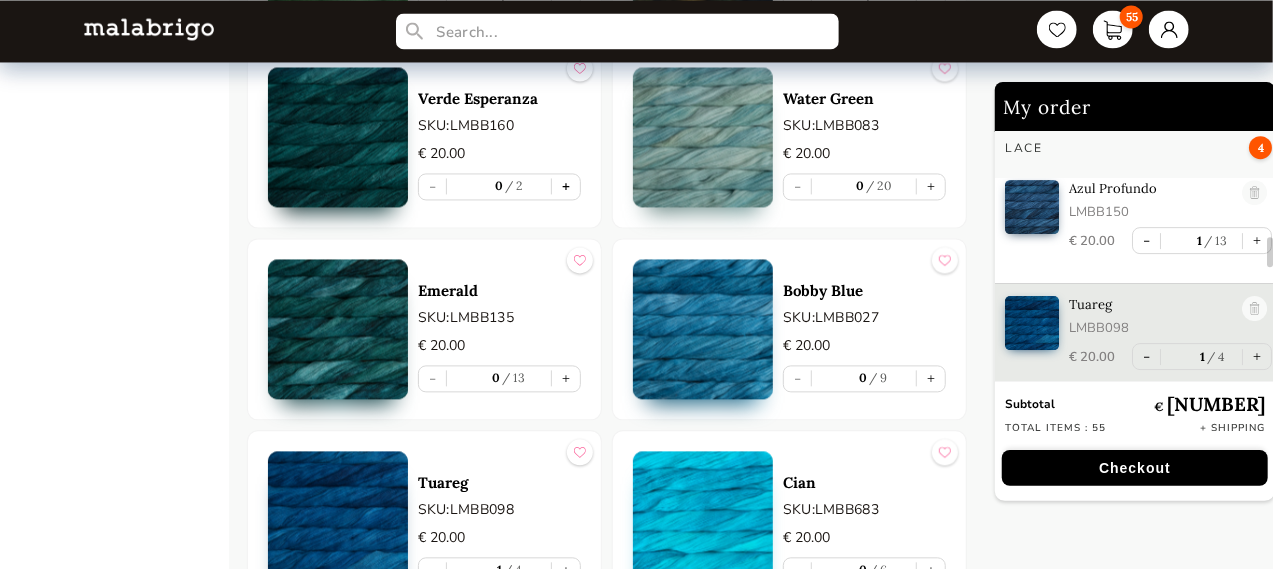 click on "+" at bounding box center (566, 186) 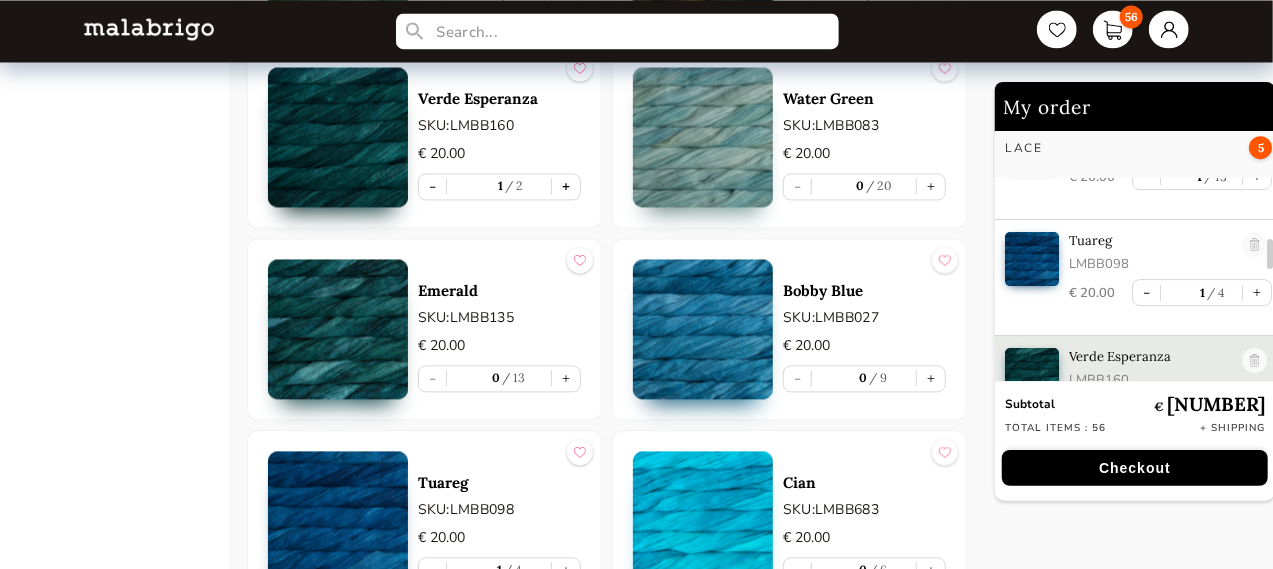 scroll, scrollTop: 3357, scrollLeft: 0, axis: vertical 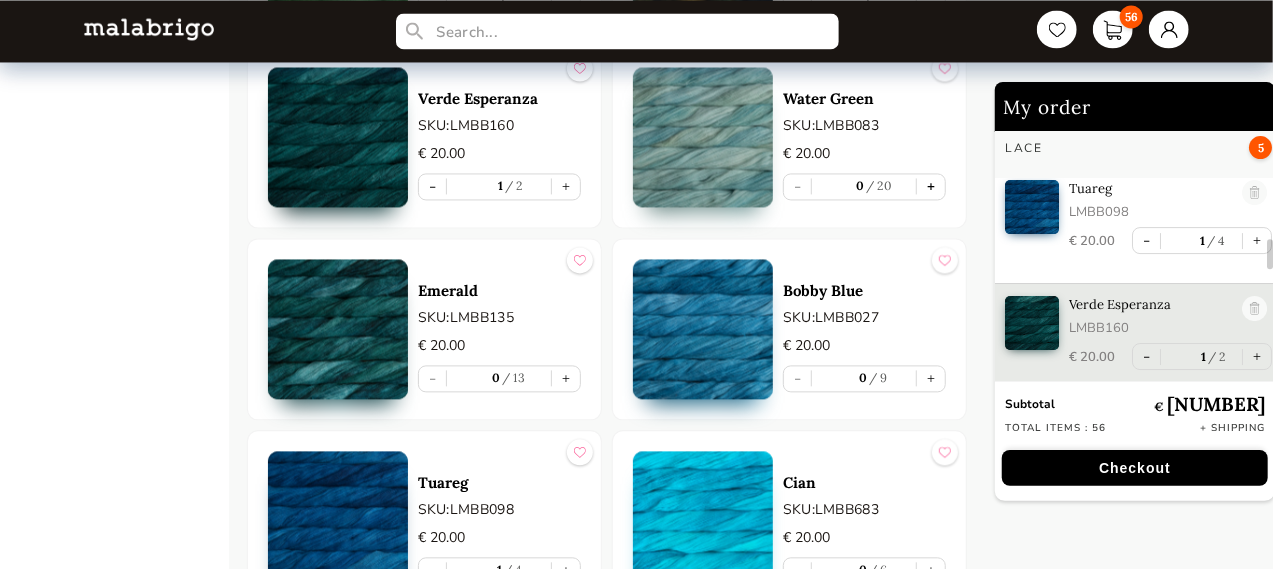click on "+" at bounding box center [931, 186] 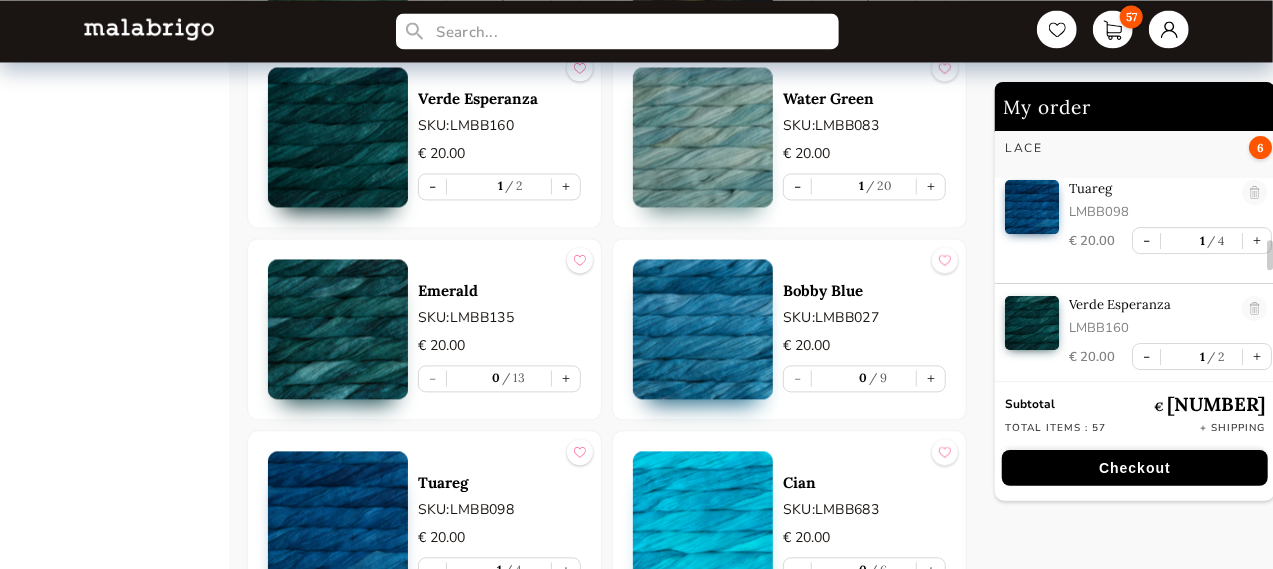 scroll, scrollTop: 3473, scrollLeft: 0, axis: vertical 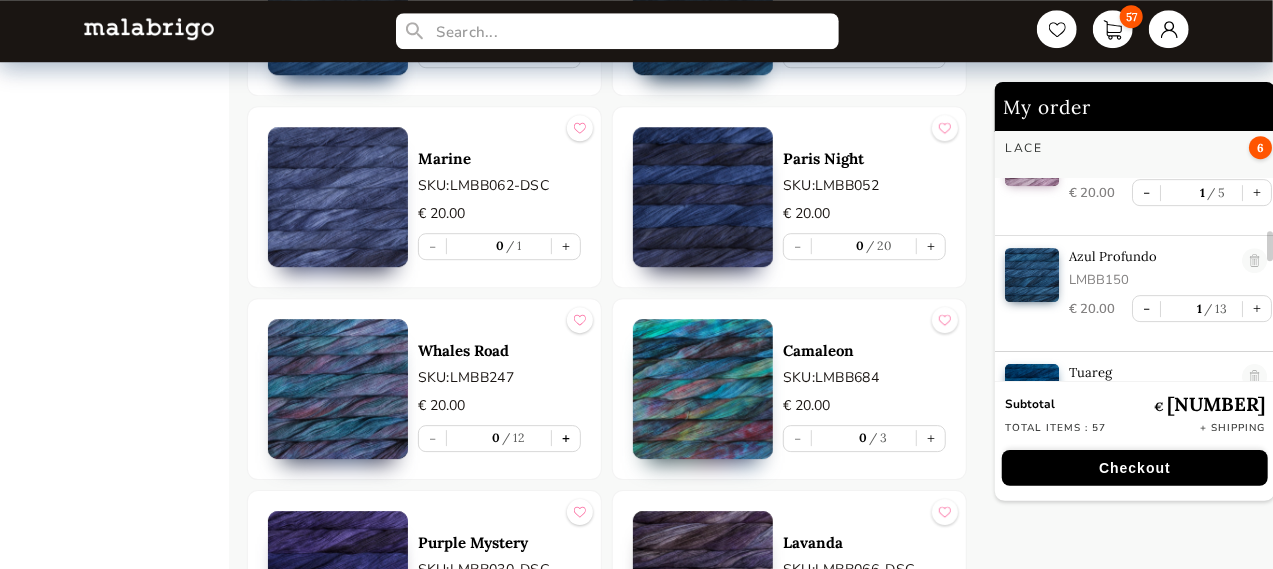 click on "+" at bounding box center (566, 438) 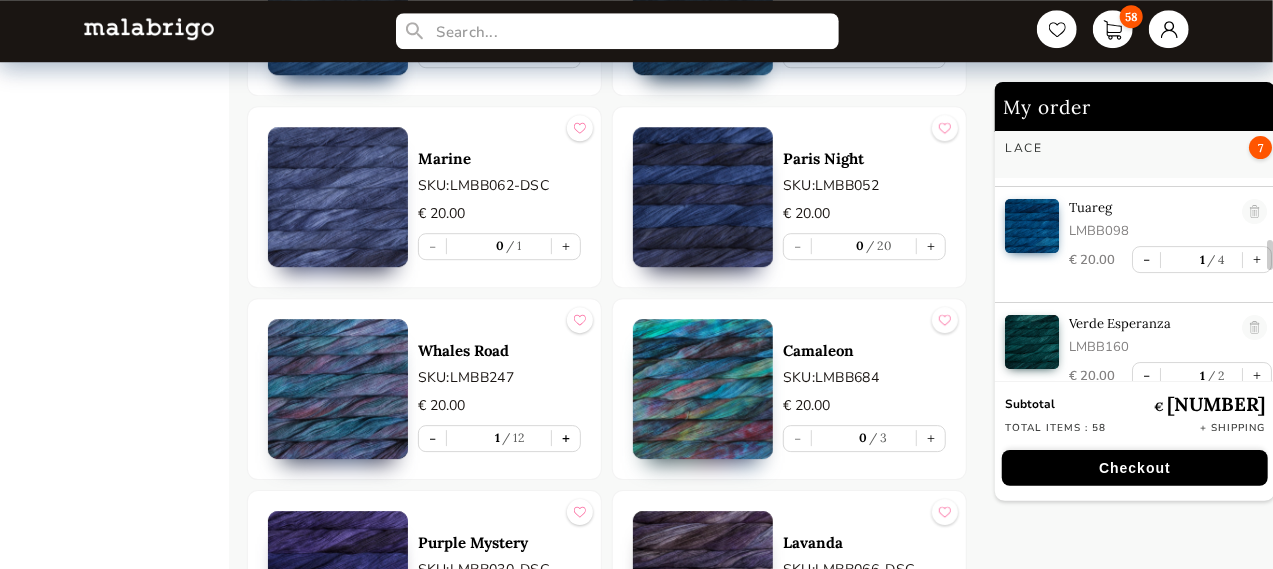 scroll, scrollTop: 3589, scrollLeft: 0, axis: vertical 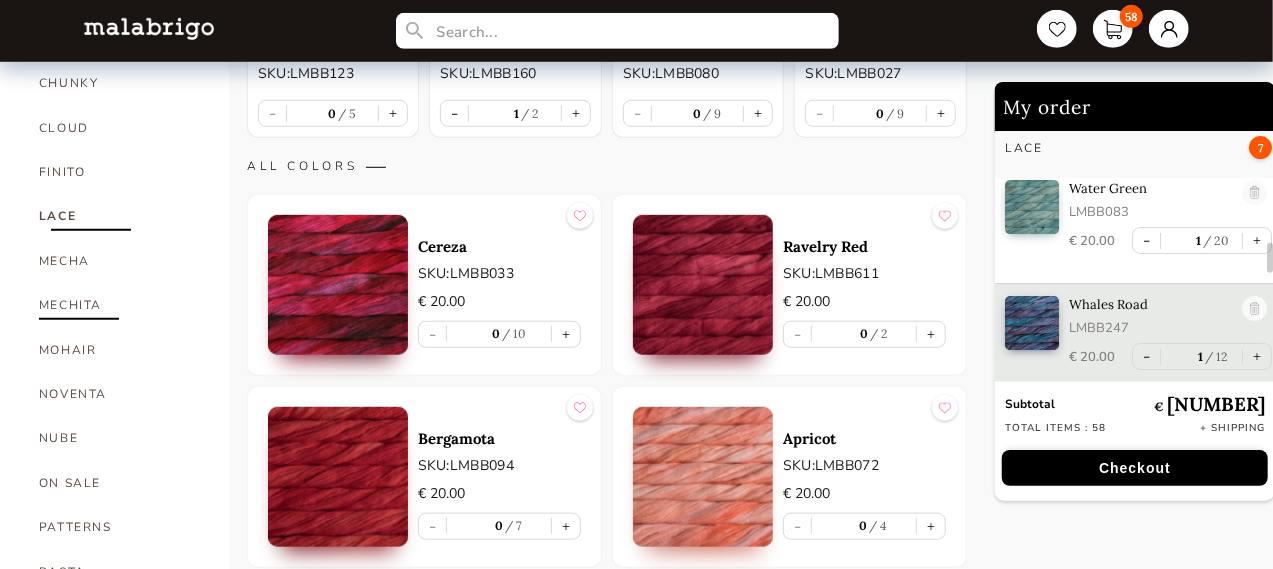 click on "MECHITA" at bounding box center (119, 305) 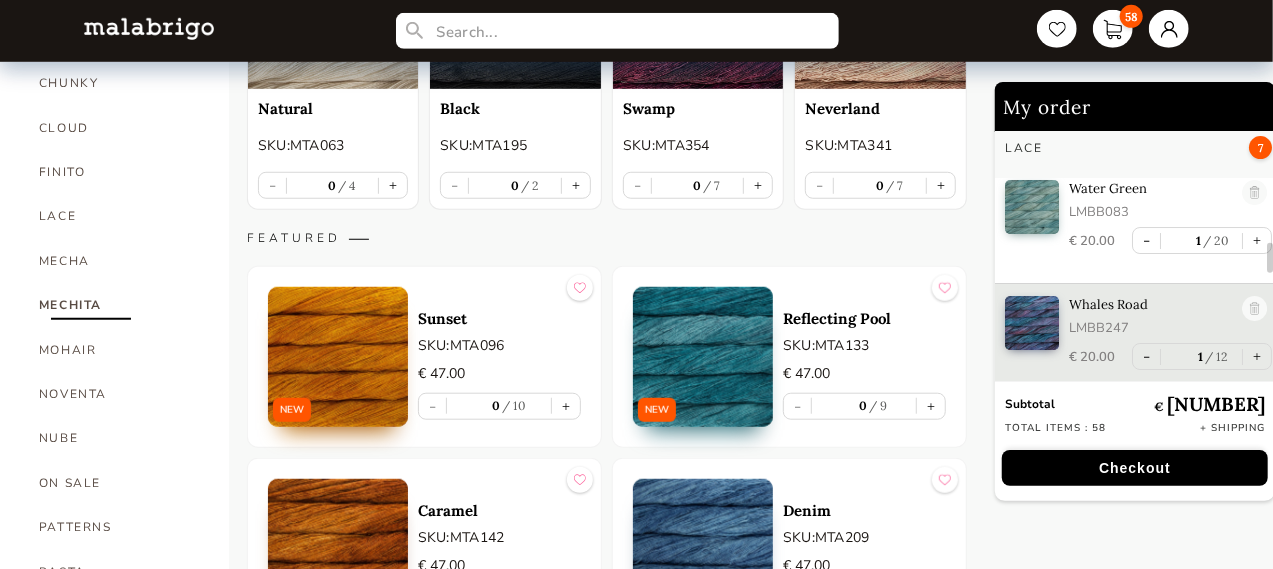scroll, scrollTop: 1004, scrollLeft: 0, axis: vertical 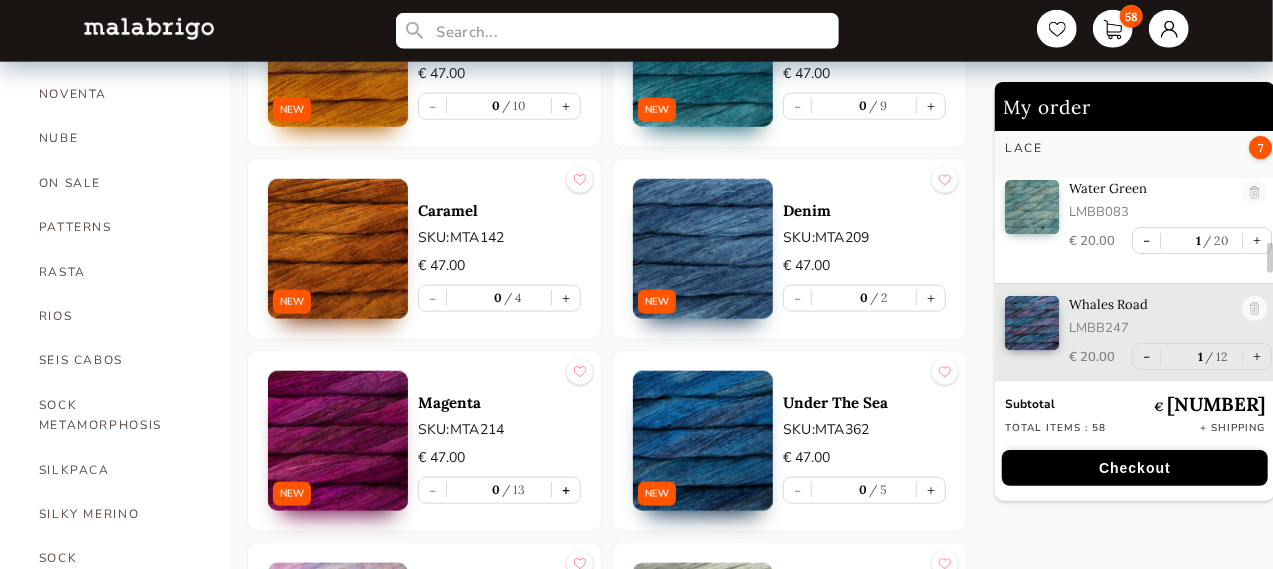 click on "+" at bounding box center (566, 490) 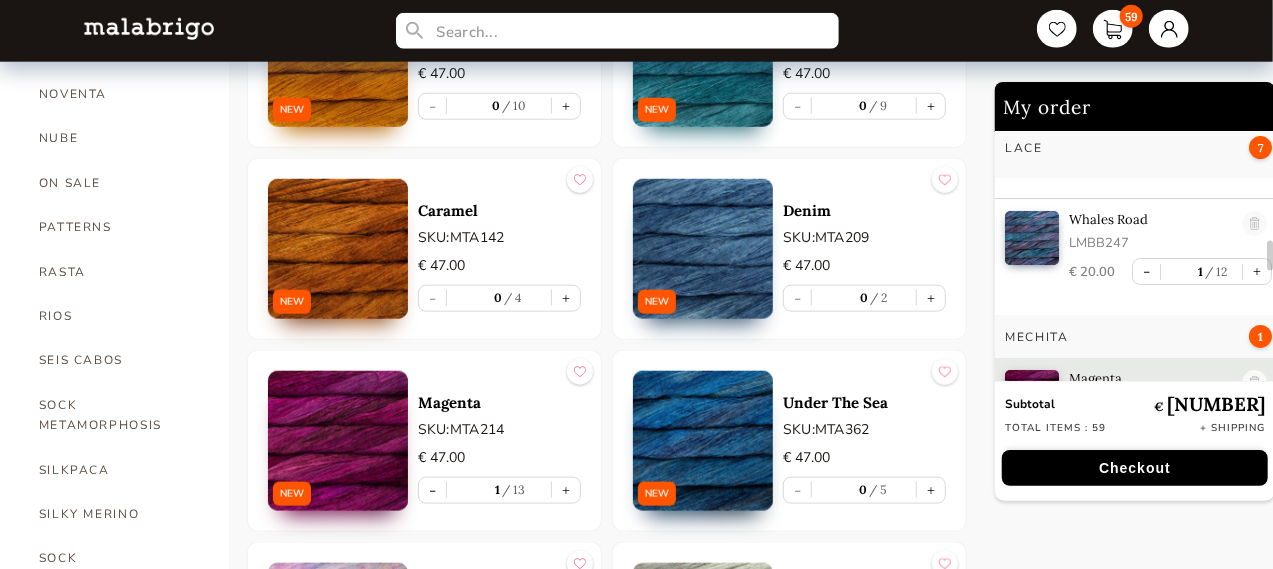 scroll, scrollTop: 3748, scrollLeft: 0, axis: vertical 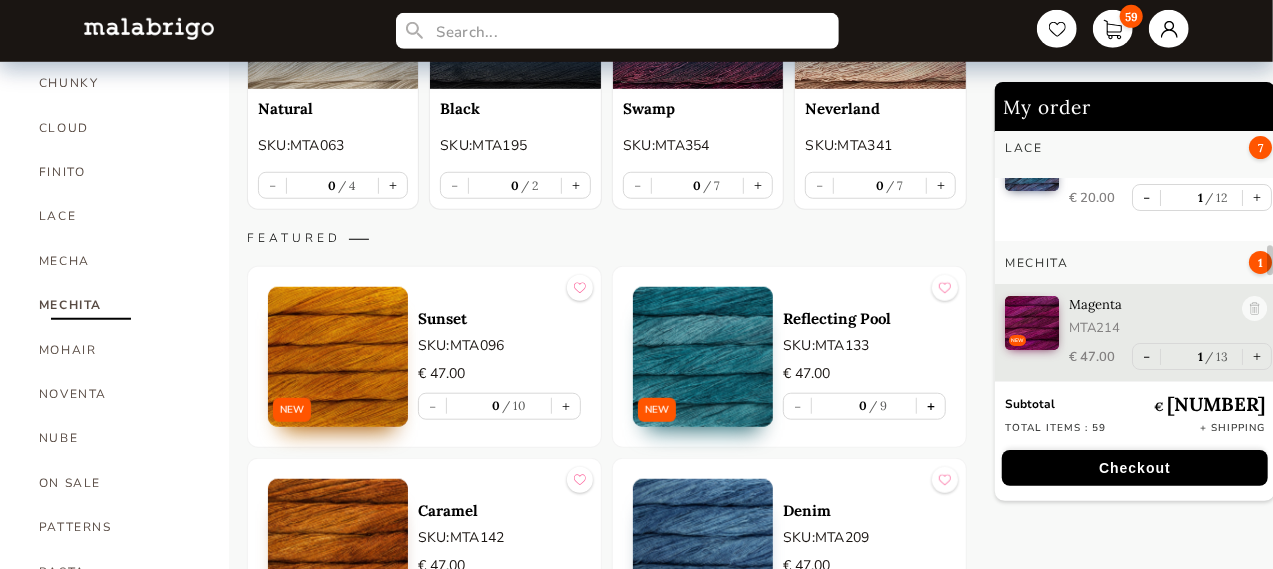 click on "+" at bounding box center [931, 406] 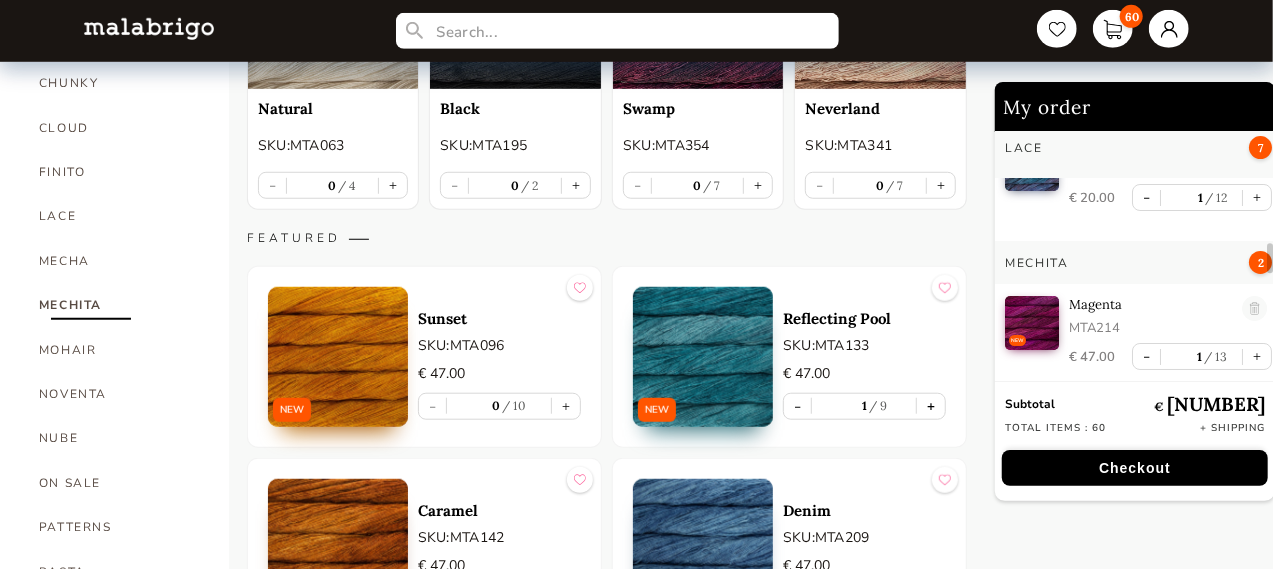 scroll, scrollTop: 1143, scrollLeft: 0, axis: vertical 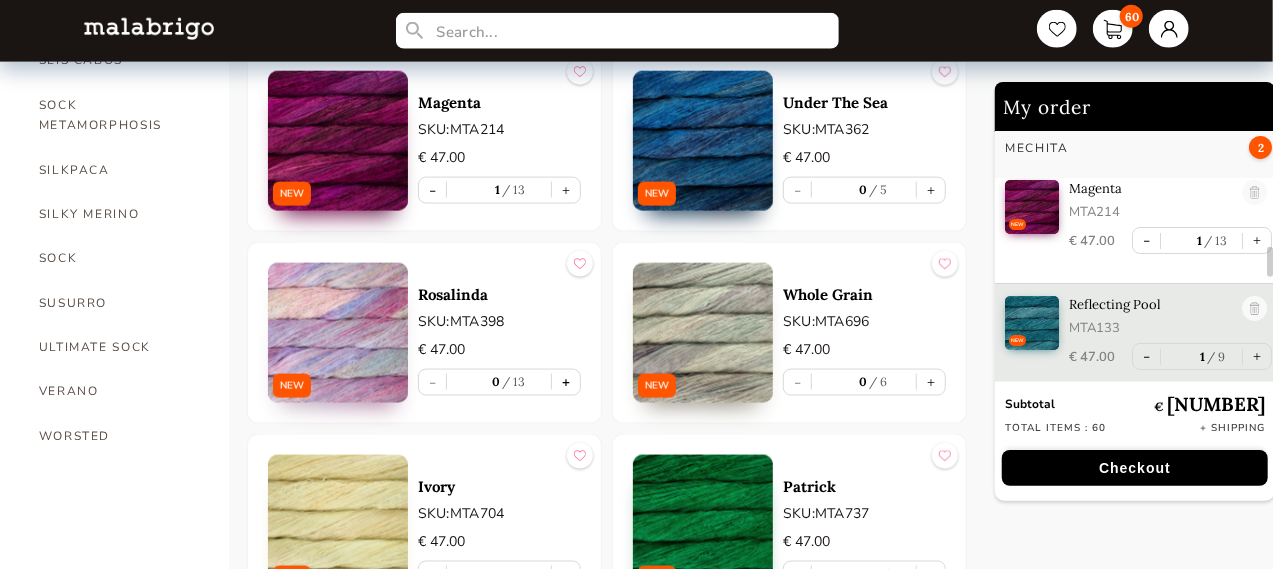 click on "+" at bounding box center (566, 382) 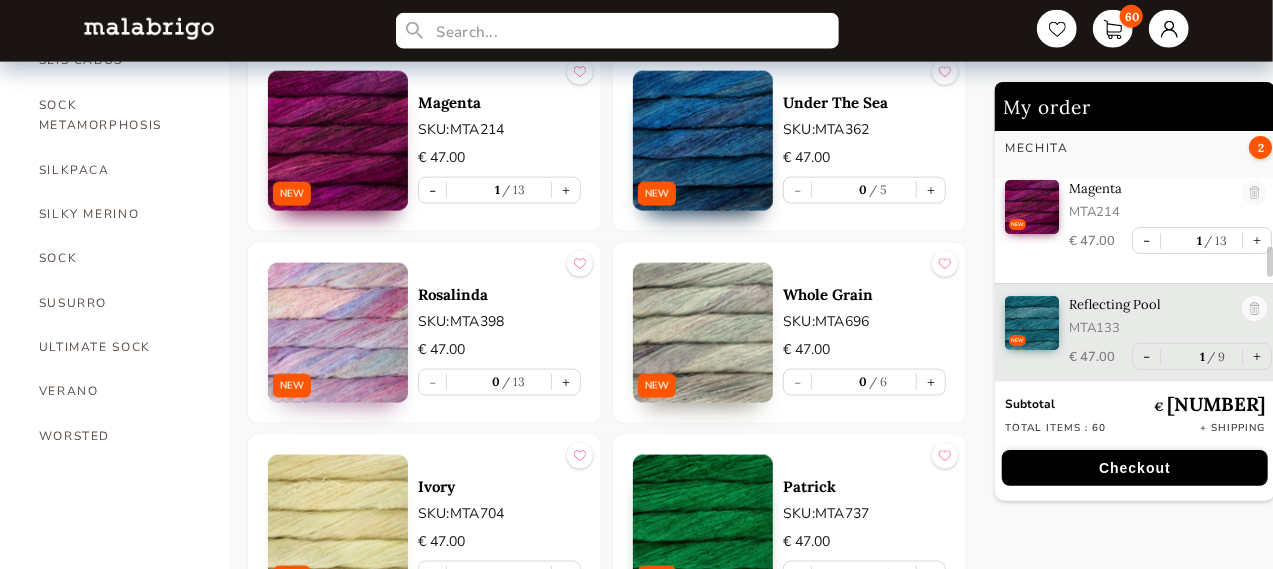 type on "1" 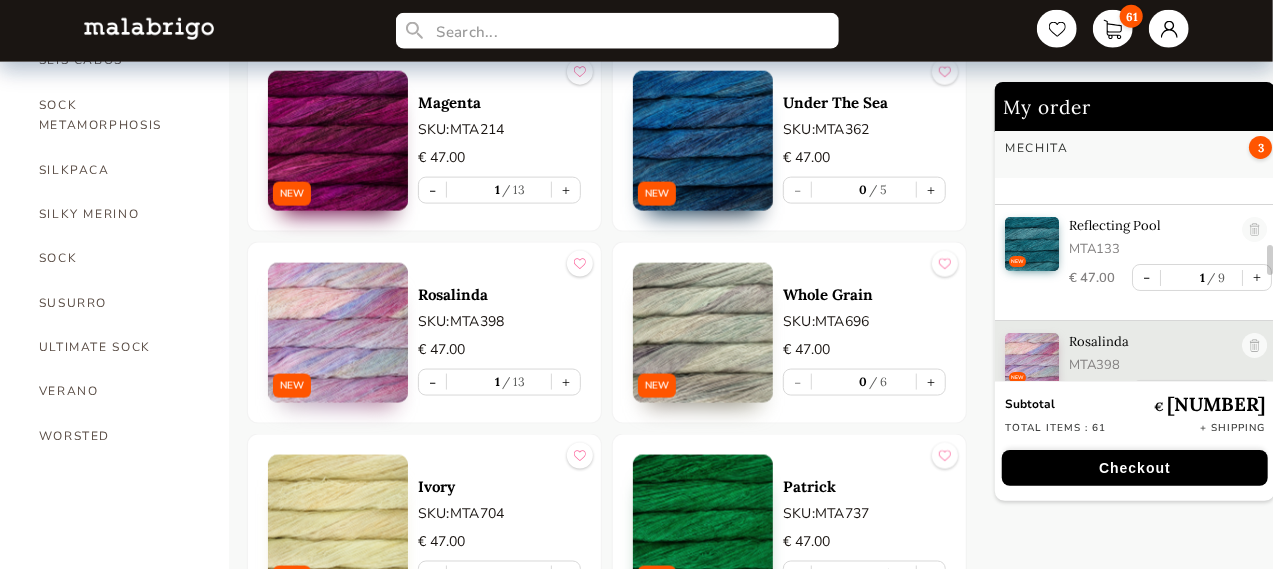 scroll, scrollTop: 3980, scrollLeft: 0, axis: vertical 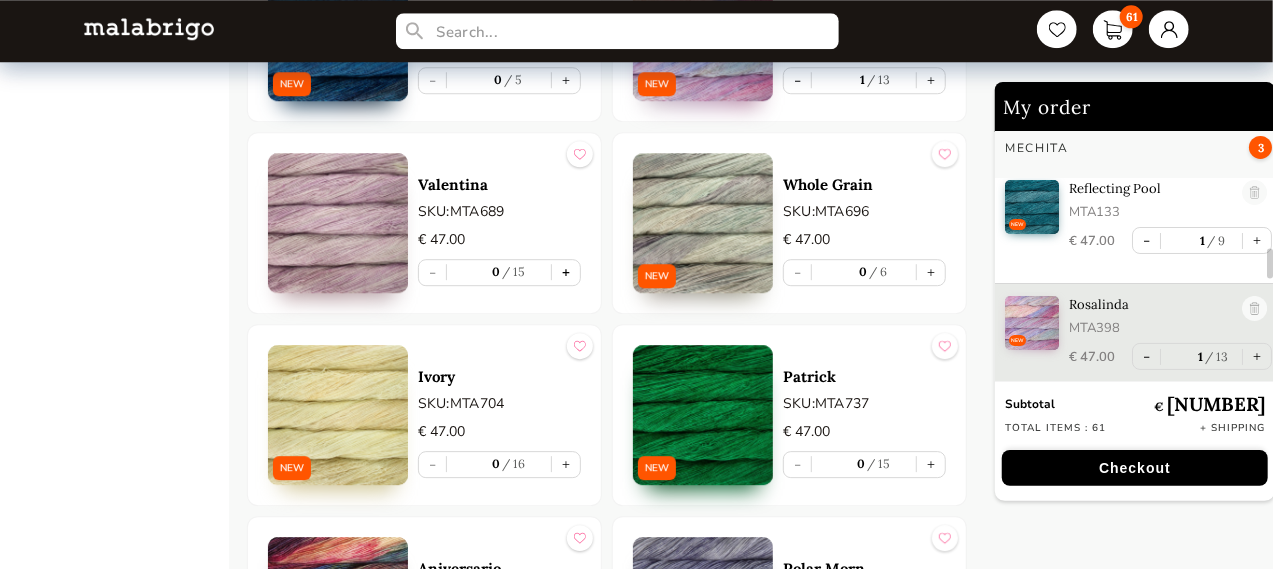 click on "+" at bounding box center (566, 272) 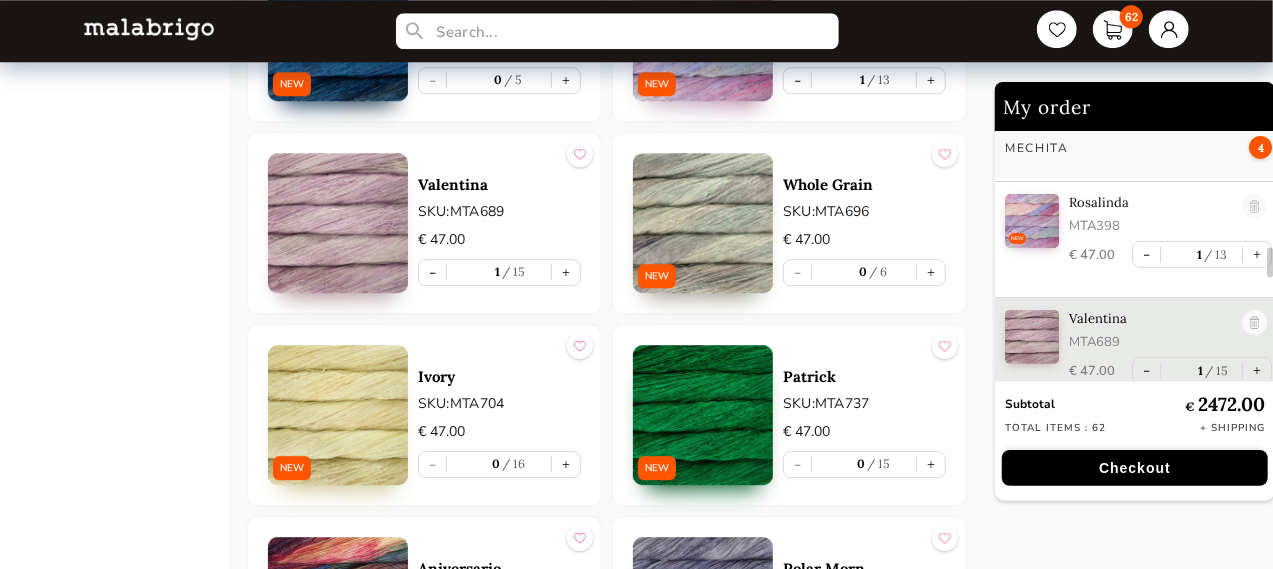 scroll, scrollTop: 4096, scrollLeft: 0, axis: vertical 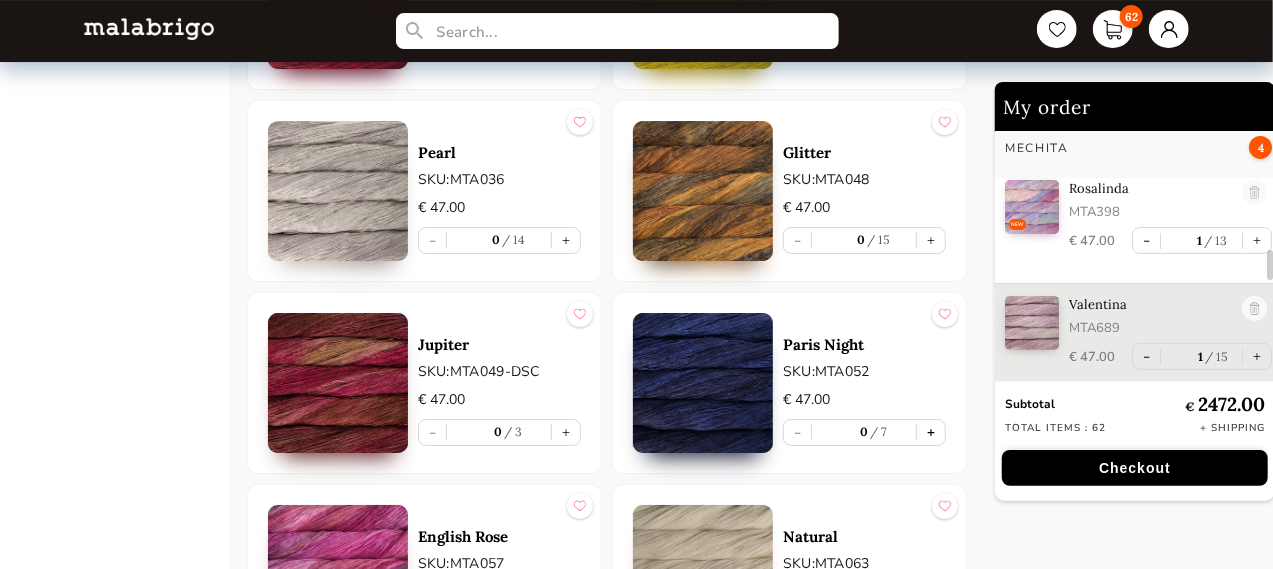 click on "+" at bounding box center (931, 432) 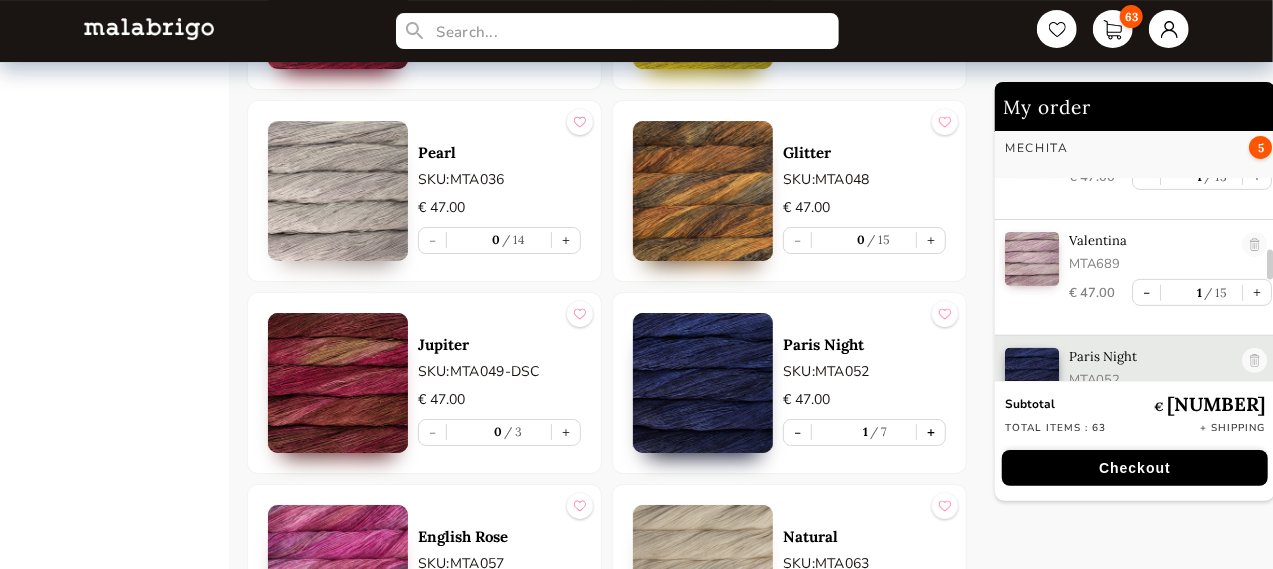 scroll, scrollTop: 4212, scrollLeft: 0, axis: vertical 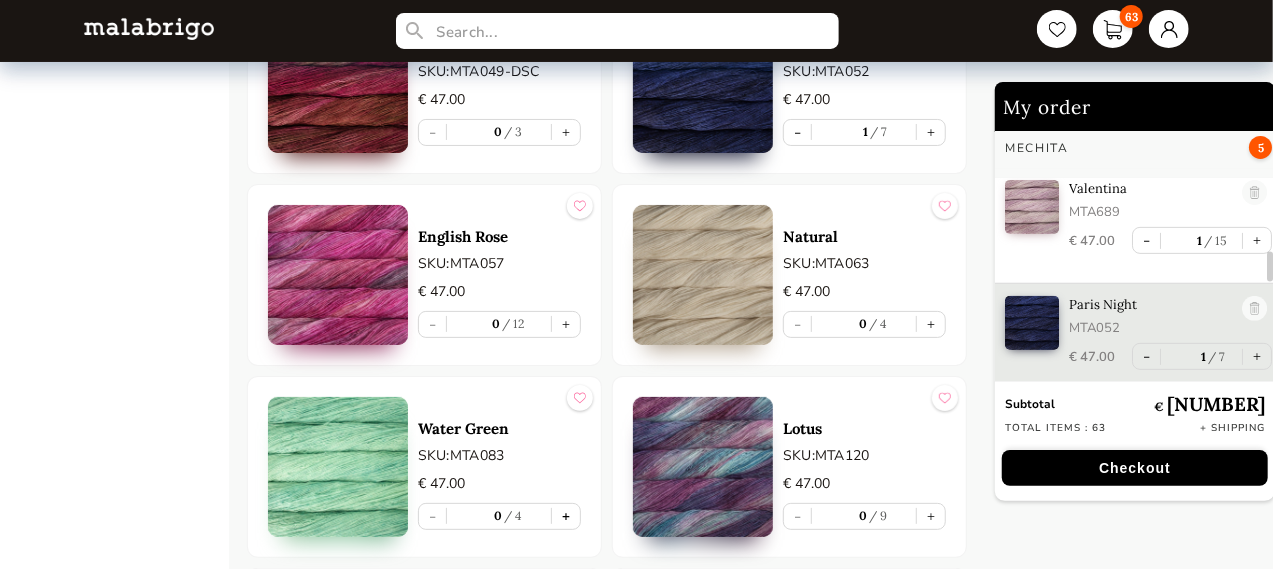 click on "+" at bounding box center [566, 516] 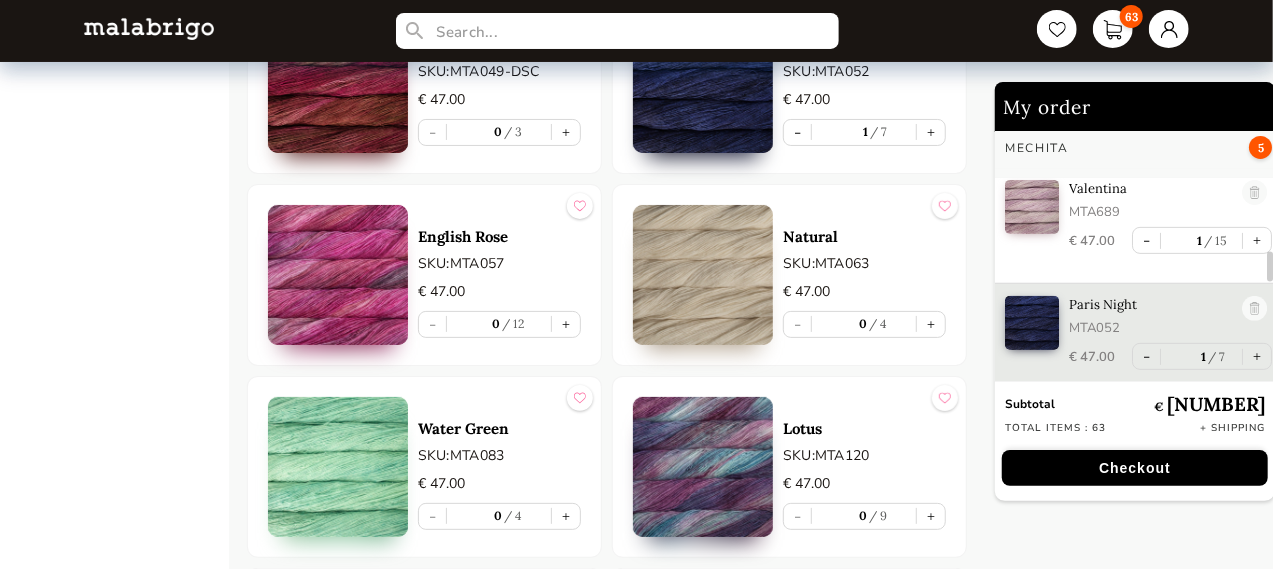 type on "1" 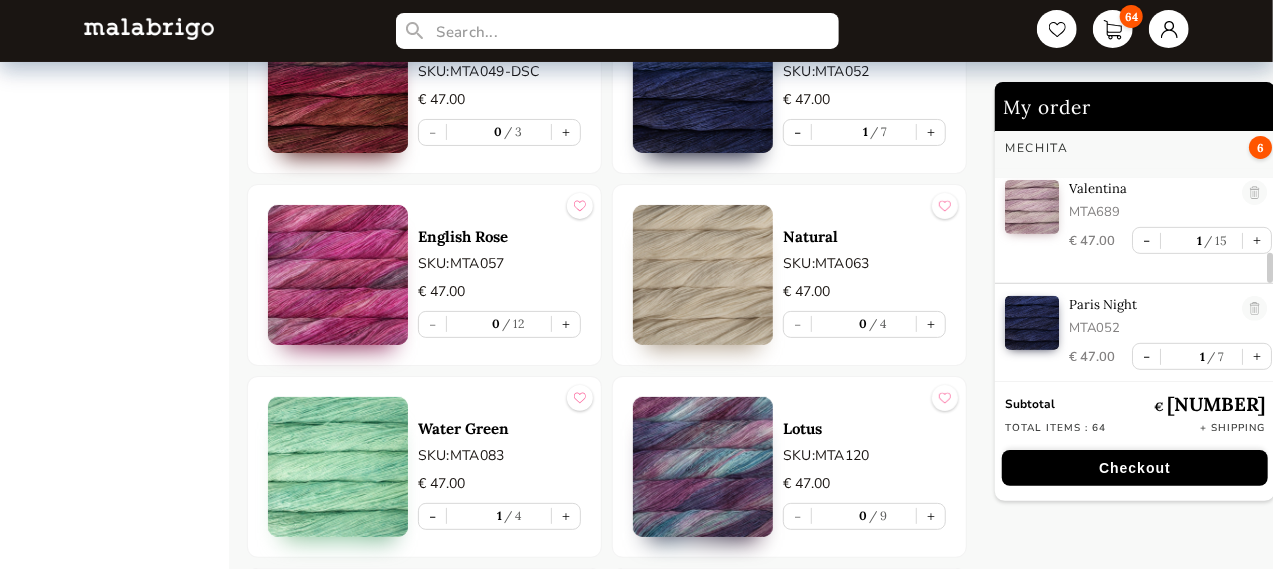 scroll, scrollTop: 4328, scrollLeft: 0, axis: vertical 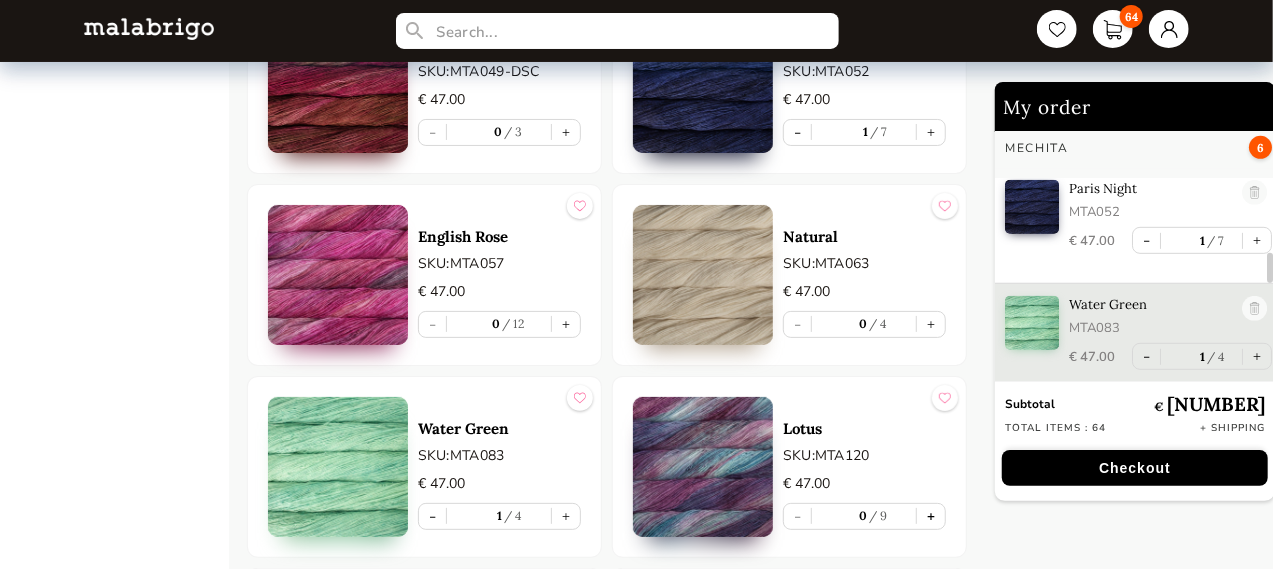 click on "+" at bounding box center [931, 516] 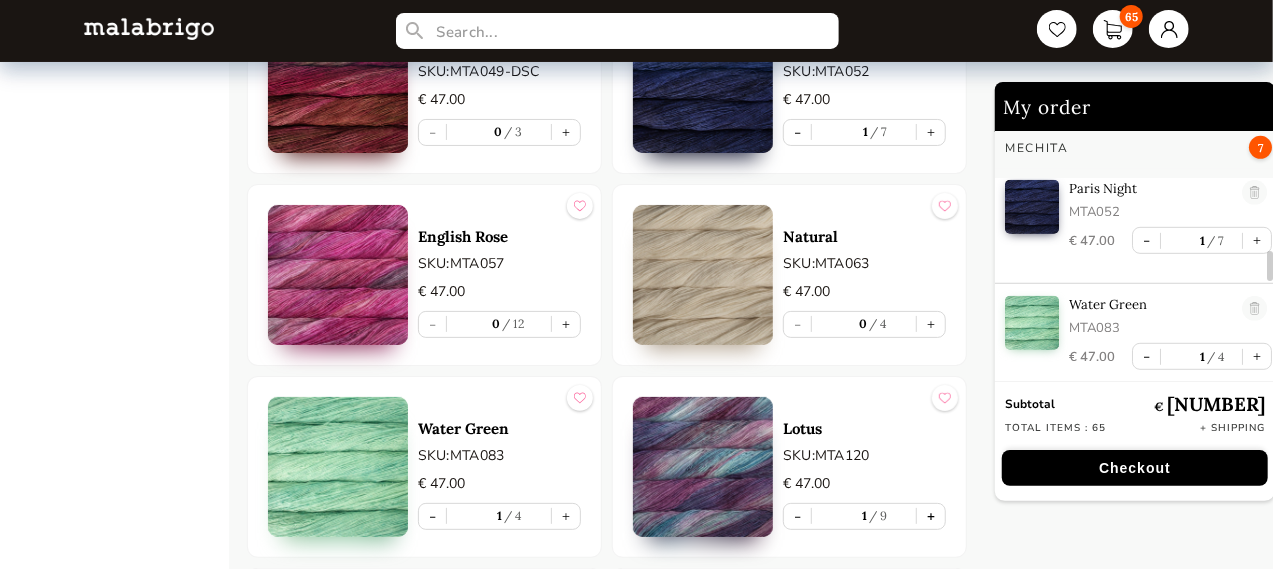 type on "1" 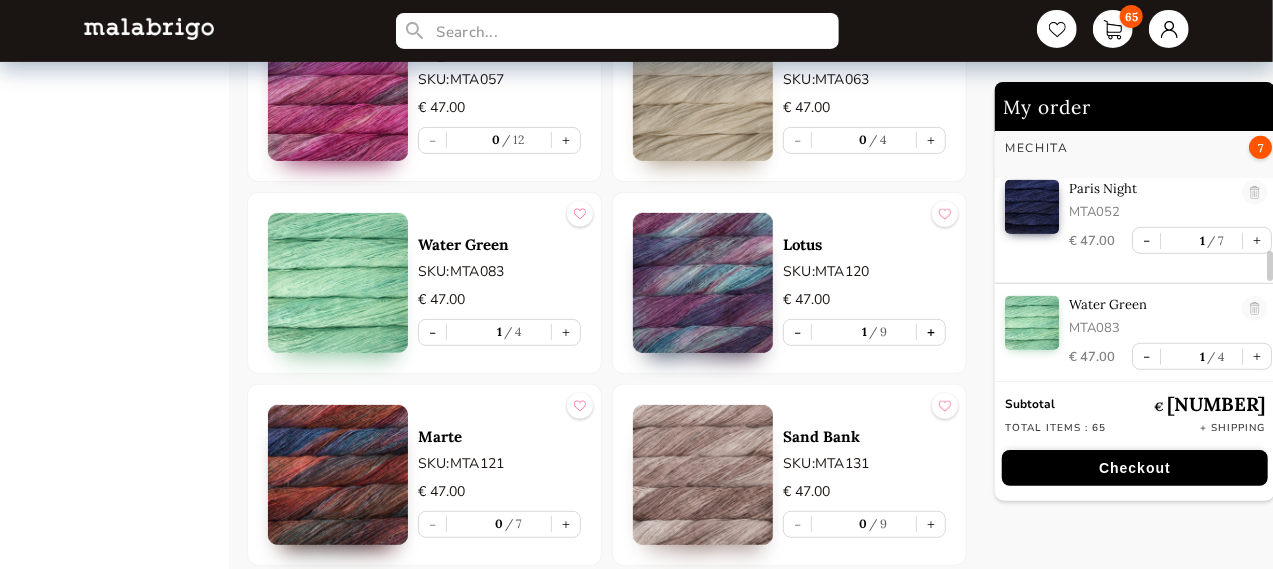 scroll, scrollTop: 4204, scrollLeft: 0, axis: vertical 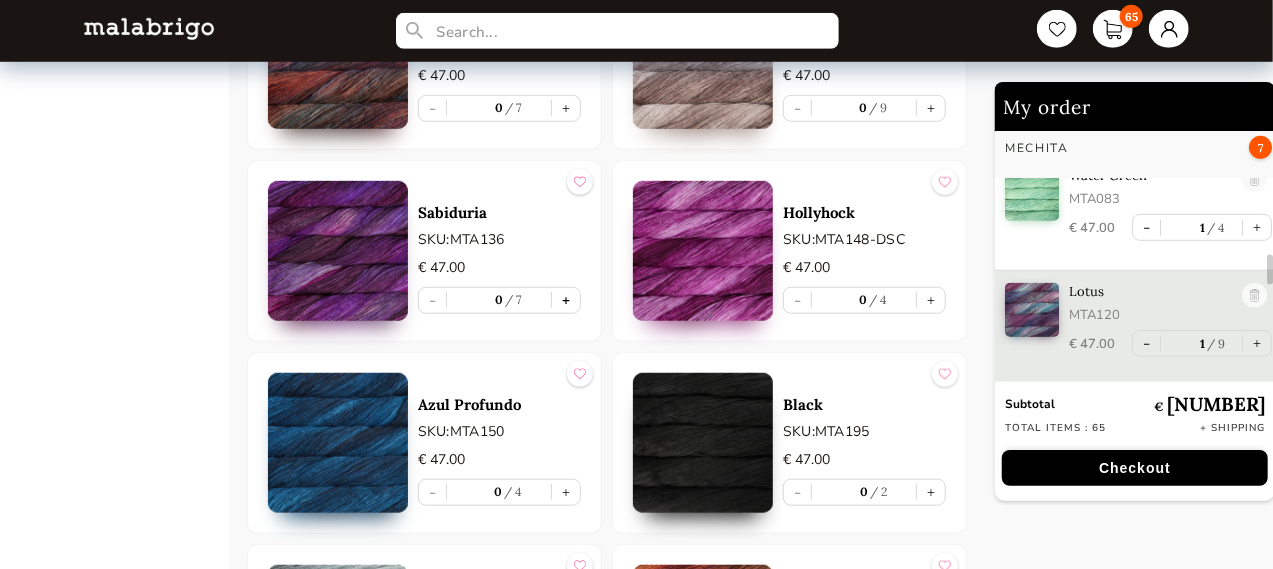 click on "+" at bounding box center (566, 300) 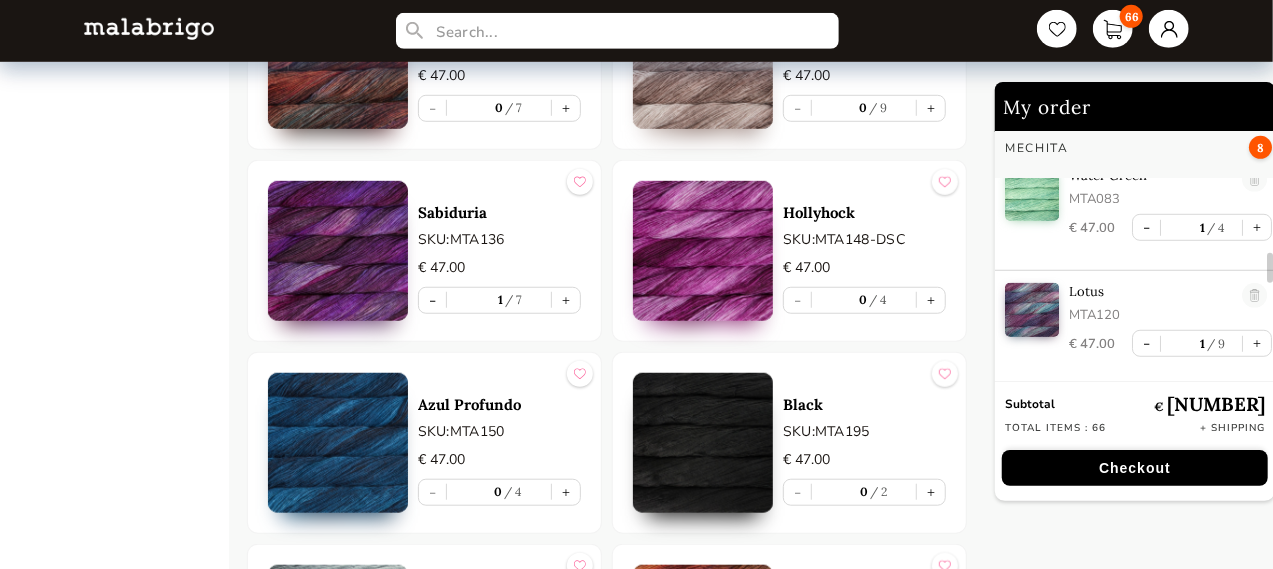scroll, scrollTop: 4560, scrollLeft: 0, axis: vertical 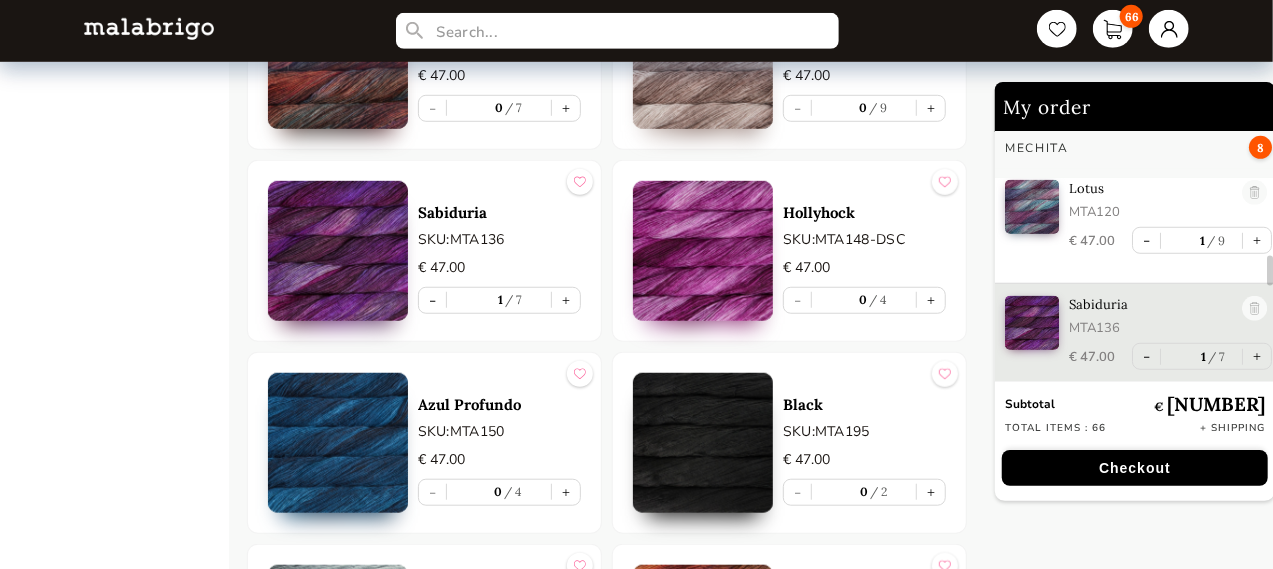 click on "+" at bounding box center (566, 492) 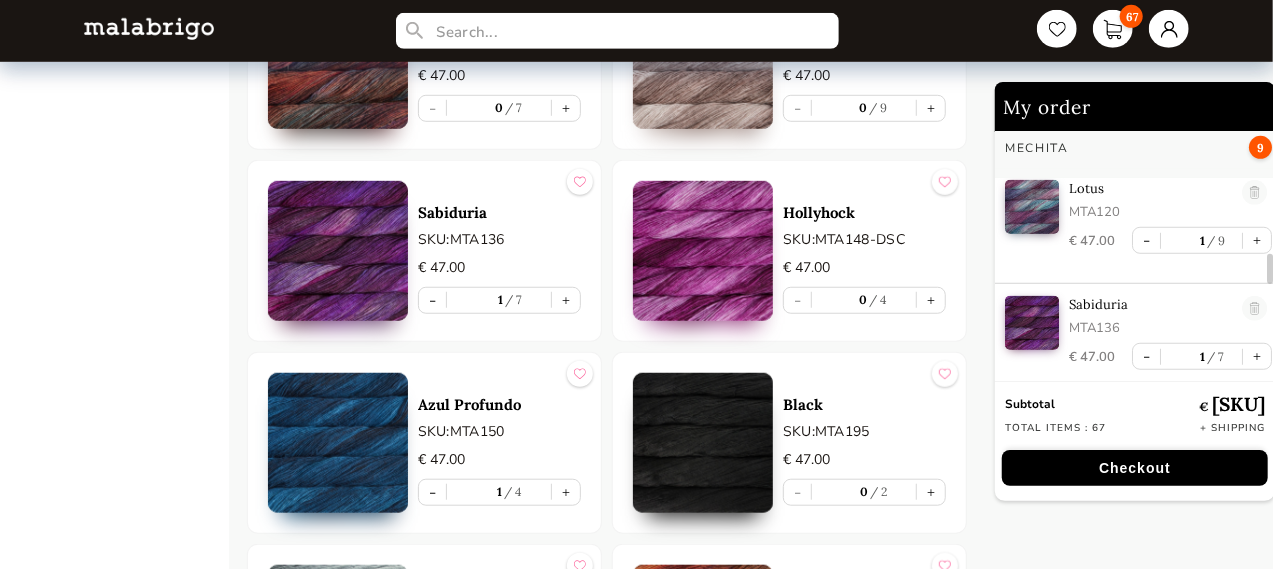 type on "1" 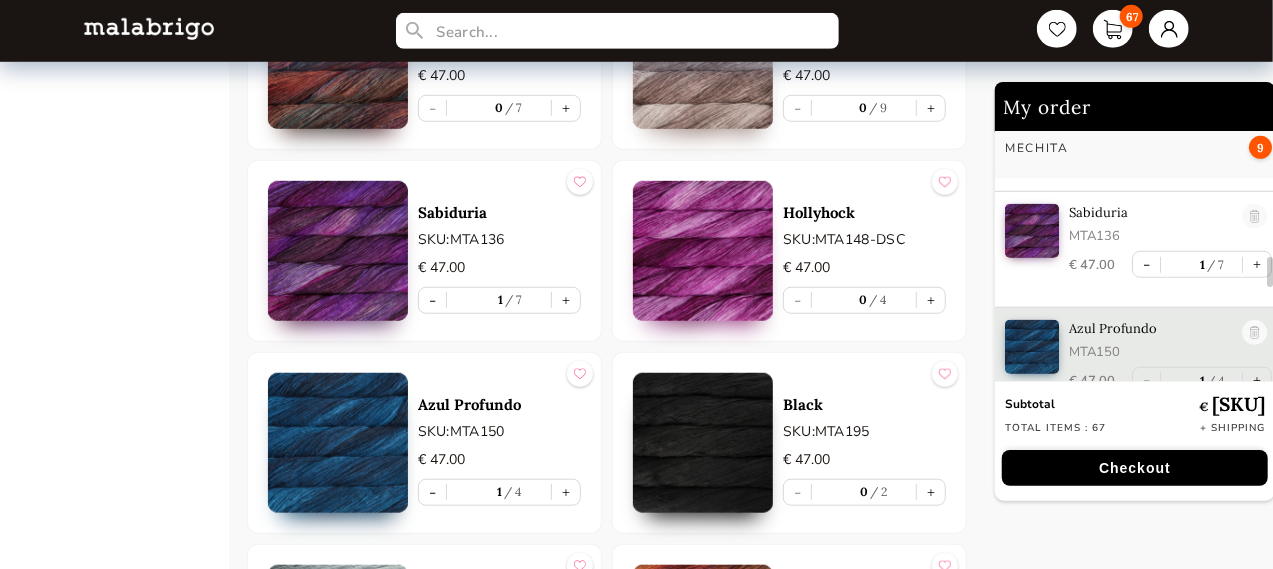 scroll, scrollTop: 4676, scrollLeft: 0, axis: vertical 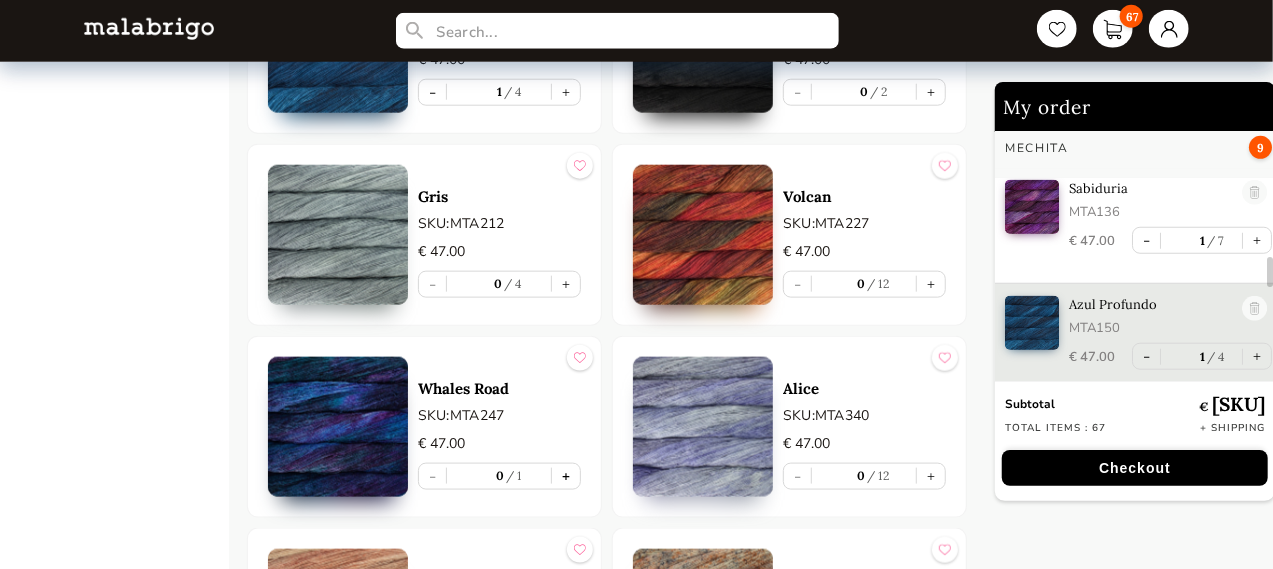 click on "+" at bounding box center [566, 476] 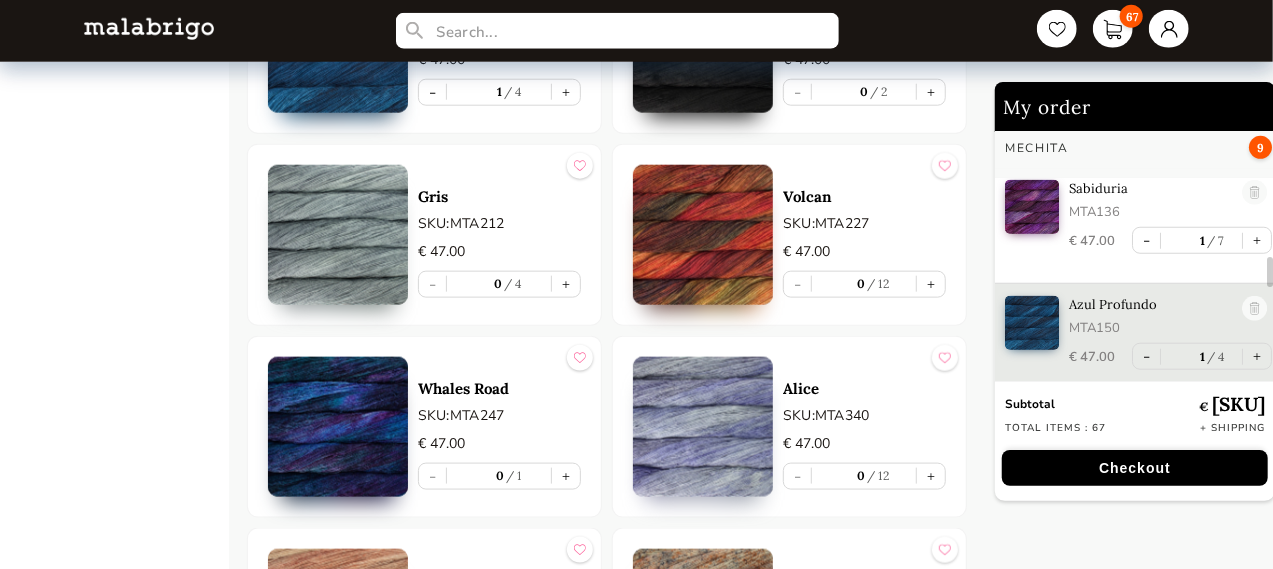 type on "1" 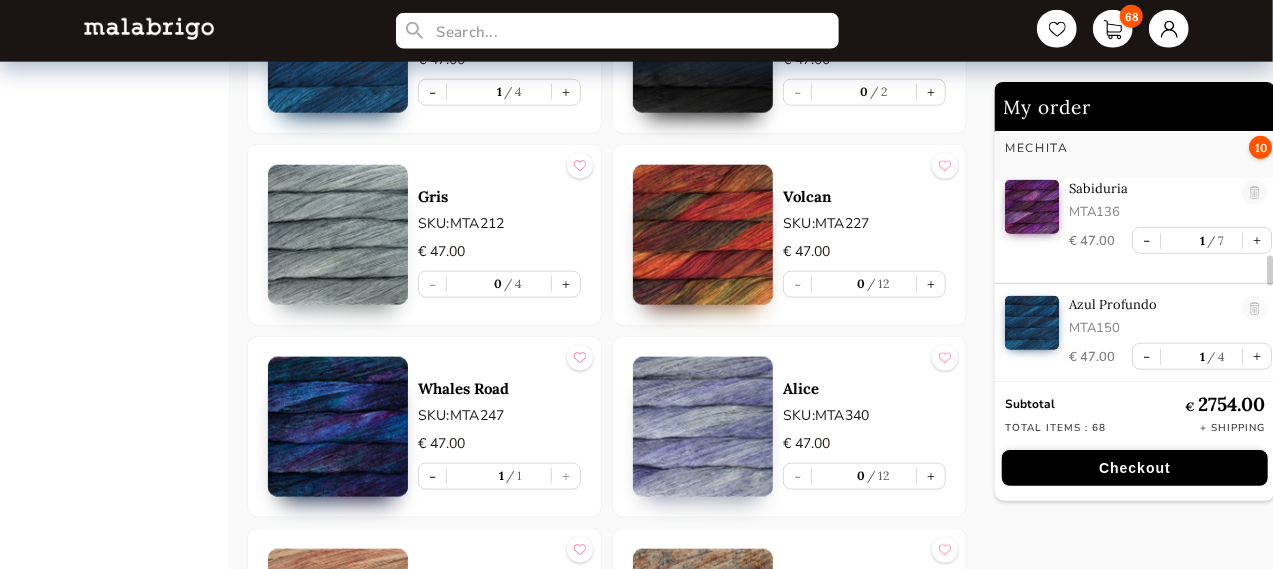 scroll, scrollTop: 4792, scrollLeft: 0, axis: vertical 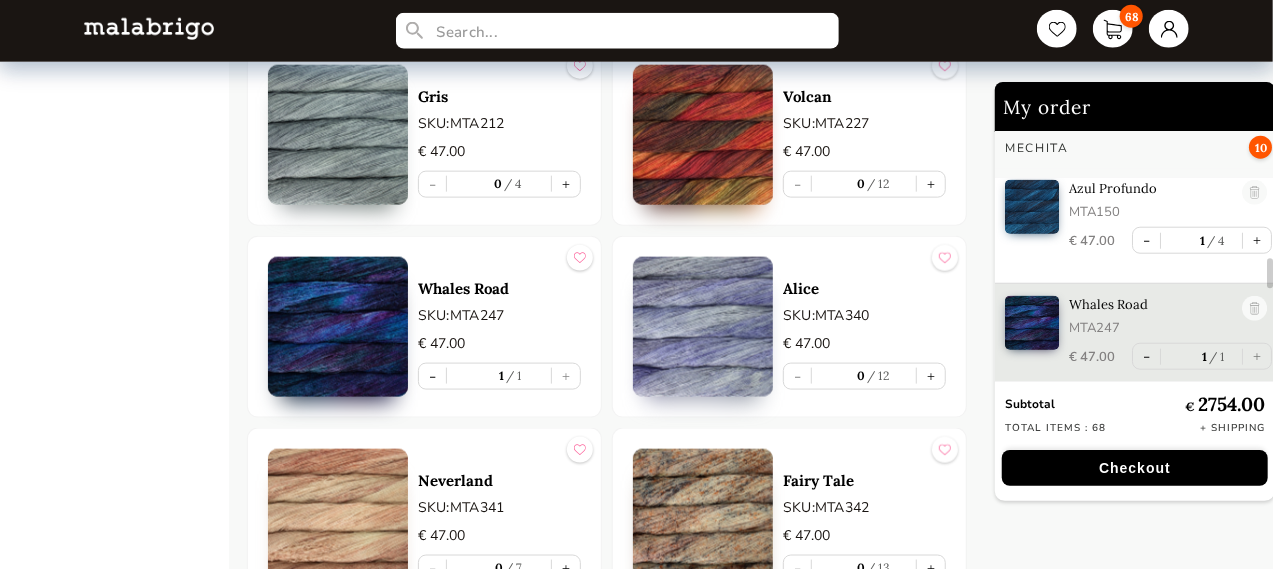 drag, startPoint x: 562, startPoint y: 171, endPoint x: 761, endPoint y: 293, distance: 233.42023 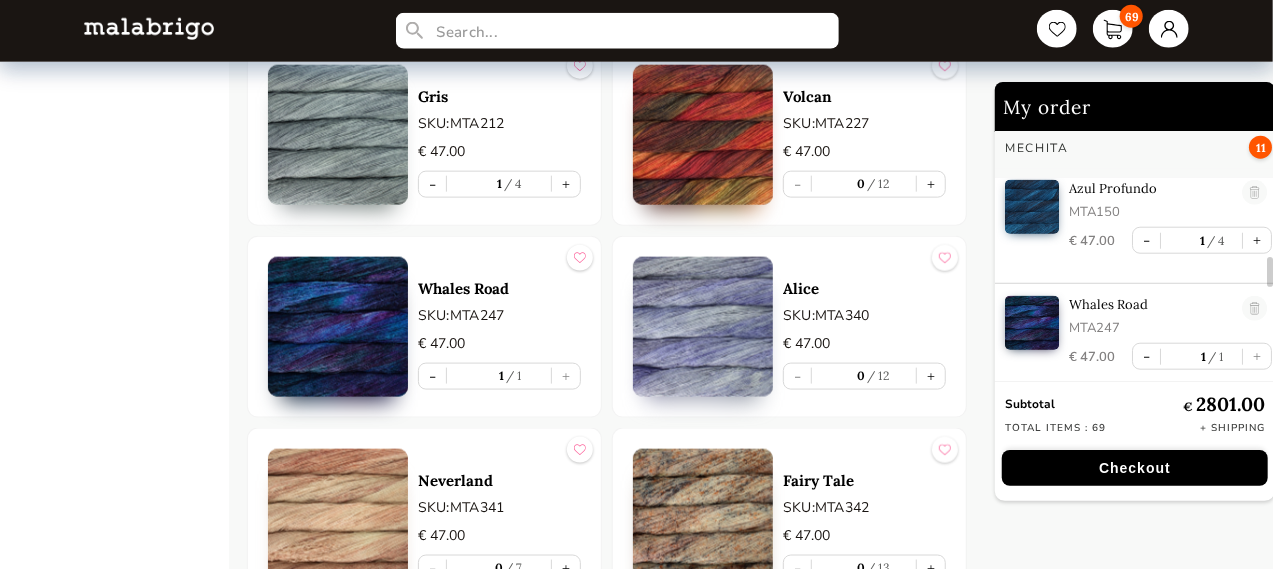 scroll, scrollTop: 4908, scrollLeft: 0, axis: vertical 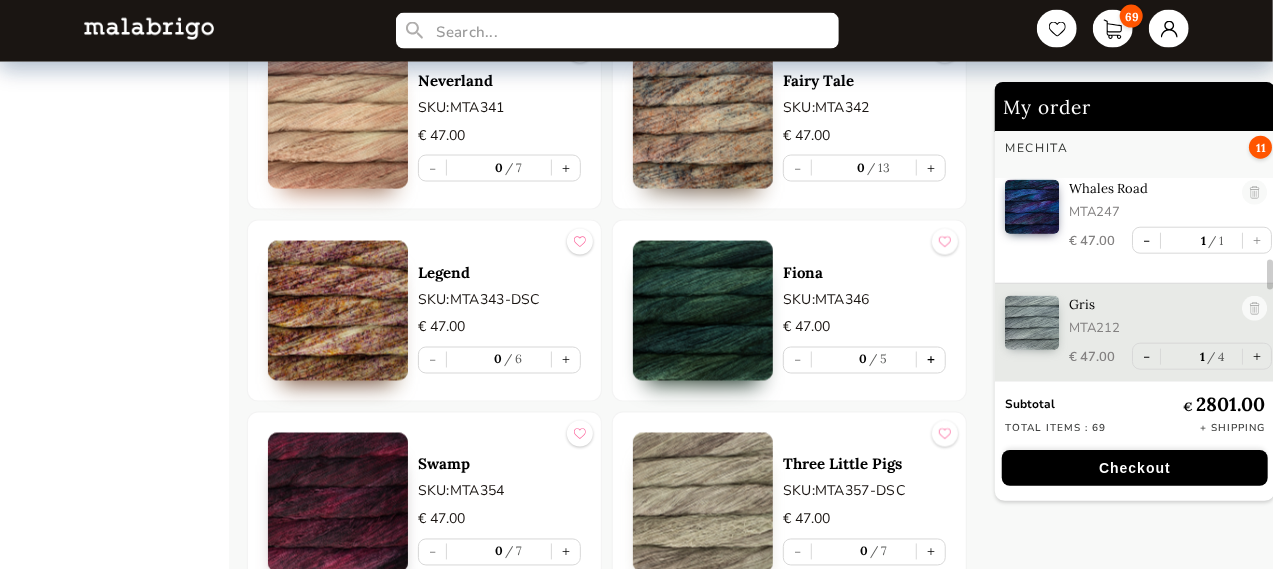 click on "+" at bounding box center [931, 360] 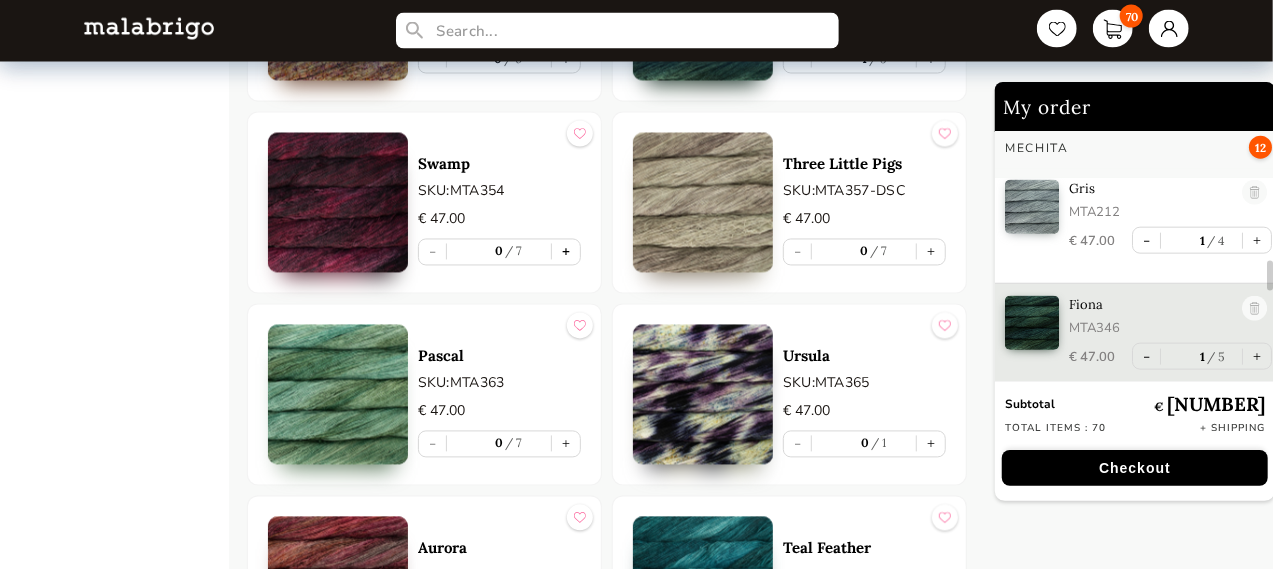 click on "+" at bounding box center (566, 252) 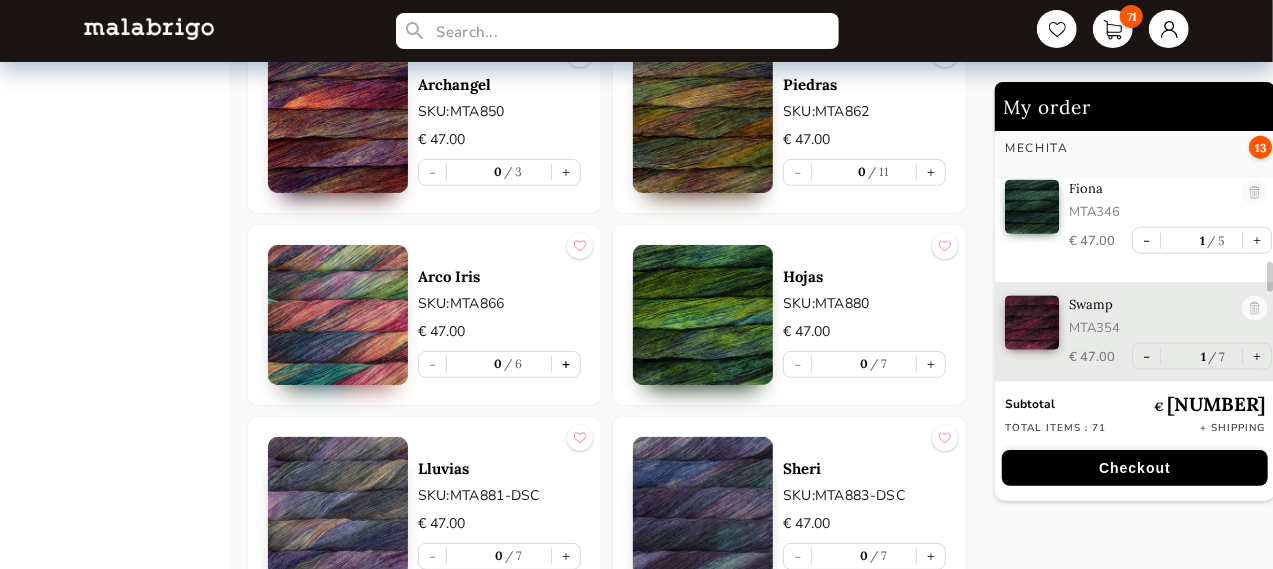 click on "+" at bounding box center (566, 364) 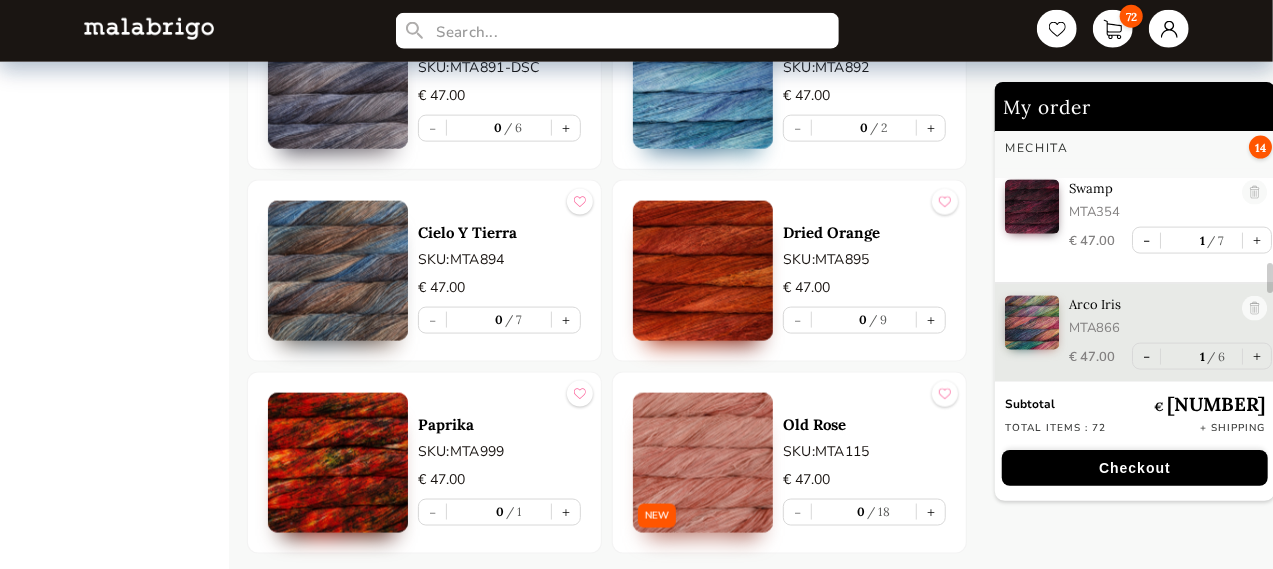 click on "Checkout" at bounding box center (1135, 468) 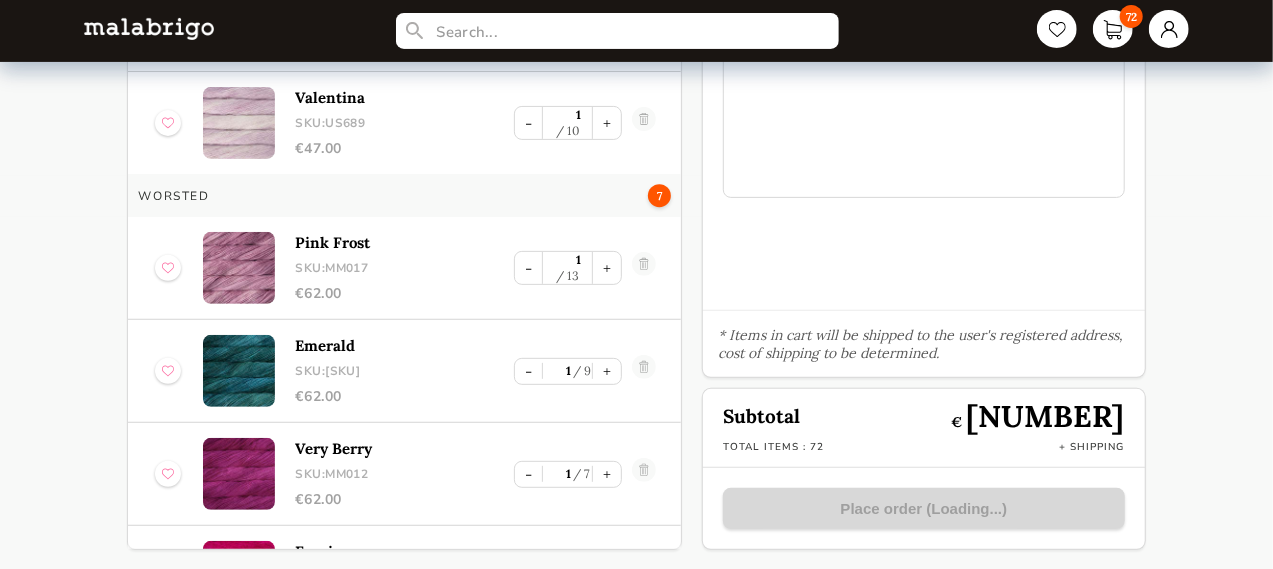 scroll, scrollTop: 6700, scrollLeft: 0, axis: vertical 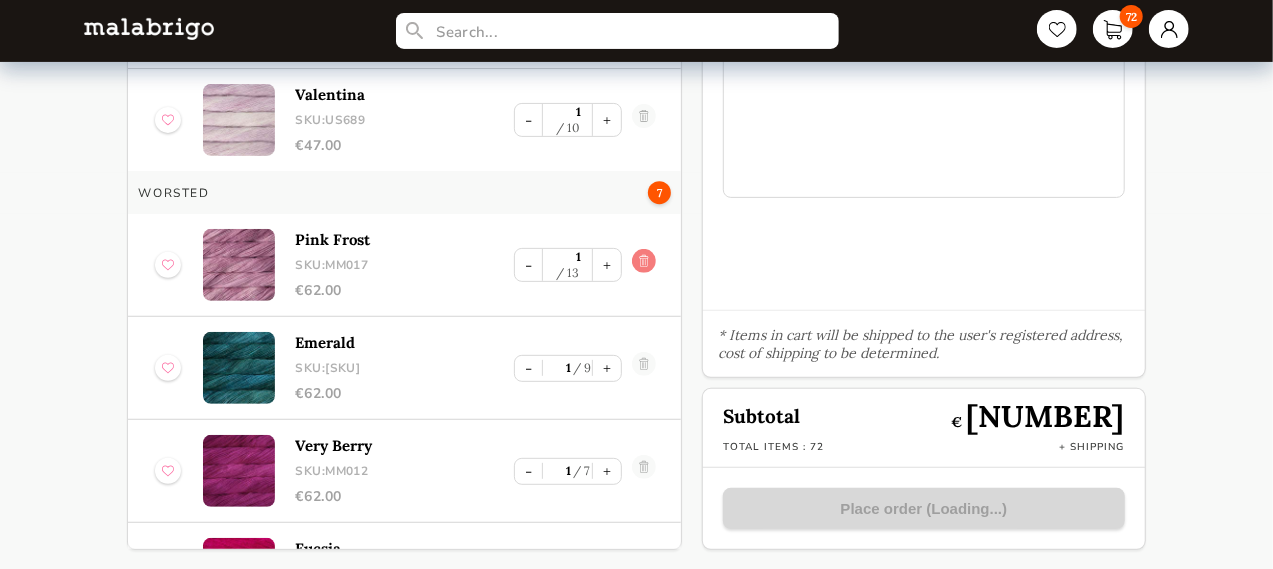 click at bounding box center (644, 265) 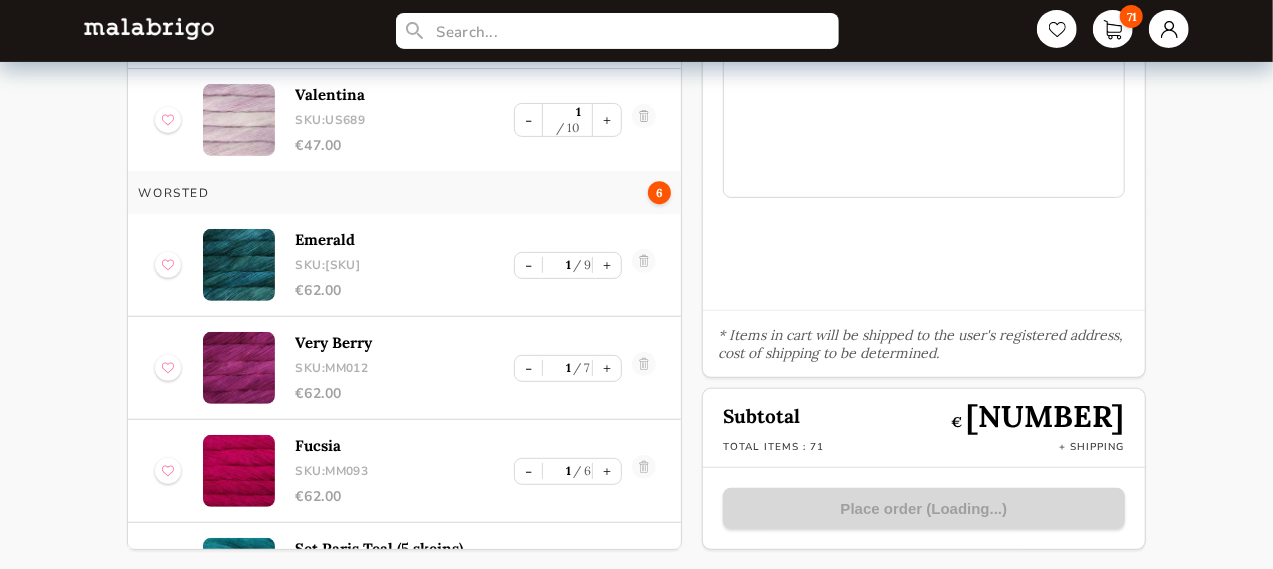 click at bounding box center [644, 265] 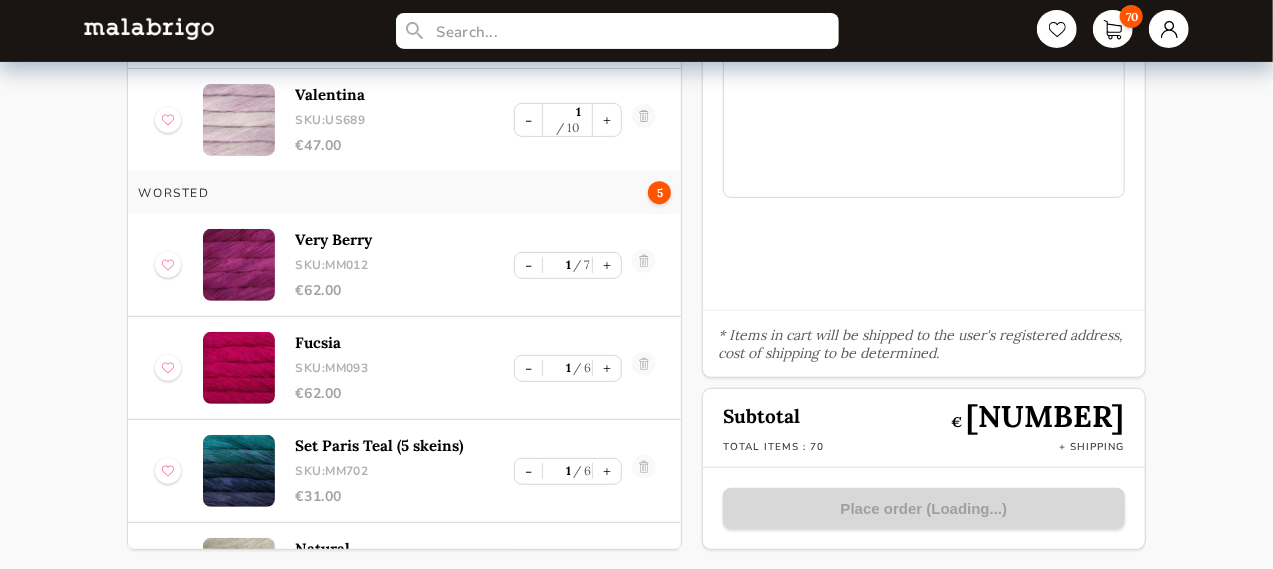 click at bounding box center (644, 265) 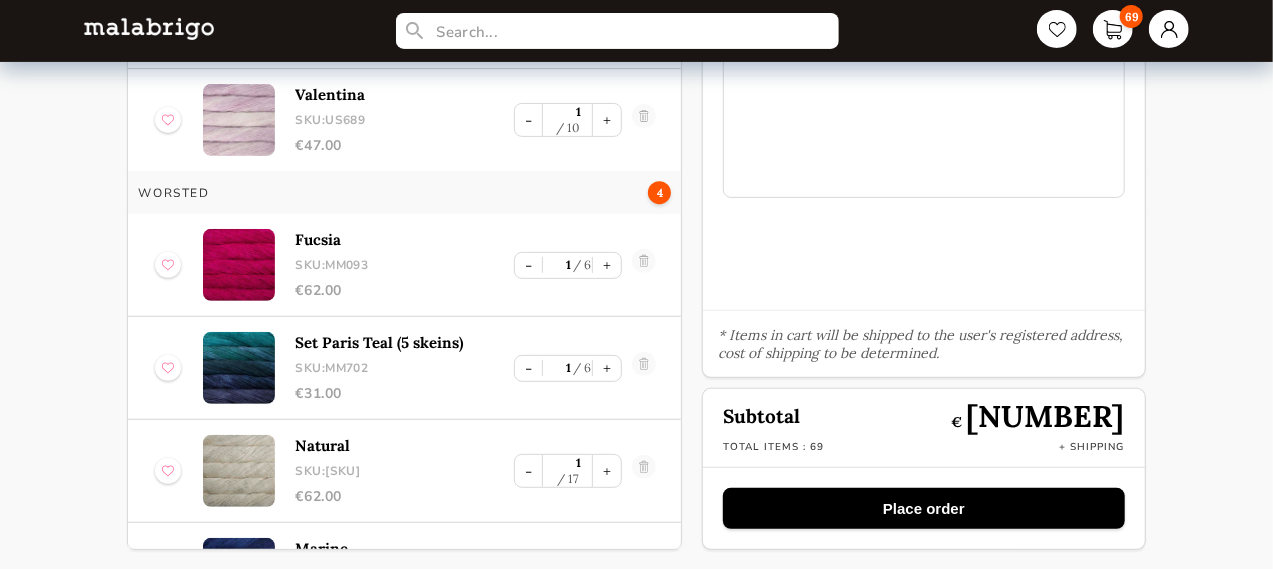 click at bounding box center [644, 265] 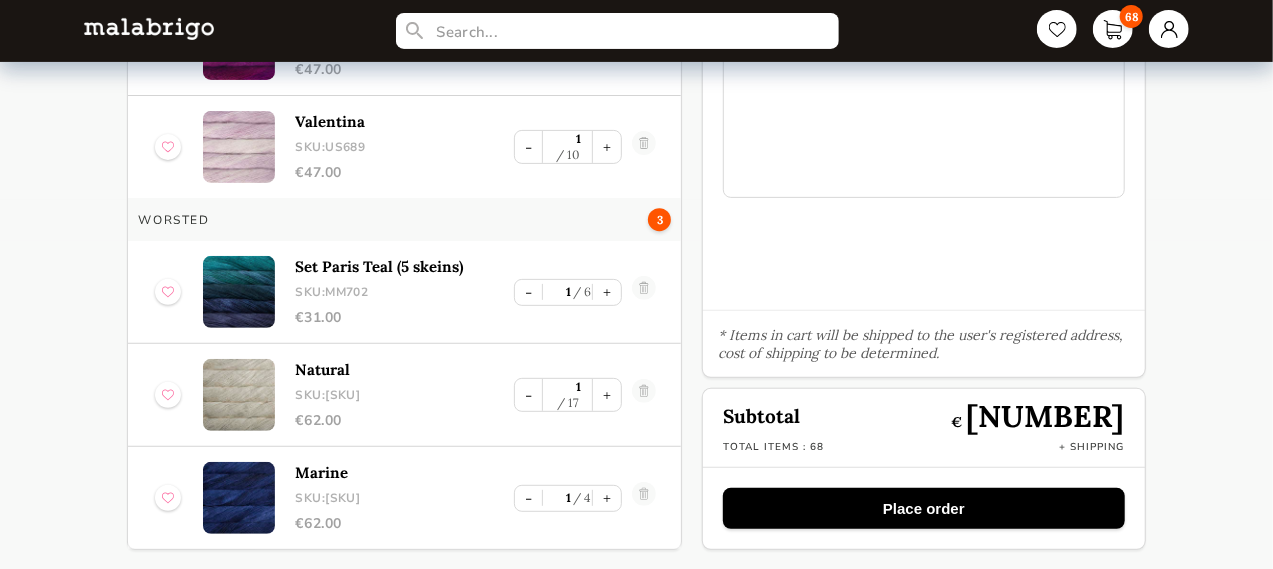 scroll, scrollTop: 6656, scrollLeft: 0, axis: vertical 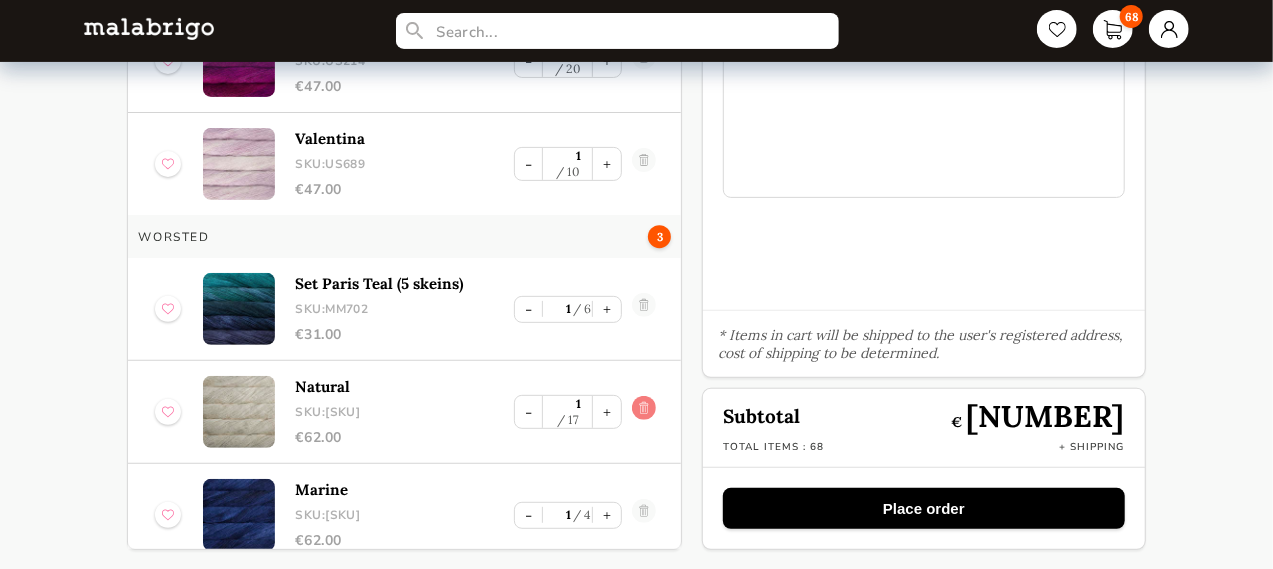 click at bounding box center (644, 412) 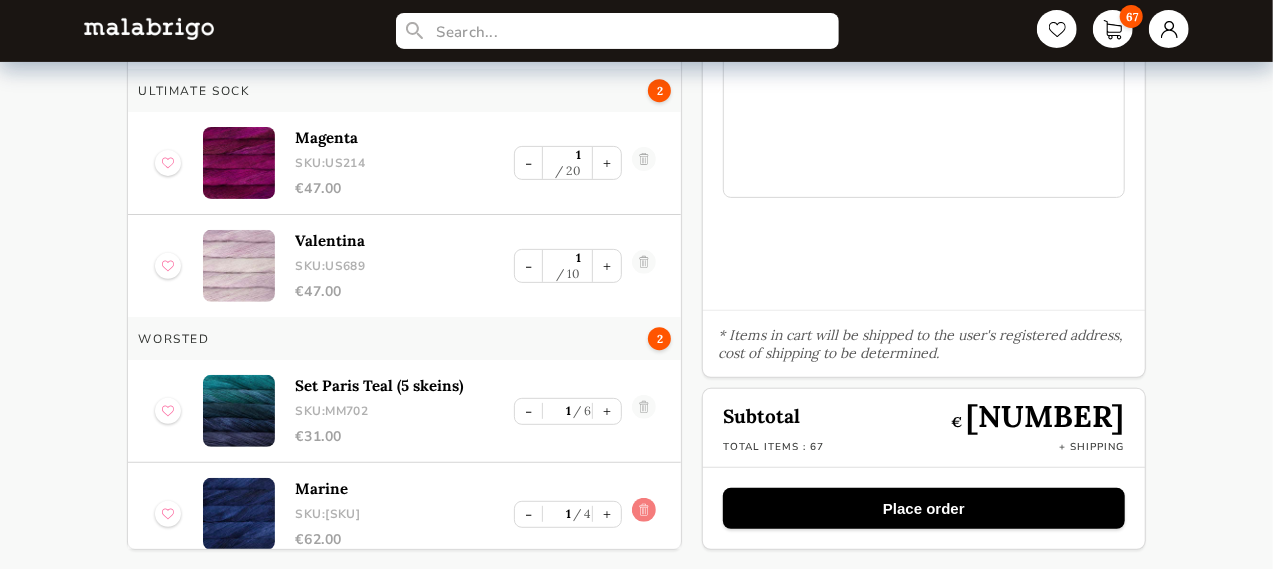 click at bounding box center [644, 514] 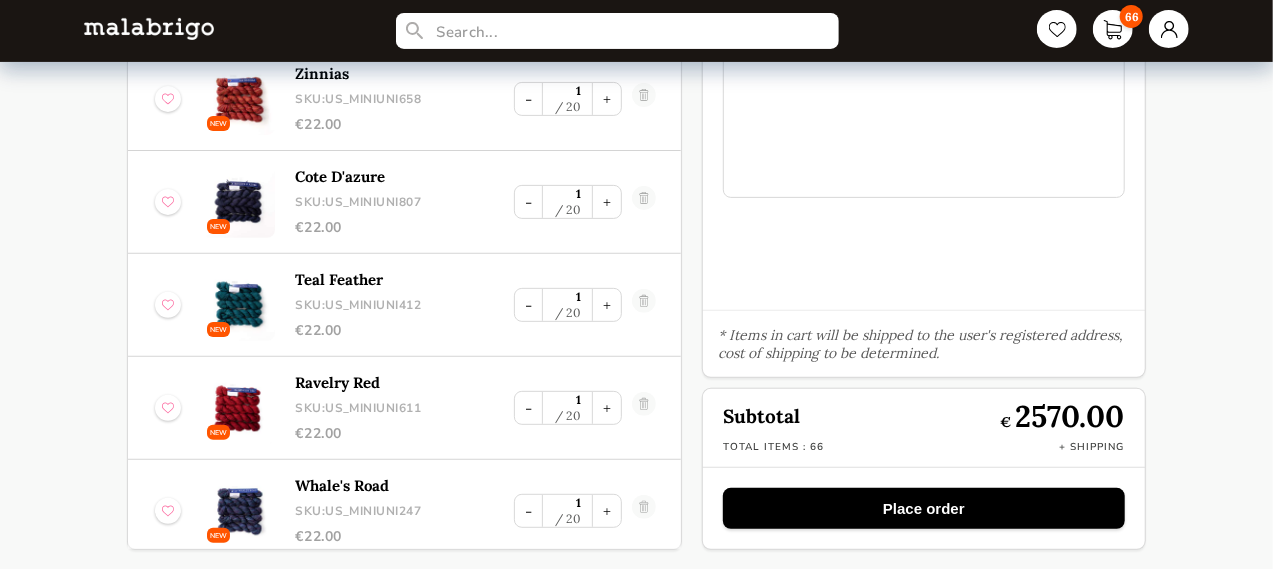 scroll, scrollTop: 0, scrollLeft: 0, axis: both 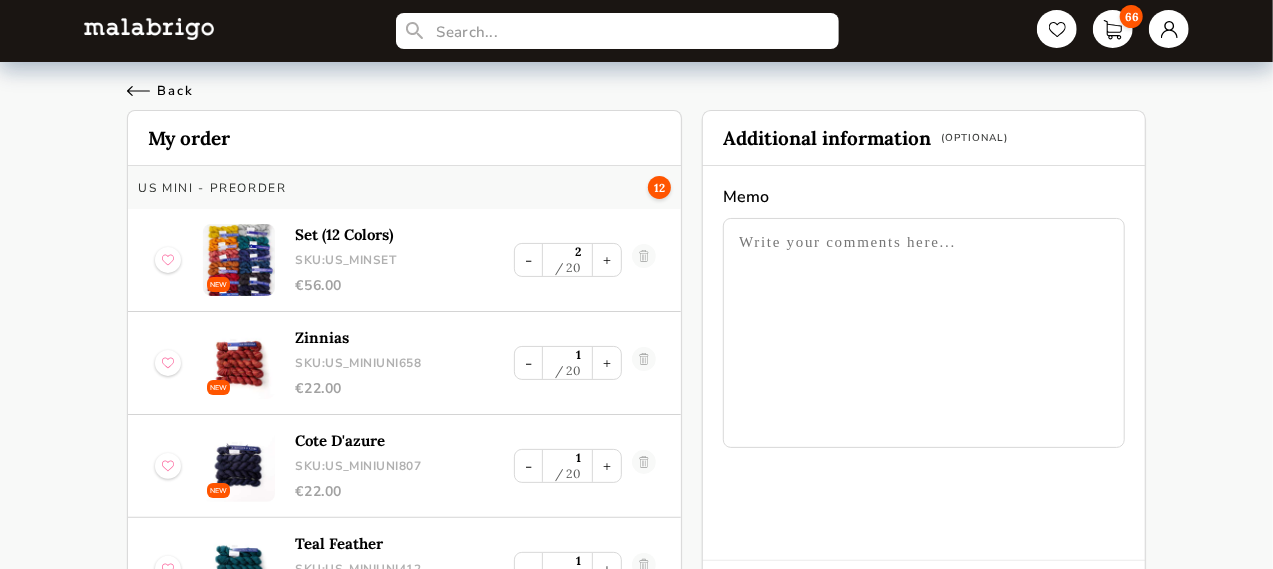 click on "Back" at bounding box center (160, 91) 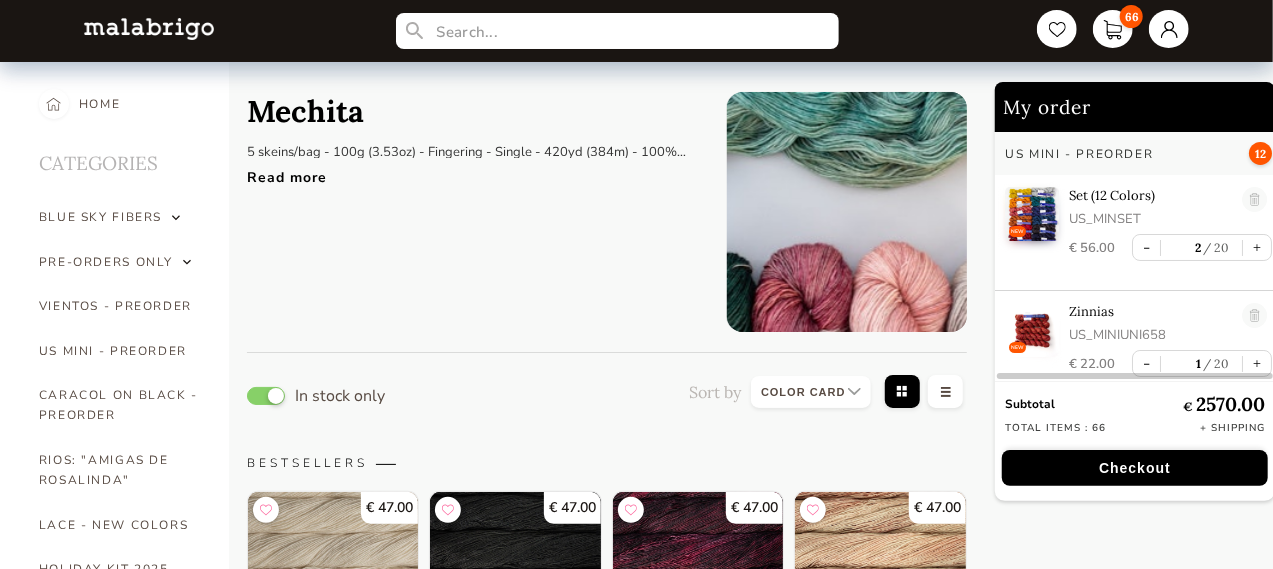 click on "HOME CATEGORIES BLUE SKY FIBERS PRE-ORDERS ONLY VIENTOS - PREORDER US MINI - PREORDER CARACOL ON BLACK - PREORDER RIOS: "AMIGAS DE ROSALINDA" LACE - NEW COLORS HOLIDAY KIT 2025 - PREORDER WORSTED - NEW COLORS ARROYO BOOKS CHUNKY CLOUD FINITO LACE MECHA MECHITA MOHAIR NOVENTA NUBE ON SALE PATTERNS RASTA RIOS SEIS CABOS SOCK METAMORPHOSIS SILKPACA SILKY MERINO SOCK SUSURRO ULTIMATE SOCK VERANO WORSTED" at bounding box center [129, 4691] 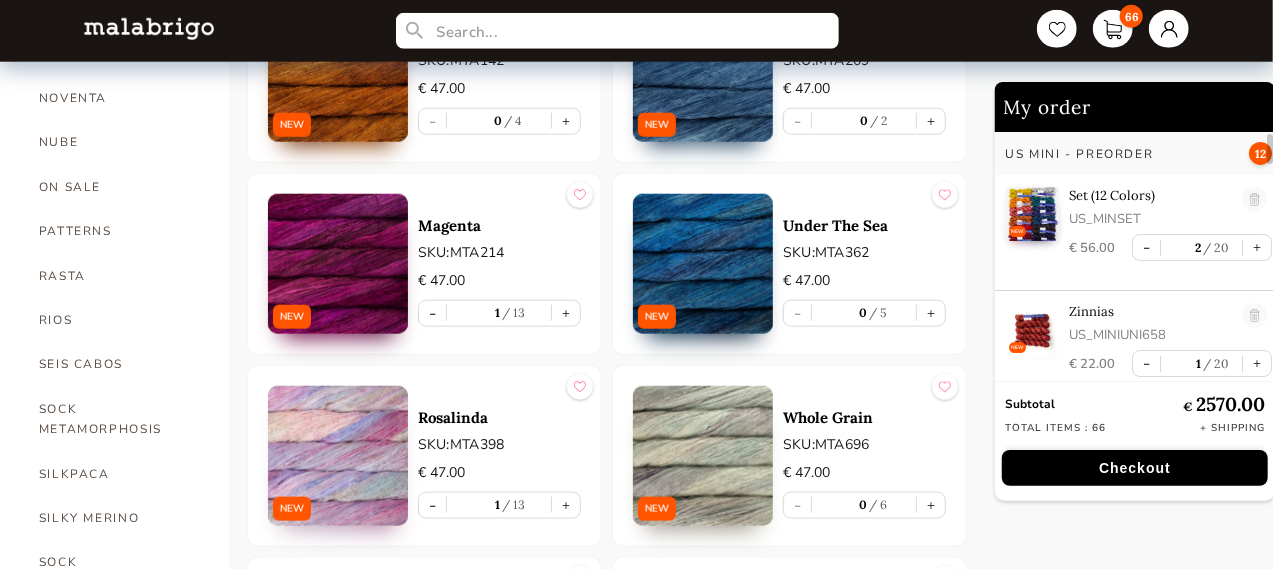 scroll, scrollTop: 1300, scrollLeft: 0, axis: vertical 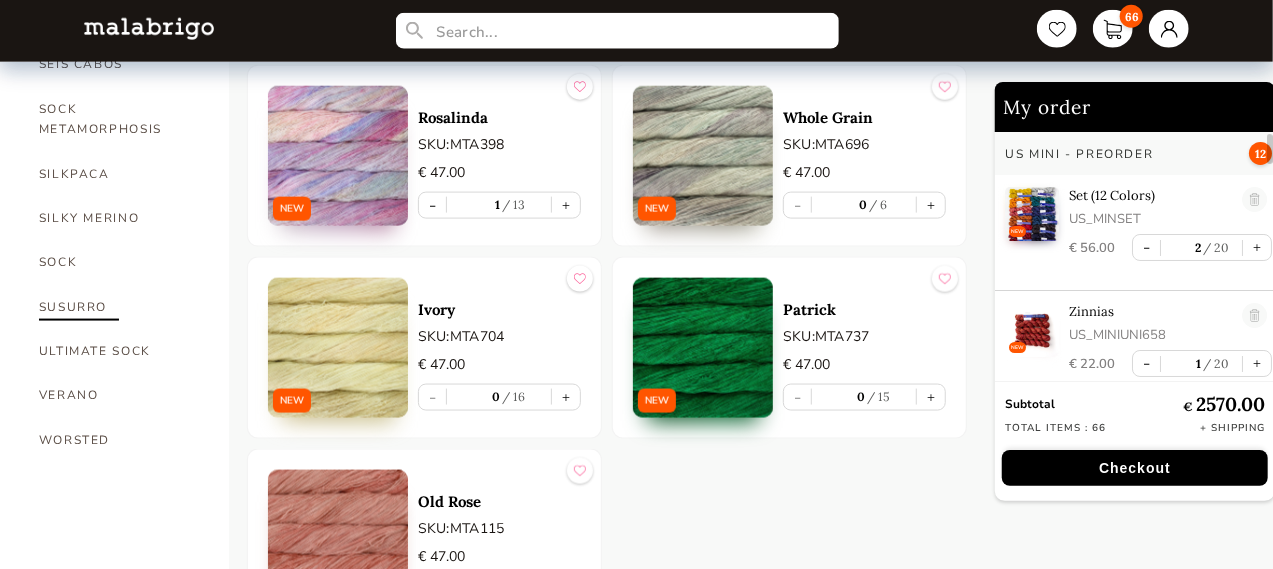 click on "SUSURRO" at bounding box center (119, 307) 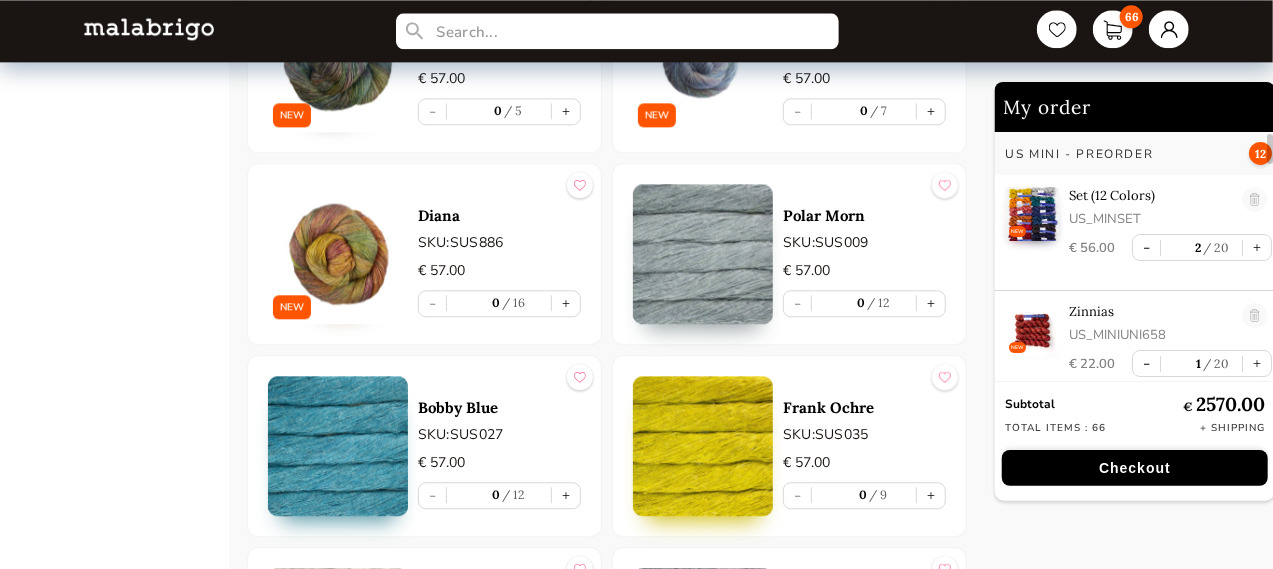 scroll, scrollTop: 2700, scrollLeft: 0, axis: vertical 